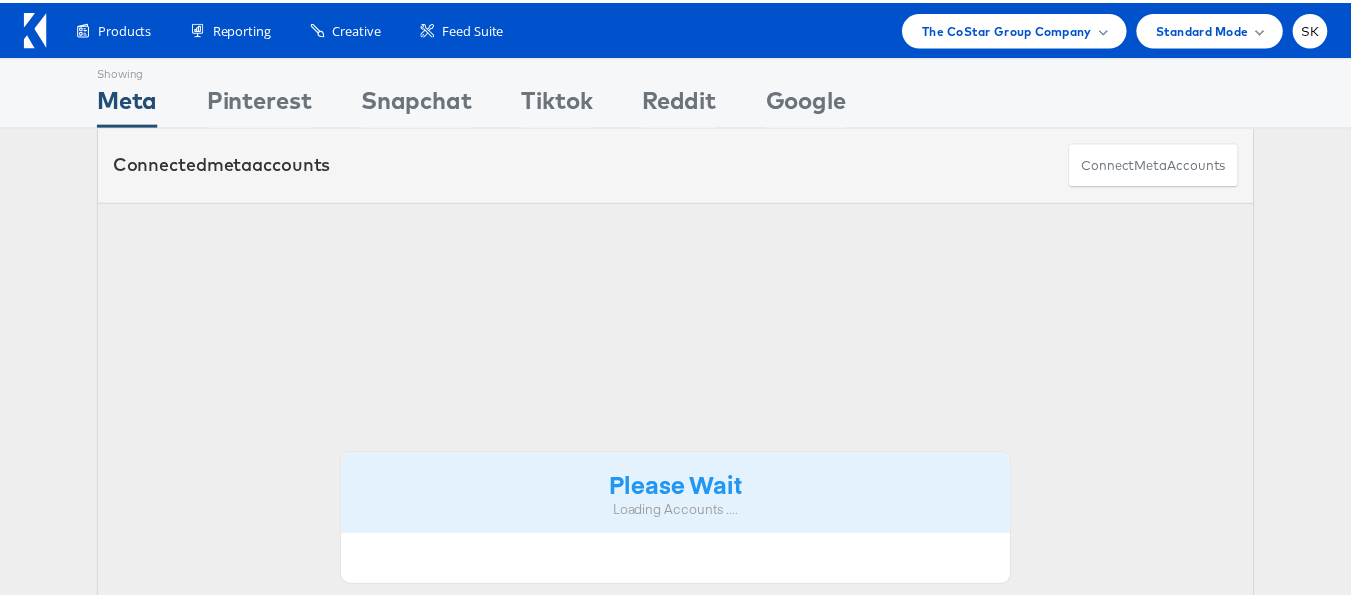 scroll, scrollTop: 0, scrollLeft: 0, axis: both 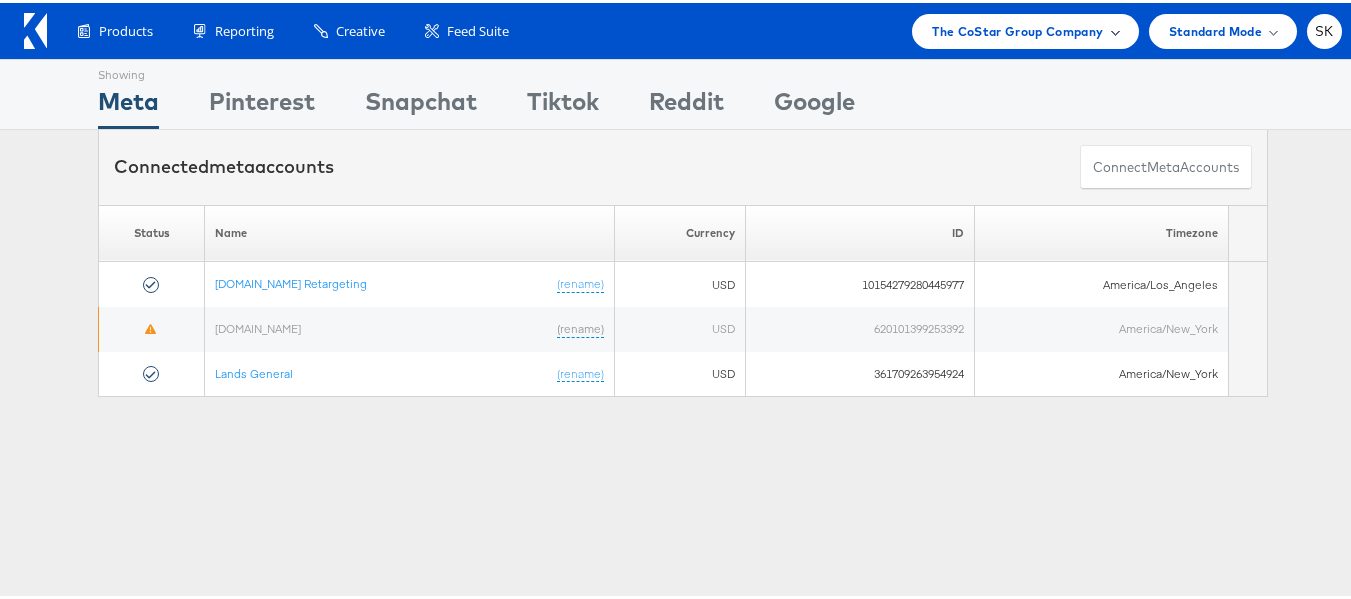 click on "The CoStar Group Company" at bounding box center (1017, 28) 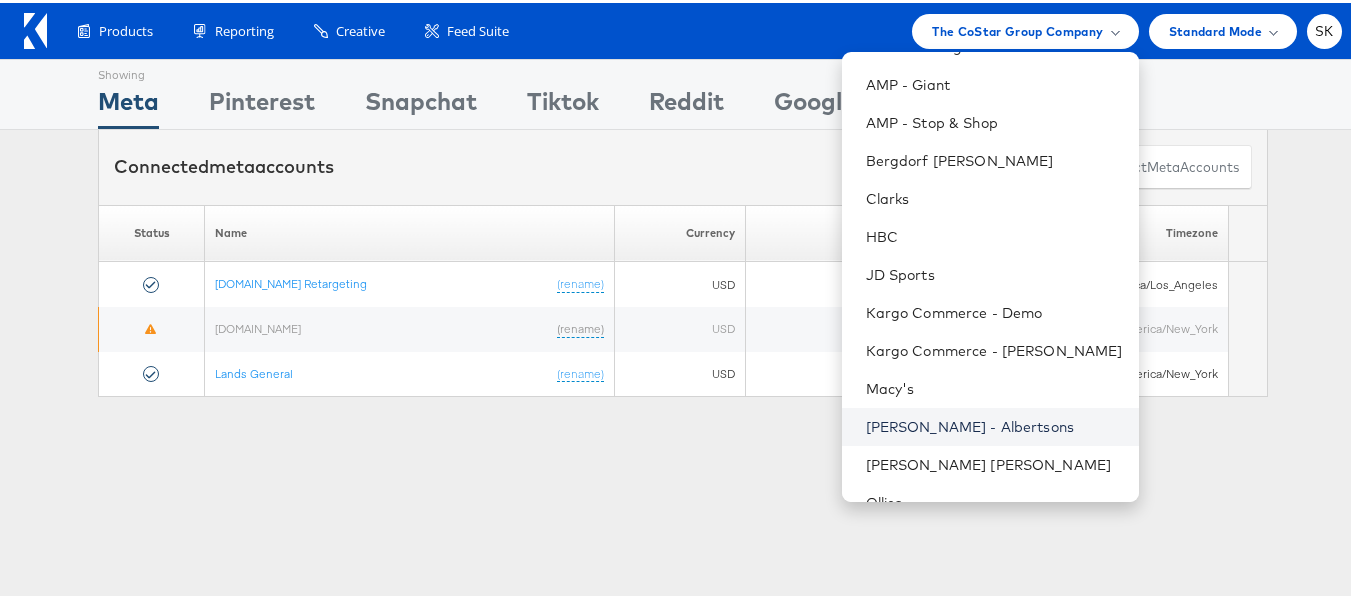 scroll, scrollTop: 248, scrollLeft: 0, axis: vertical 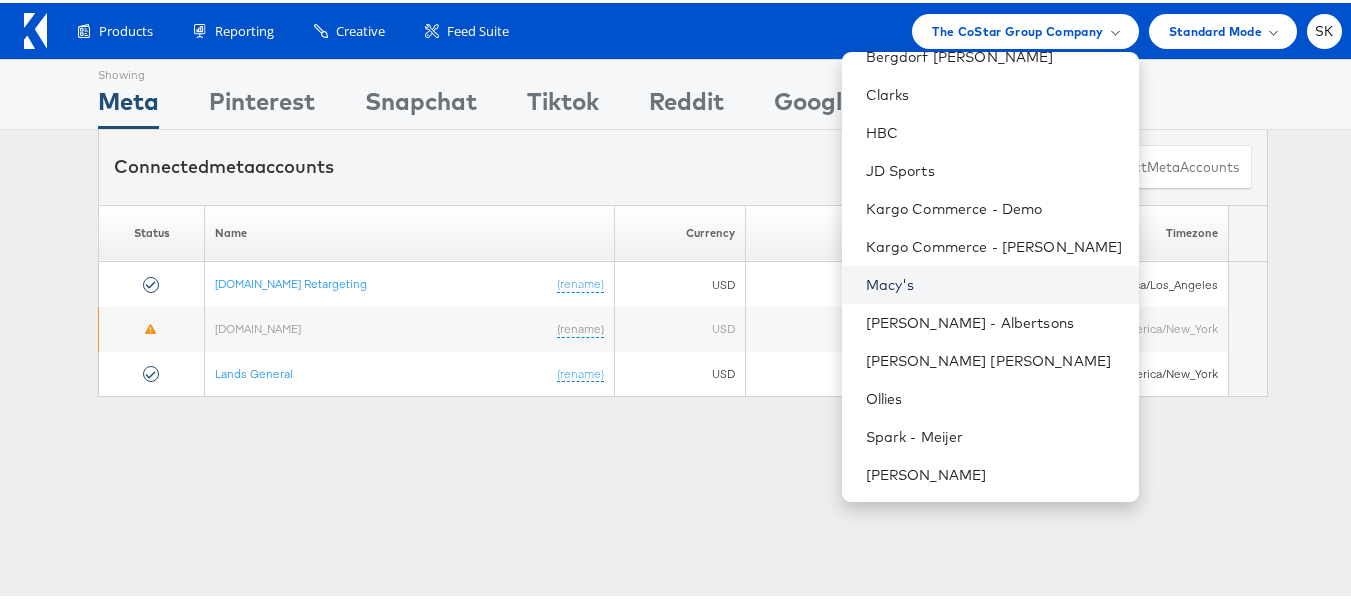 click on "Macy's" at bounding box center (994, 282) 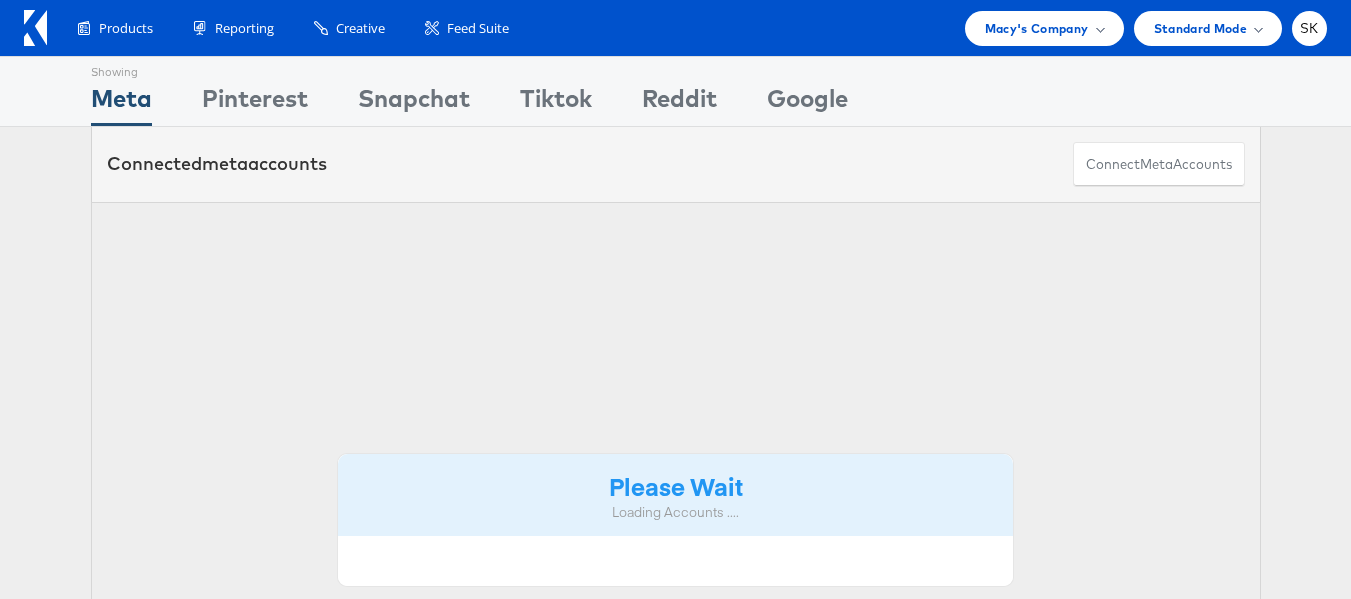 scroll, scrollTop: 0, scrollLeft: 0, axis: both 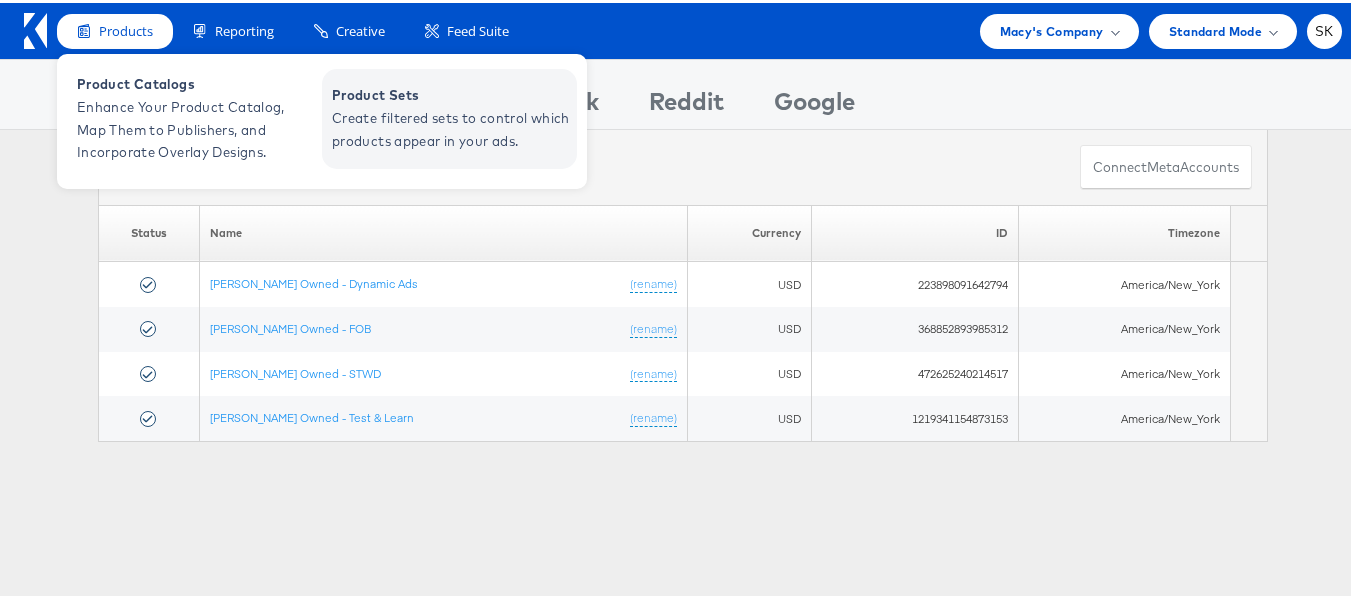 click on "Create filtered sets to control which products appear in your ads." at bounding box center (452, 127) 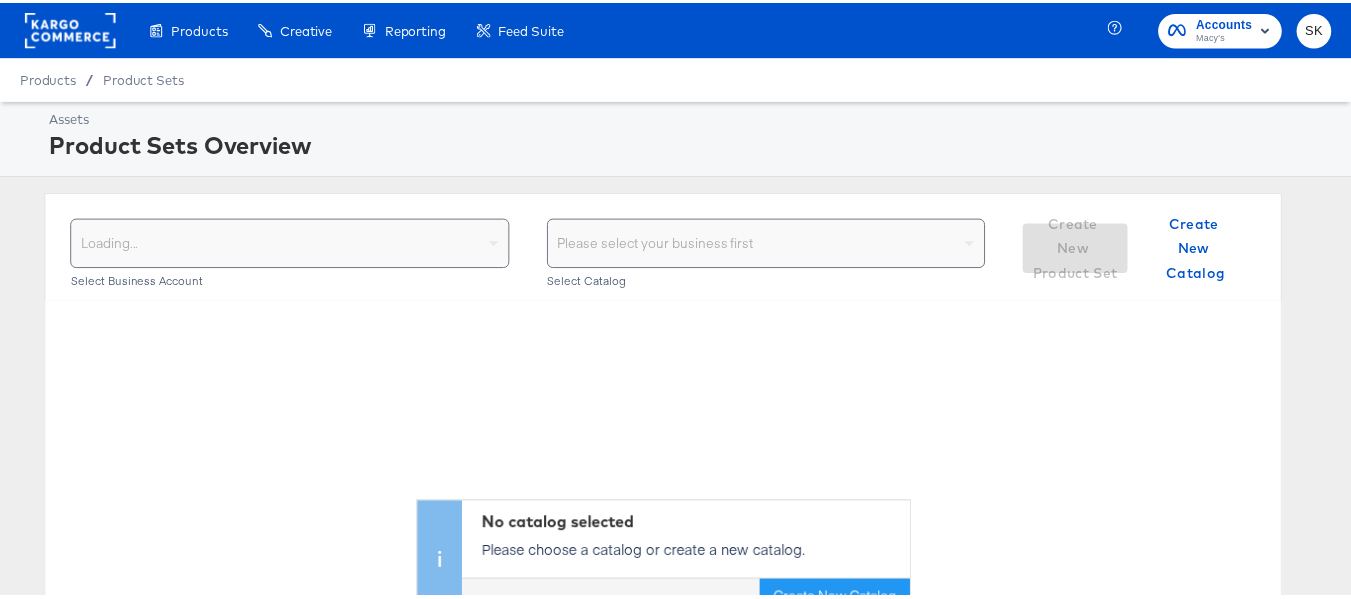 scroll, scrollTop: 0, scrollLeft: 0, axis: both 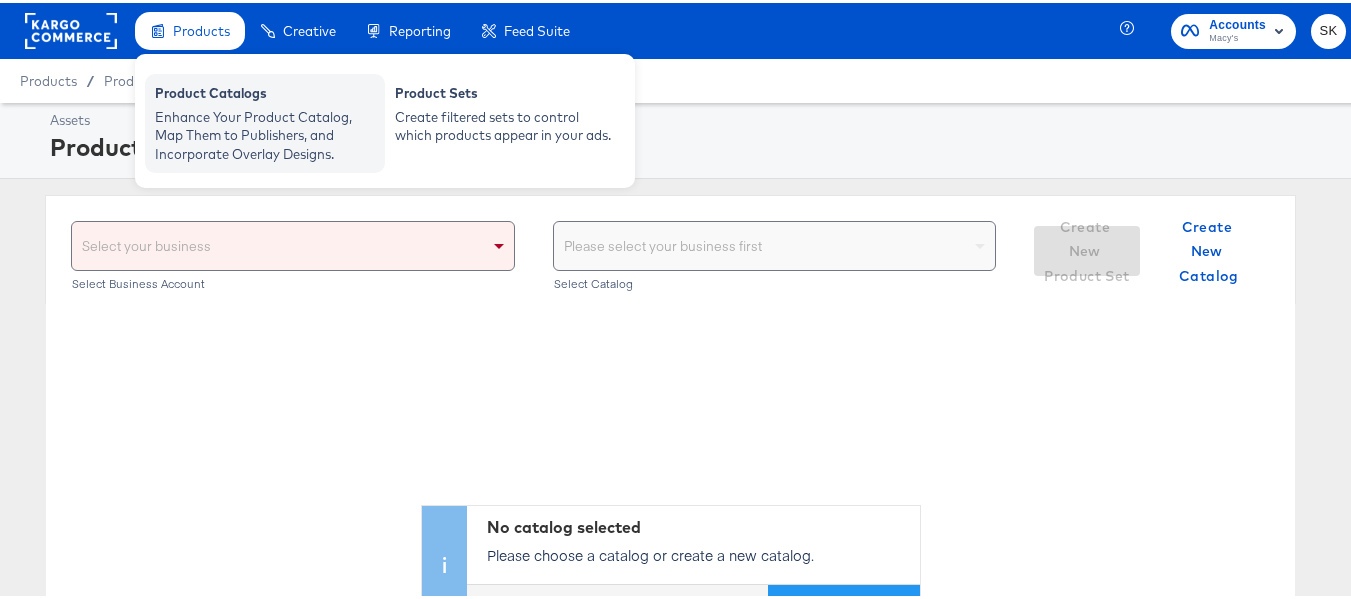 click on "Enhance Your Product Catalog, Map Them to Publishers, and Incorporate Overlay Designs." at bounding box center (265, 133) 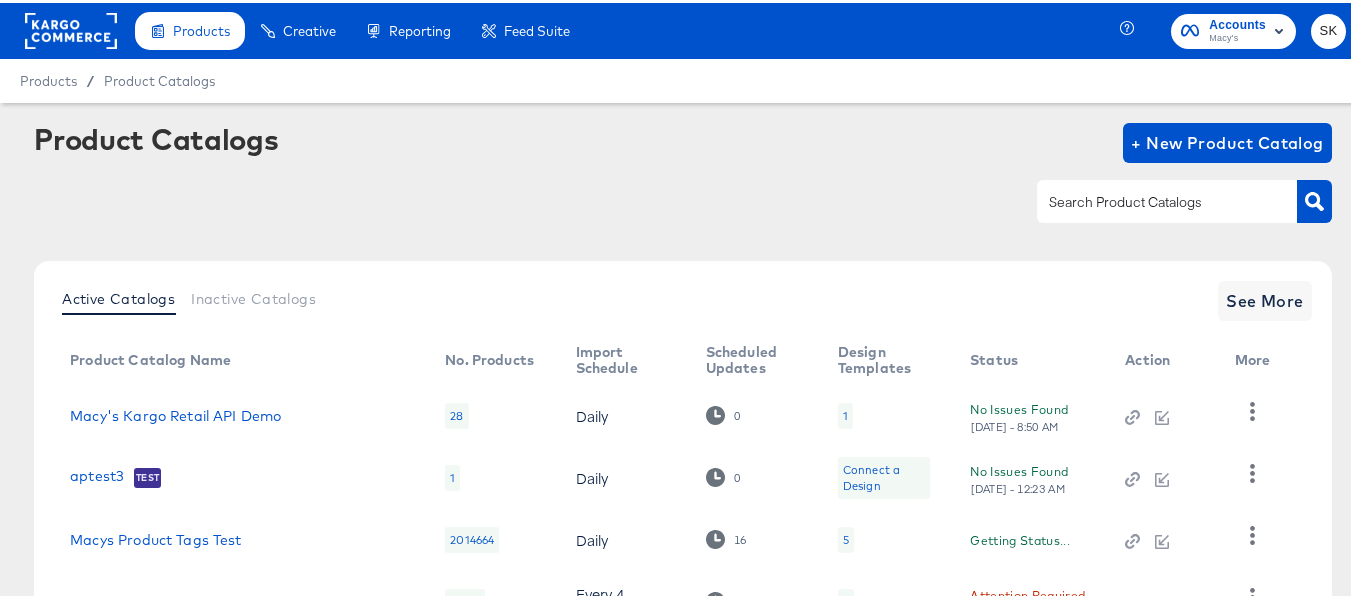 scroll, scrollTop: 225, scrollLeft: 0, axis: vertical 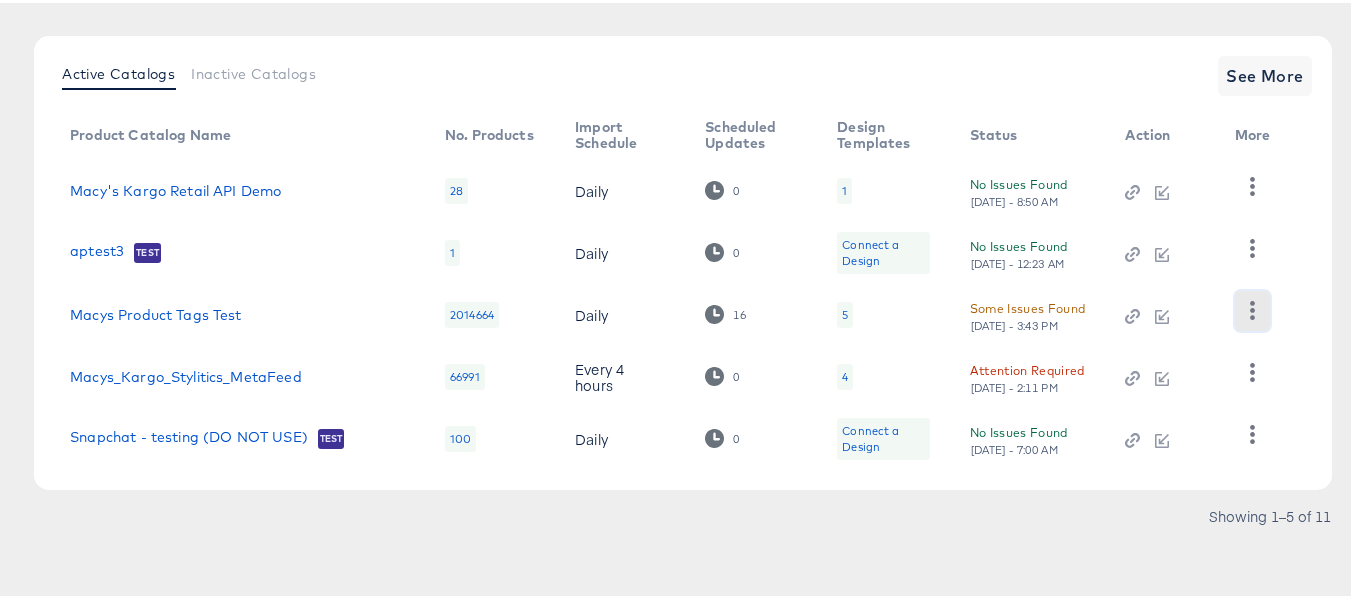 click 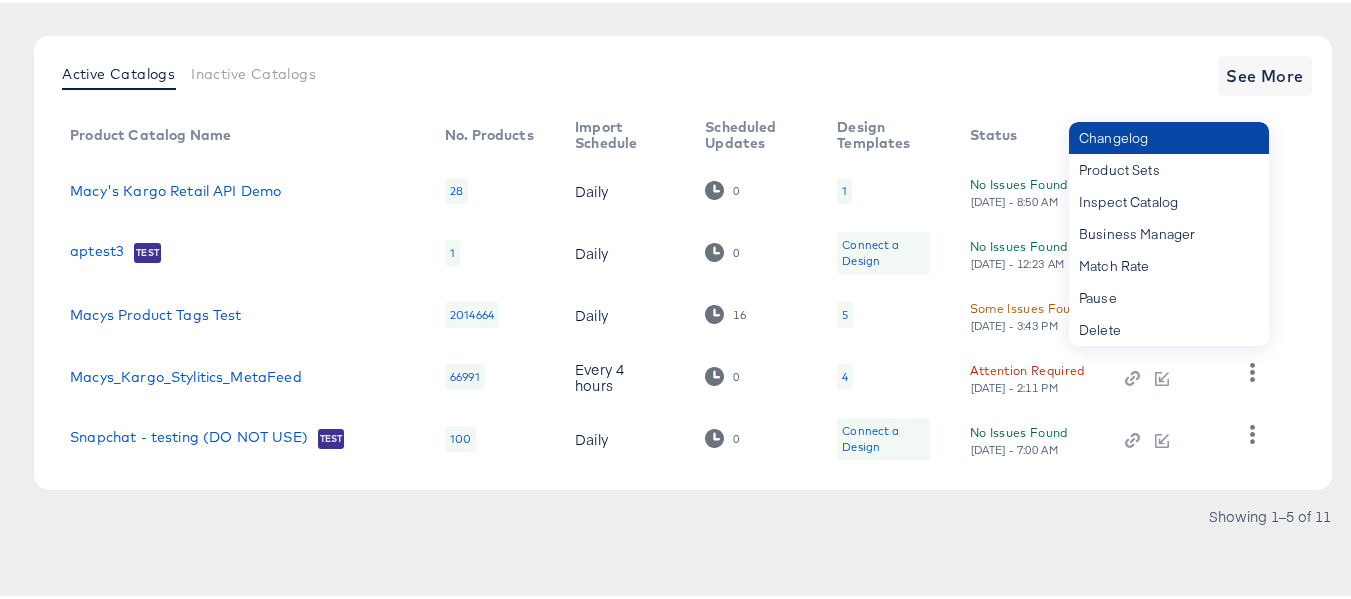 click on "Changelog" at bounding box center [1169, 135] 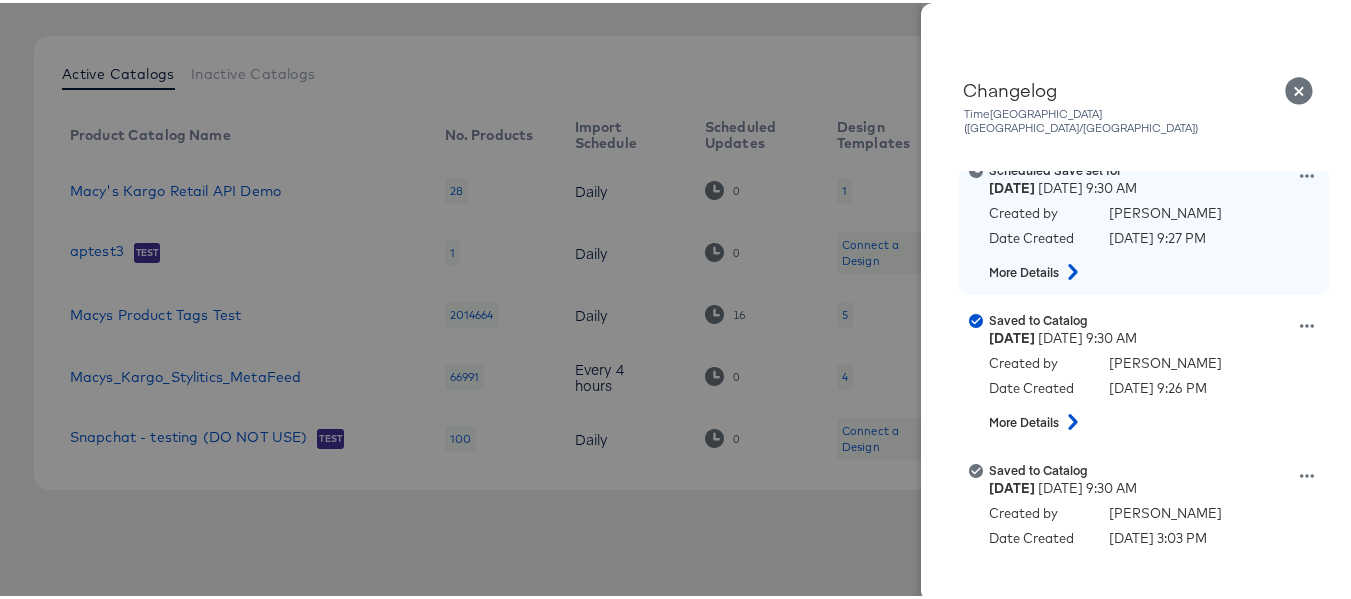scroll, scrollTop: 2300, scrollLeft: 0, axis: vertical 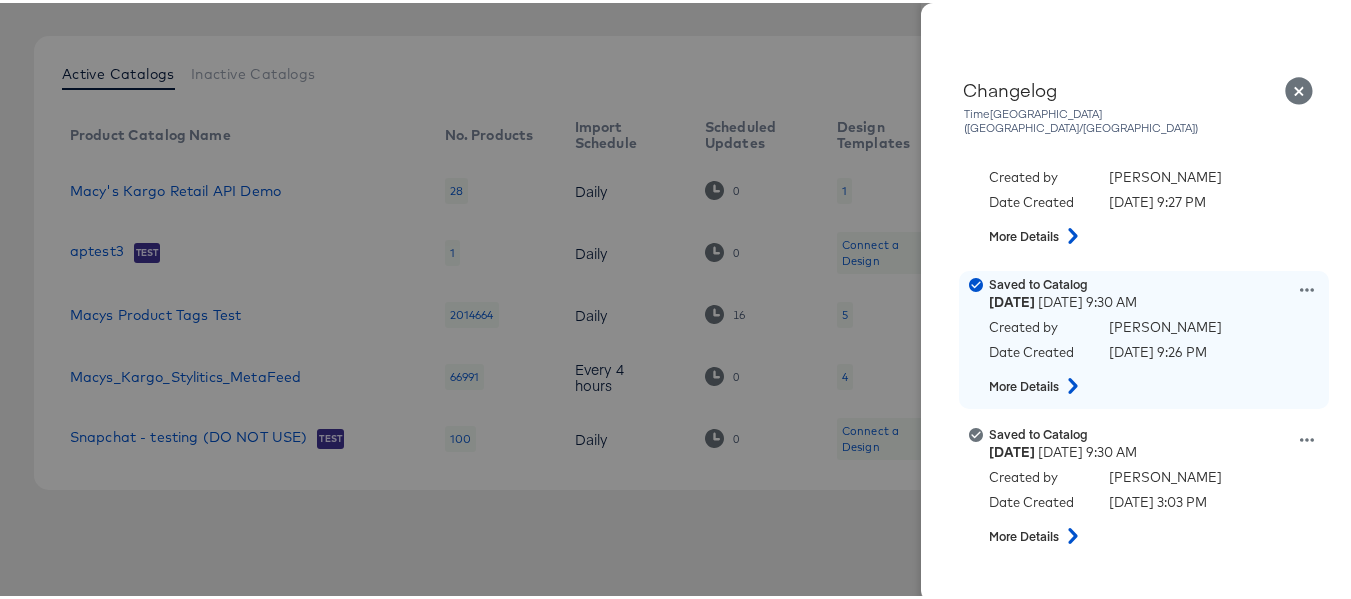 click at bounding box center (1307, 289) 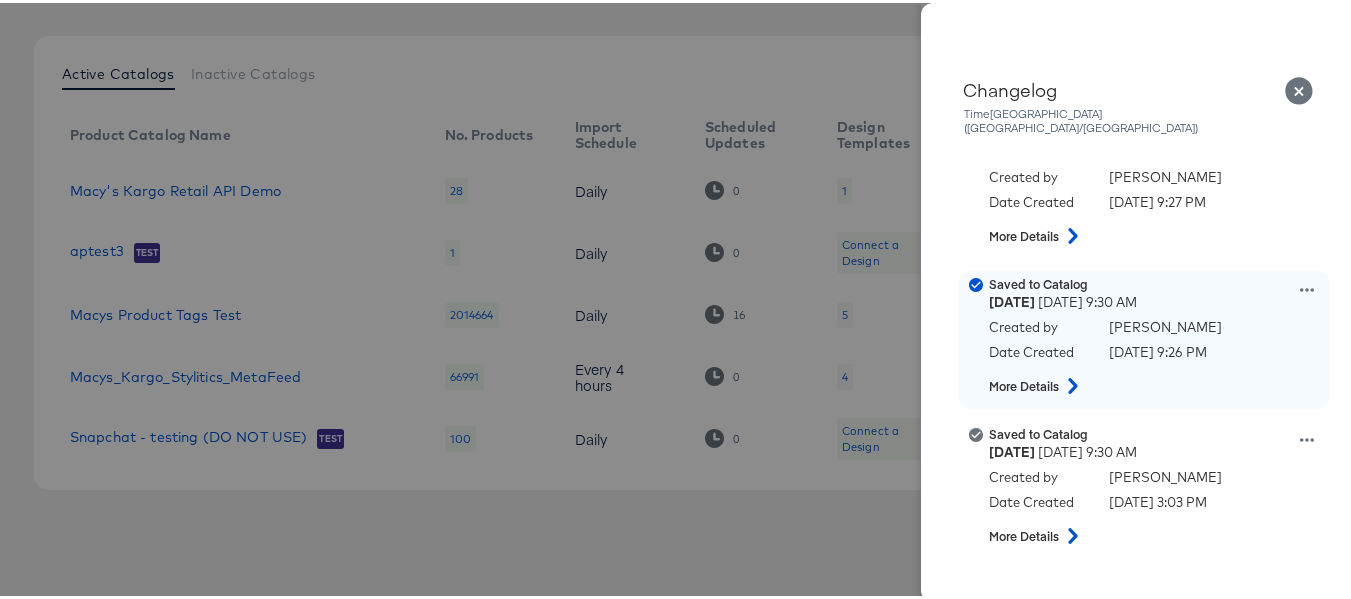 click on "Saved to Catalog Tuesday   July 8th 2025 9:30 AM Created by Aia Barretto Date Created July 7th 2025 9:26 PM More Details" at bounding box center (1169, 337) 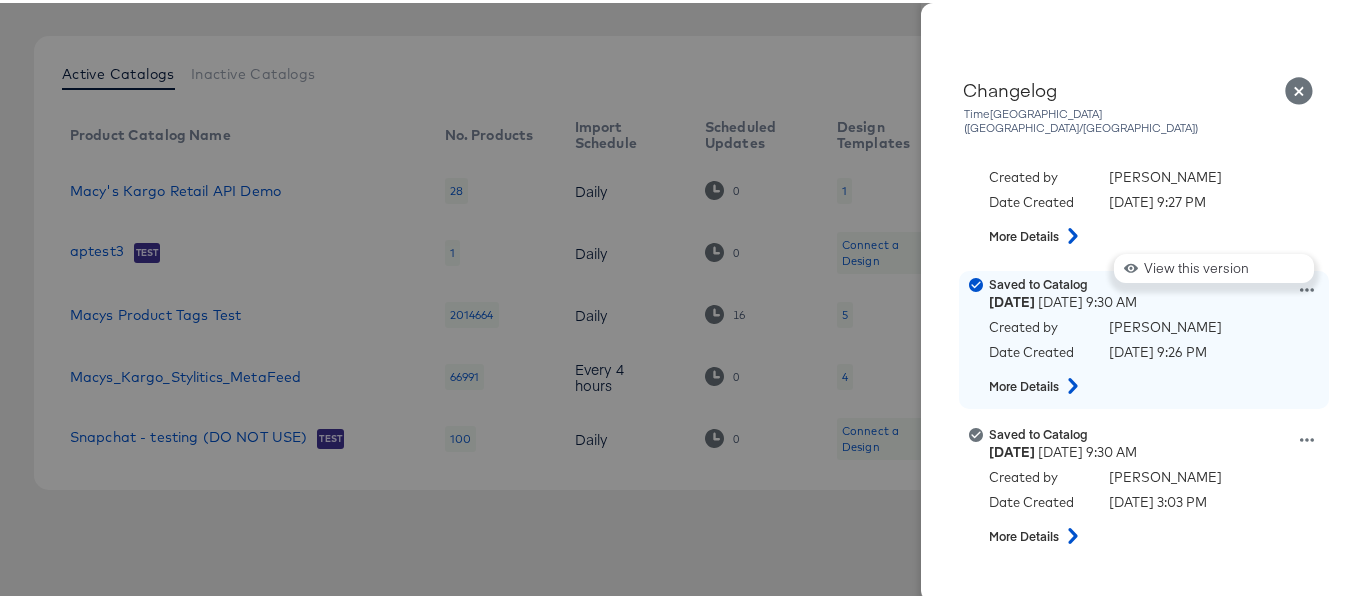 click on "More Details" at bounding box center (1156, 383) 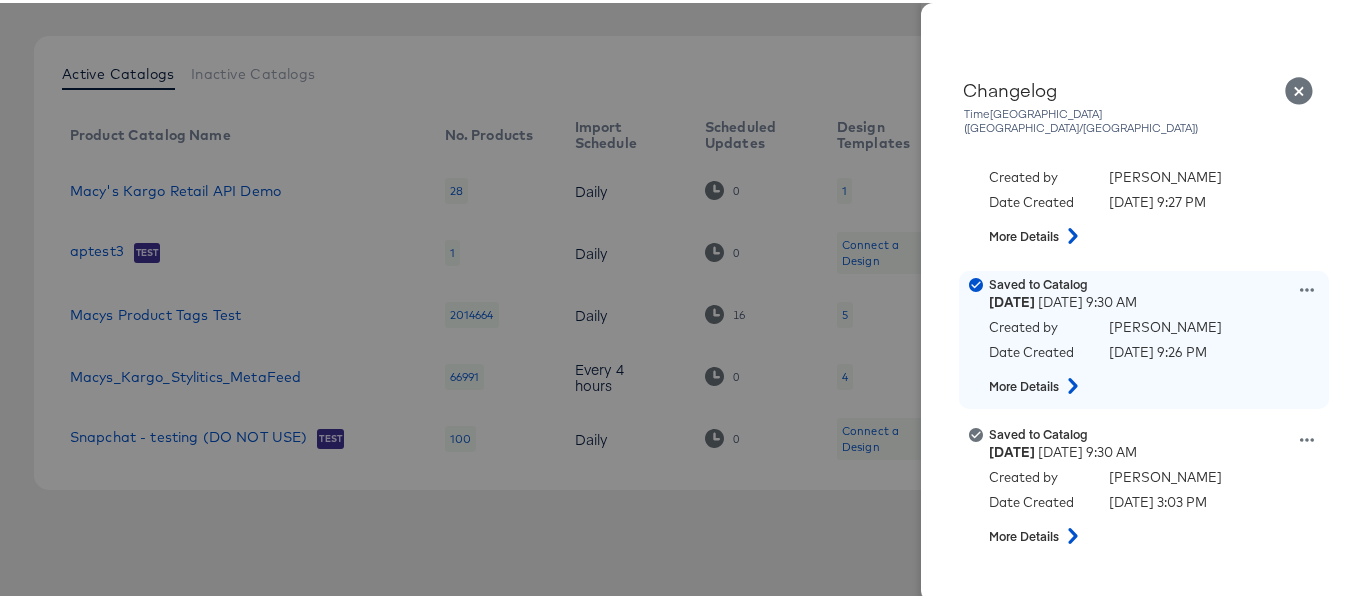 click 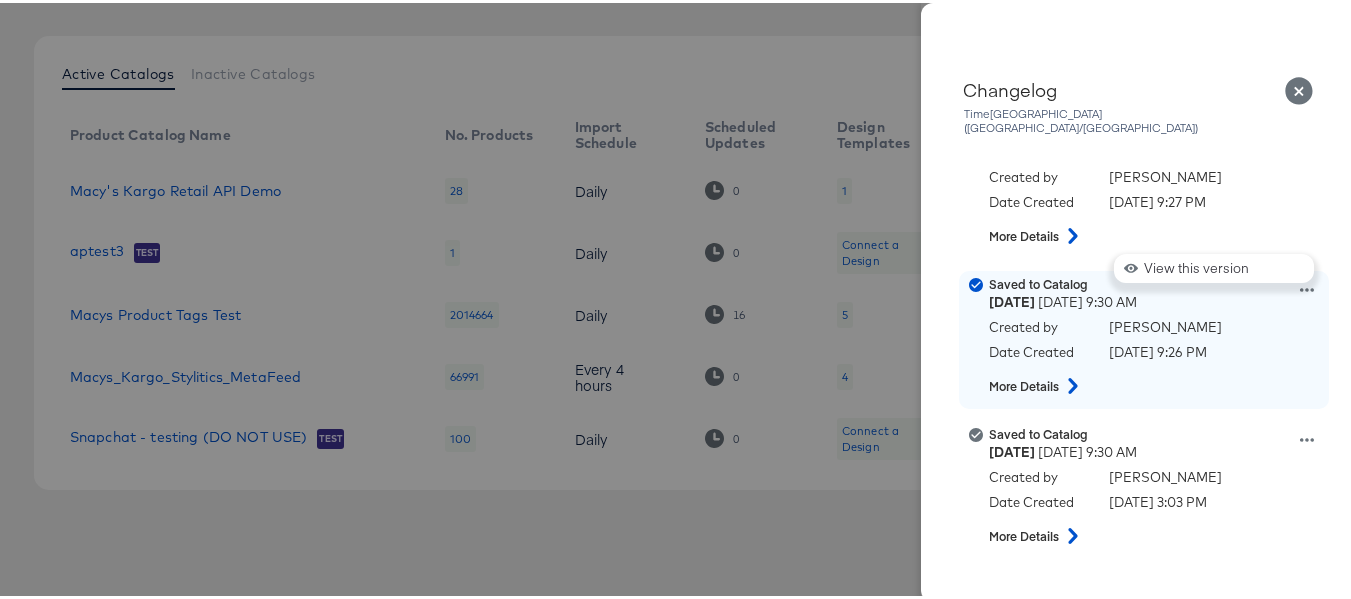 scroll, scrollTop: 2400, scrollLeft: 0, axis: vertical 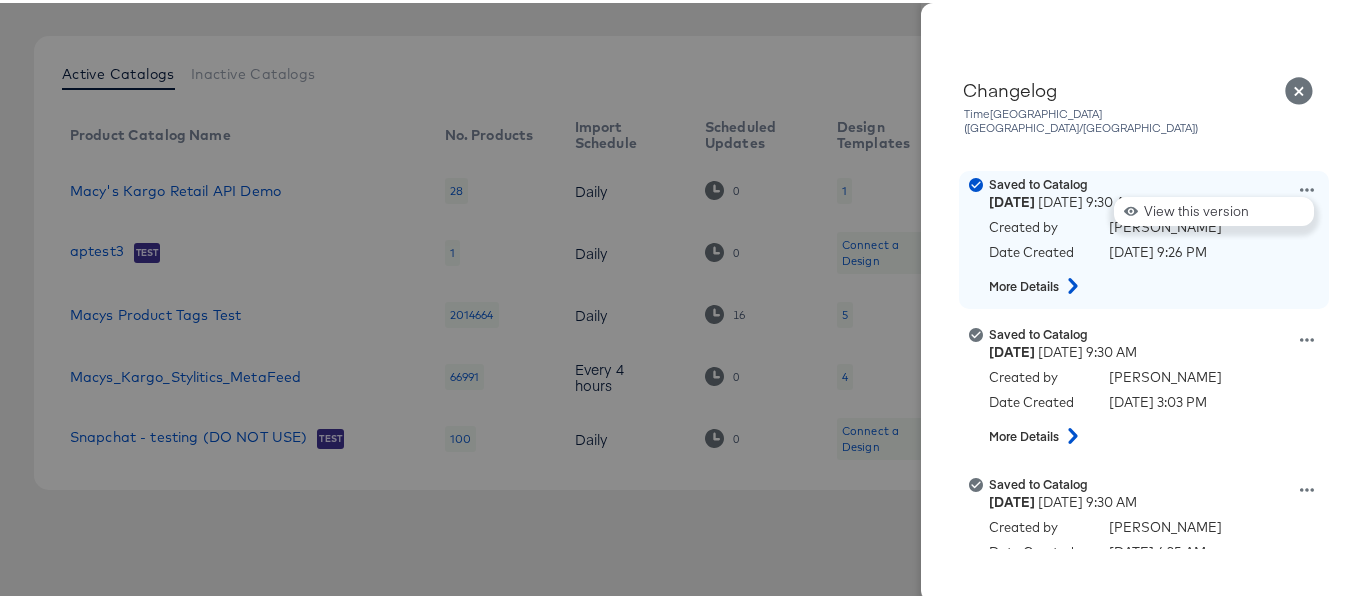 click 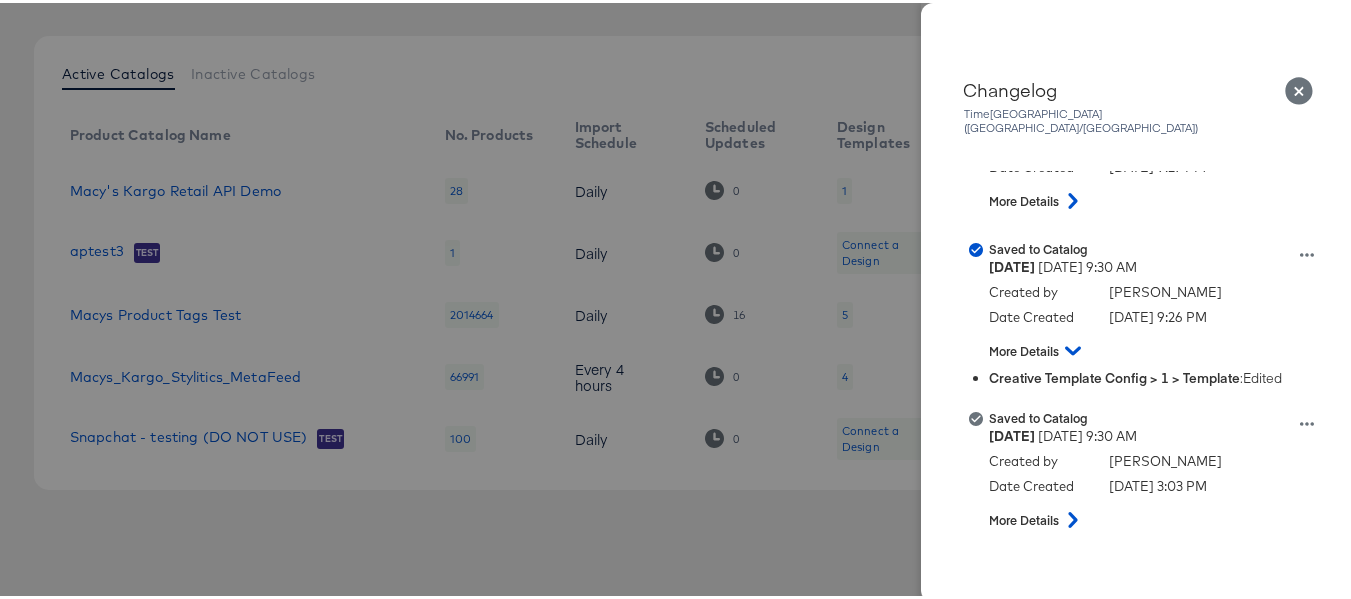 scroll, scrollTop: 2300, scrollLeft: 0, axis: vertical 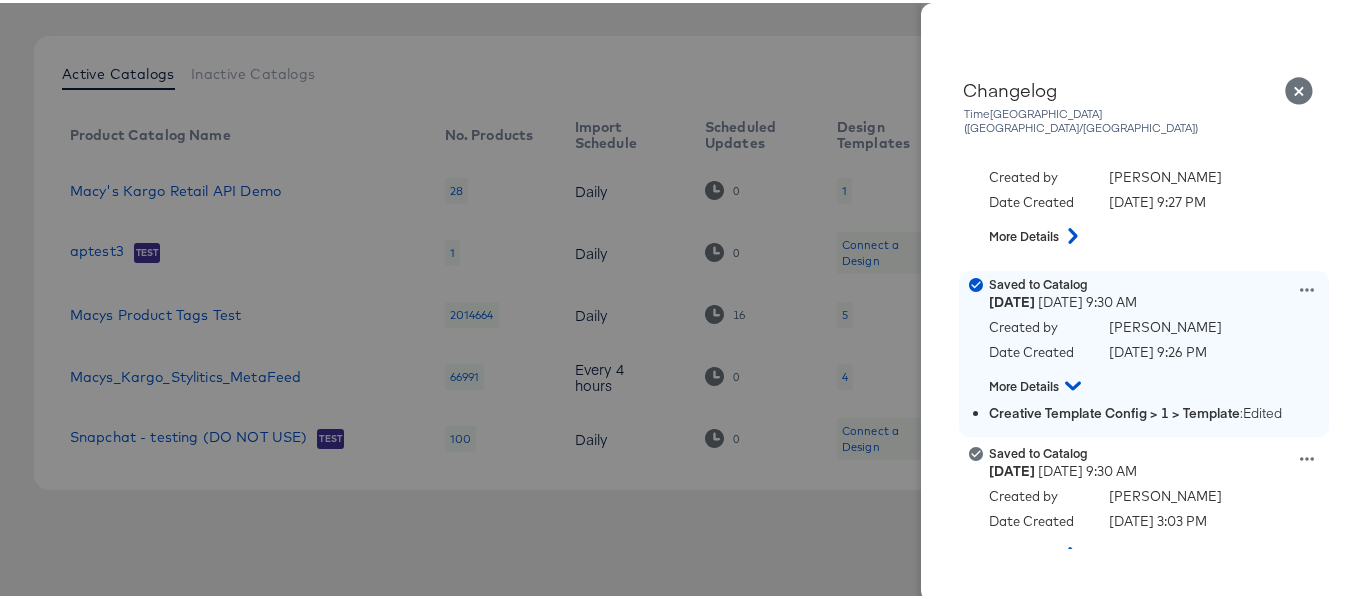 click 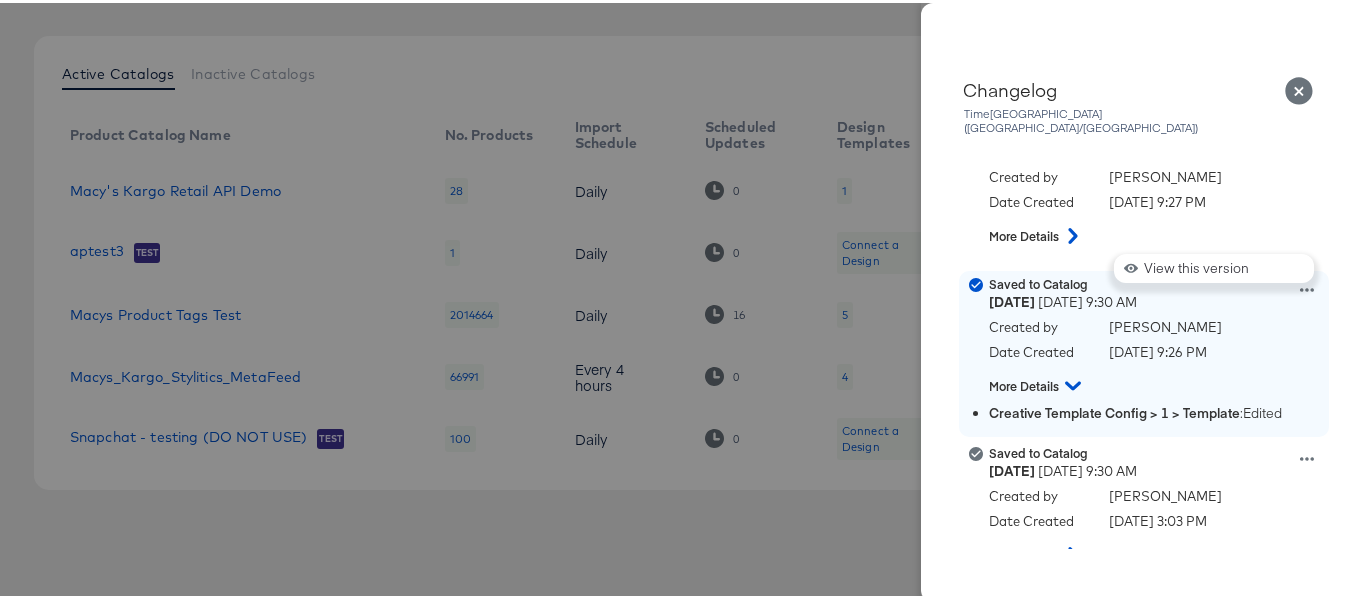click 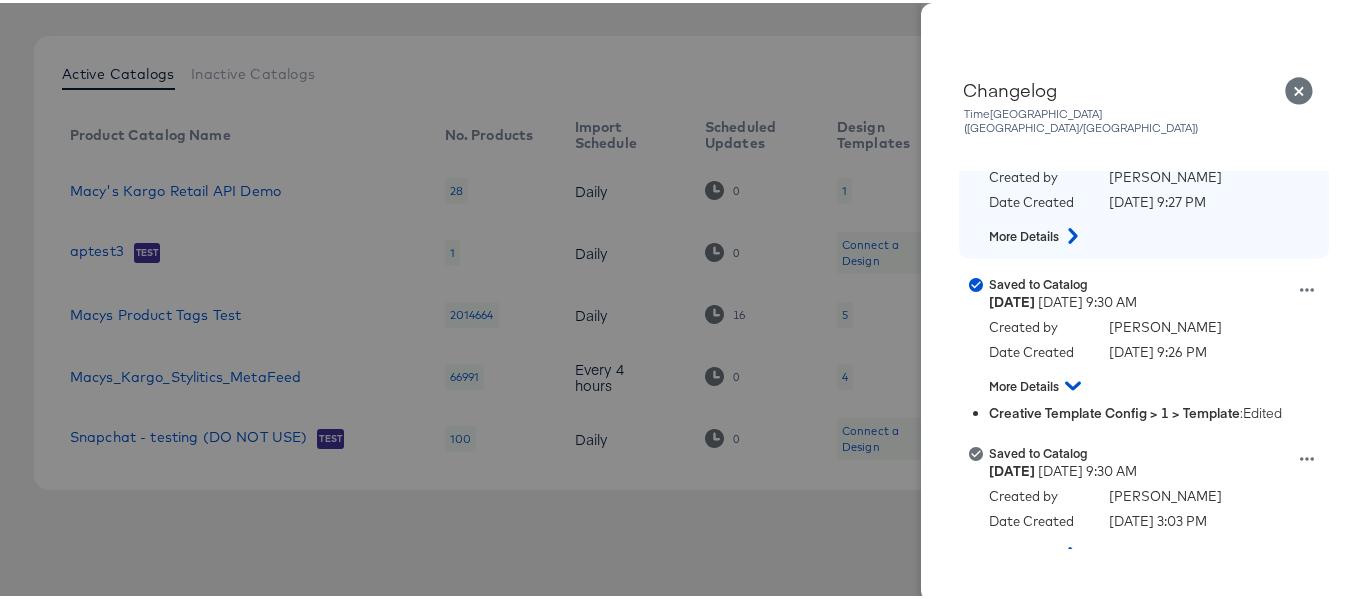 drag, startPoint x: 1289, startPoint y: 83, endPoint x: 1185, endPoint y: 250, distance: 196.73587 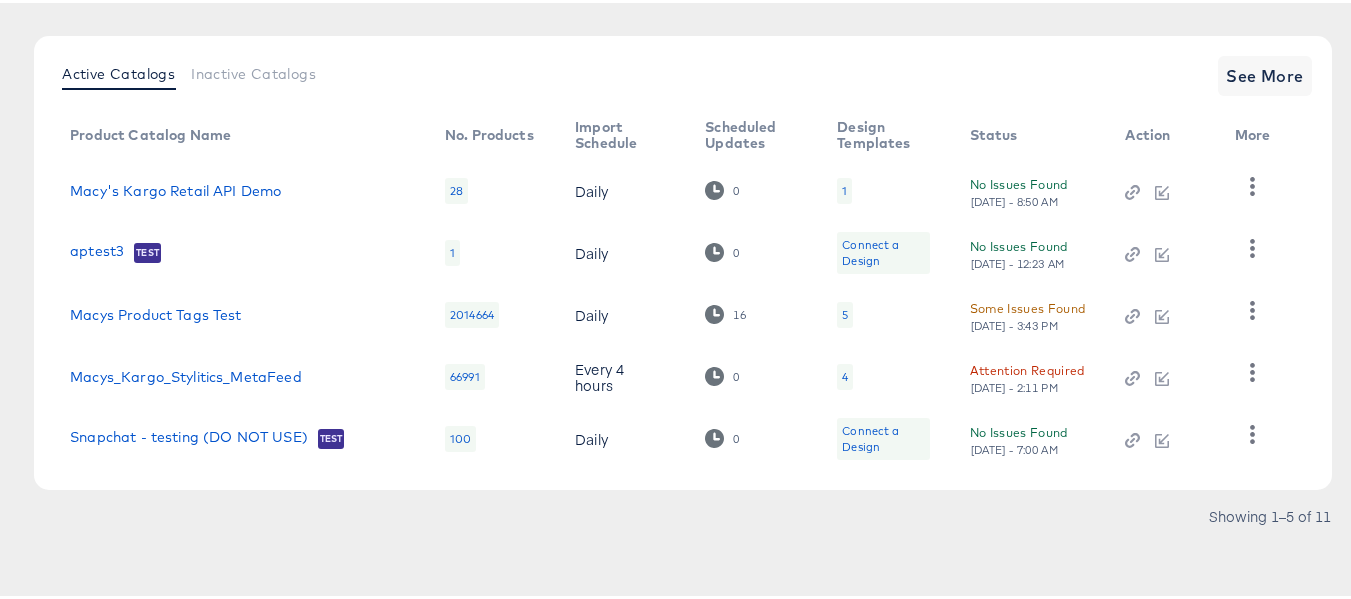 click at bounding box center [683, 93] 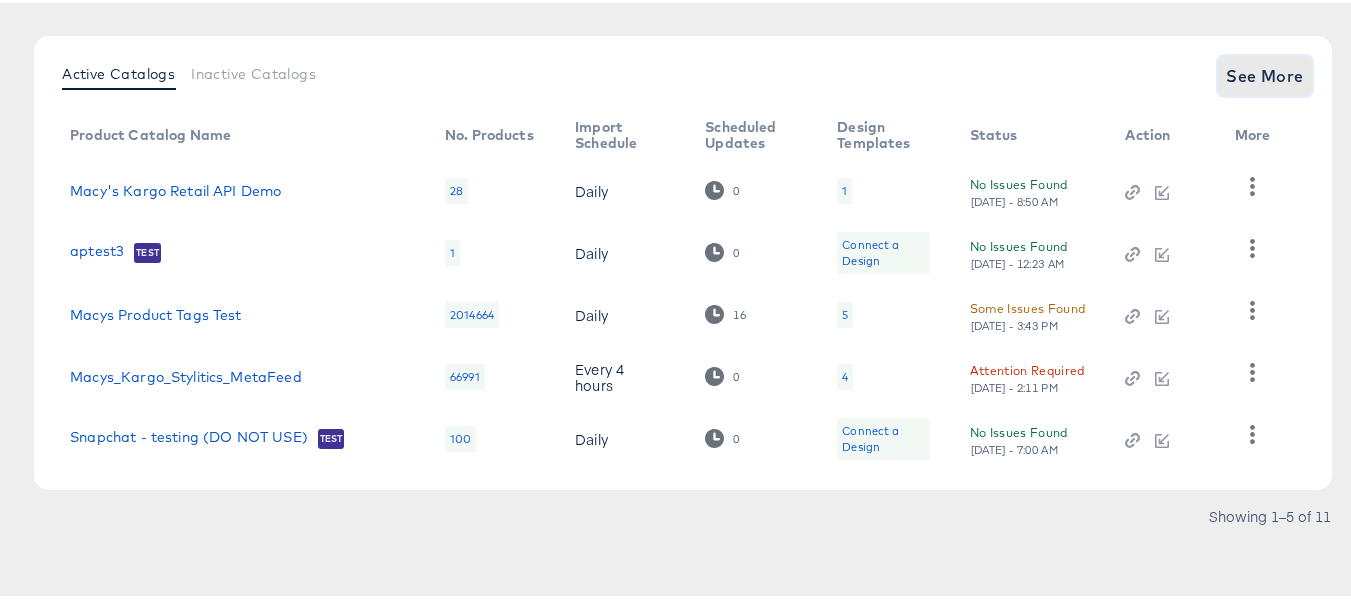 click on "See More" at bounding box center [1265, 73] 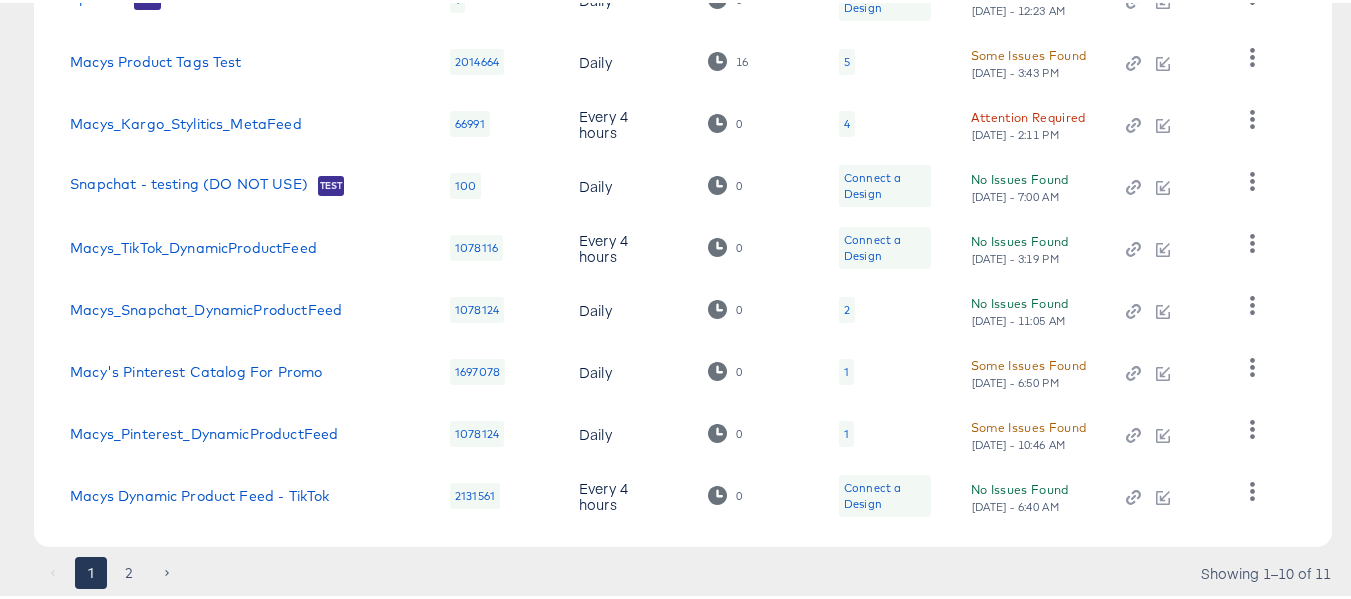 scroll, scrollTop: 535, scrollLeft: 0, axis: vertical 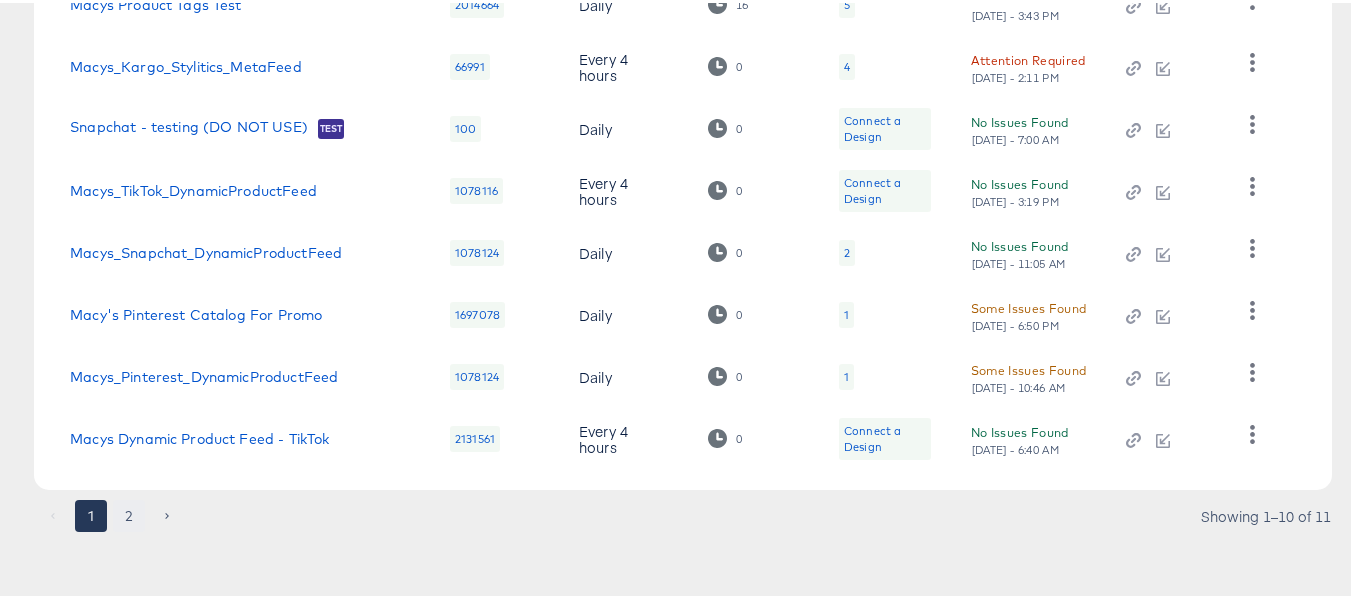 click on "2" at bounding box center [129, 513] 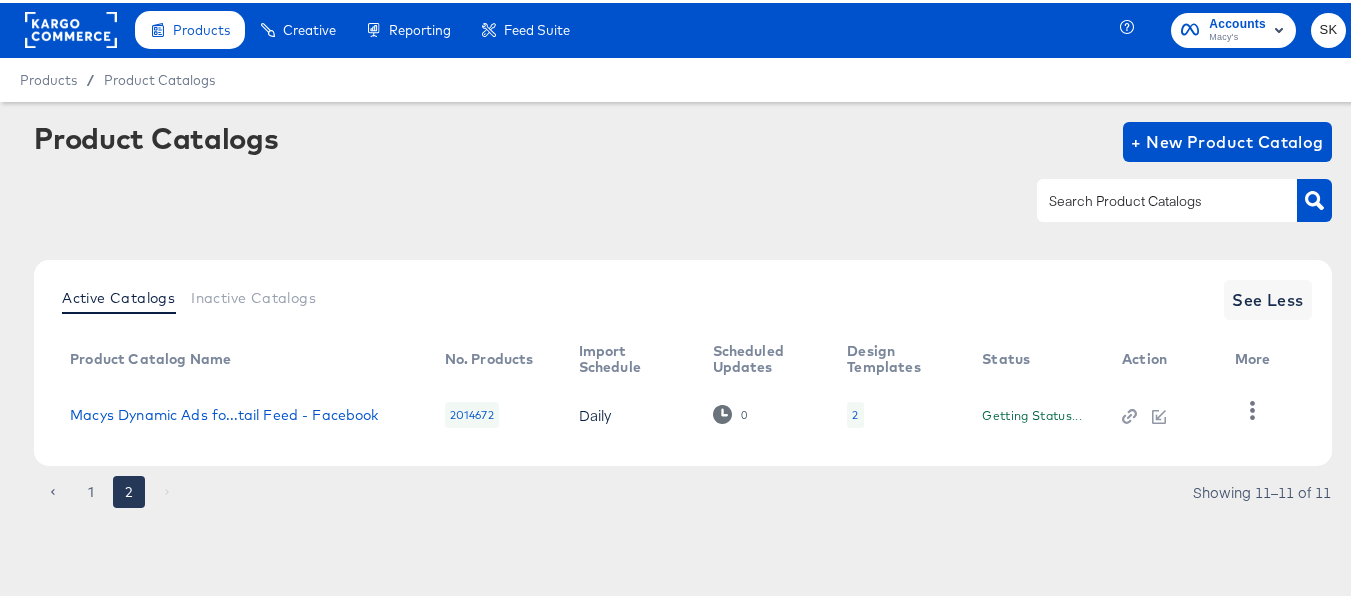 scroll, scrollTop: 1, scrollLeft: 0, axis: vertical 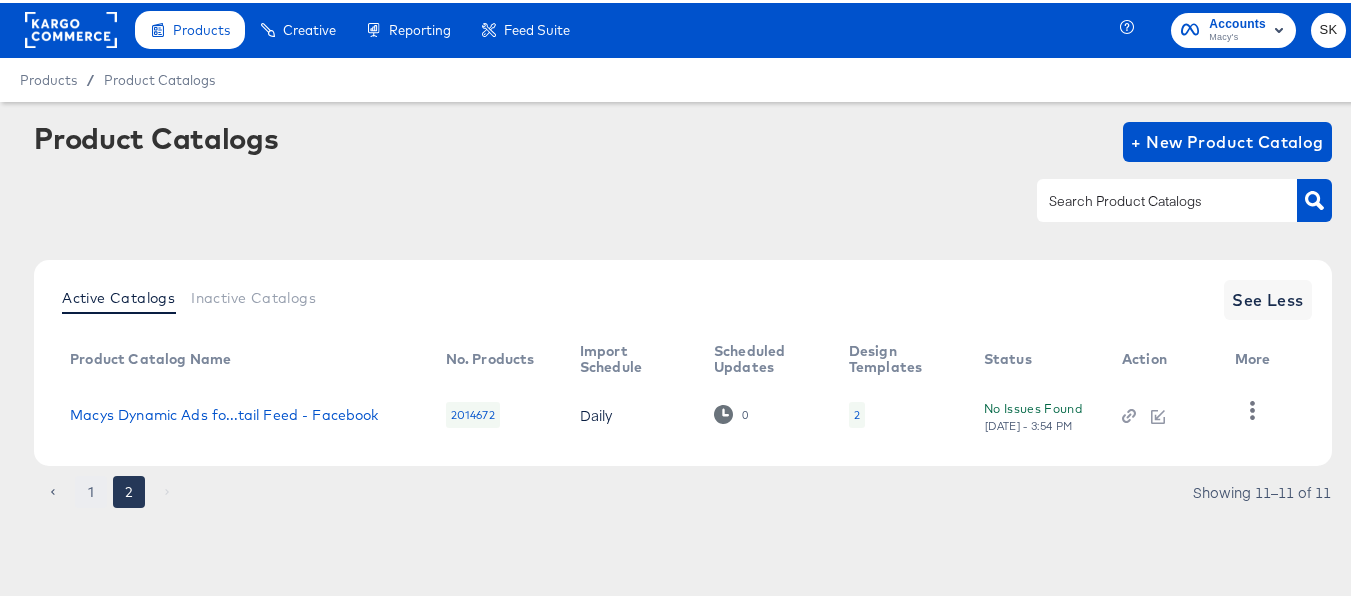 click on "1" at bounding box center [91, 489] 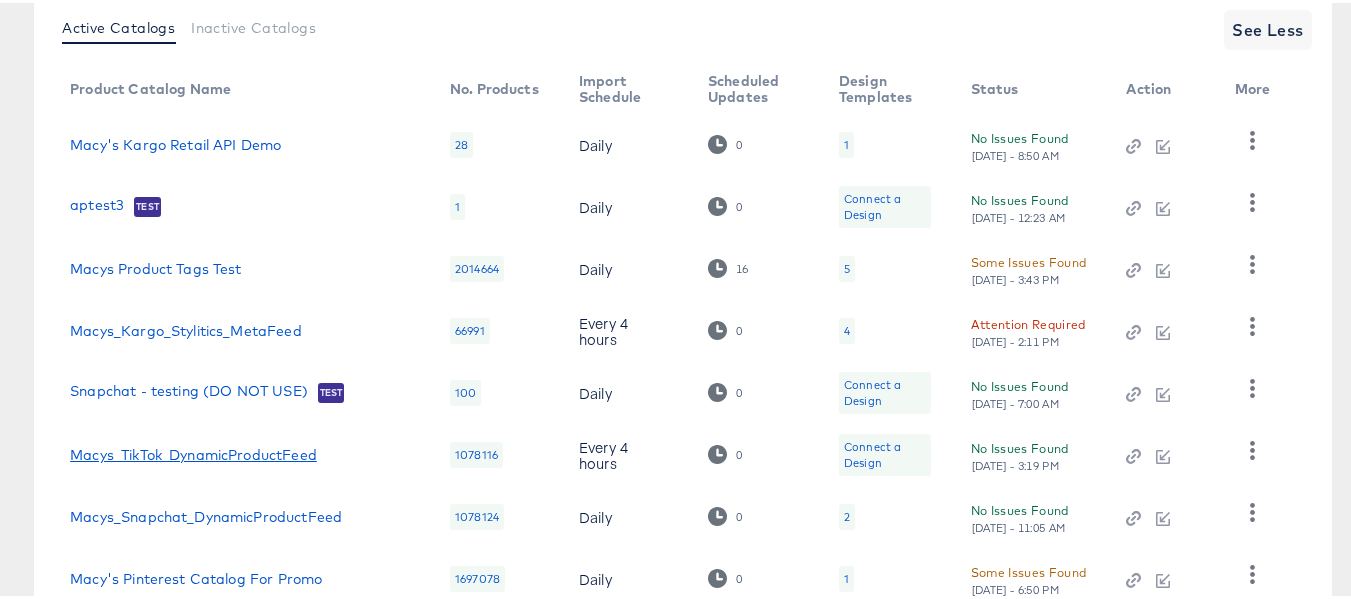 scroll, scrollTop: 235, scrollLeft: 0, axis: vertical 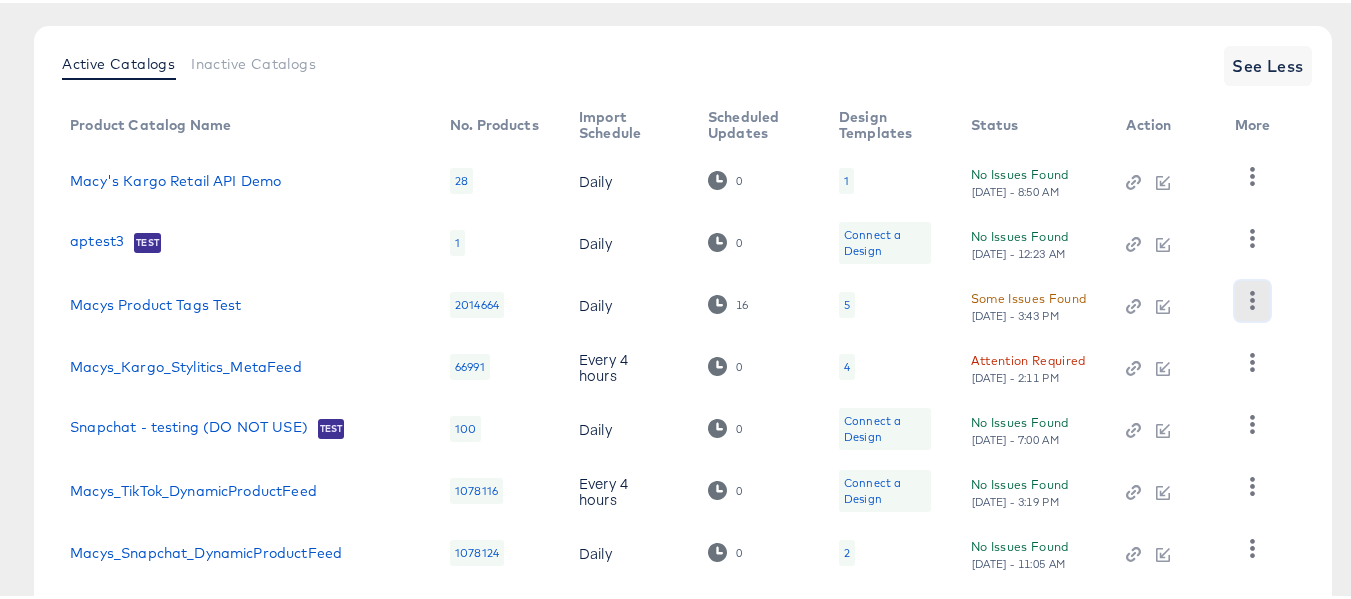 click 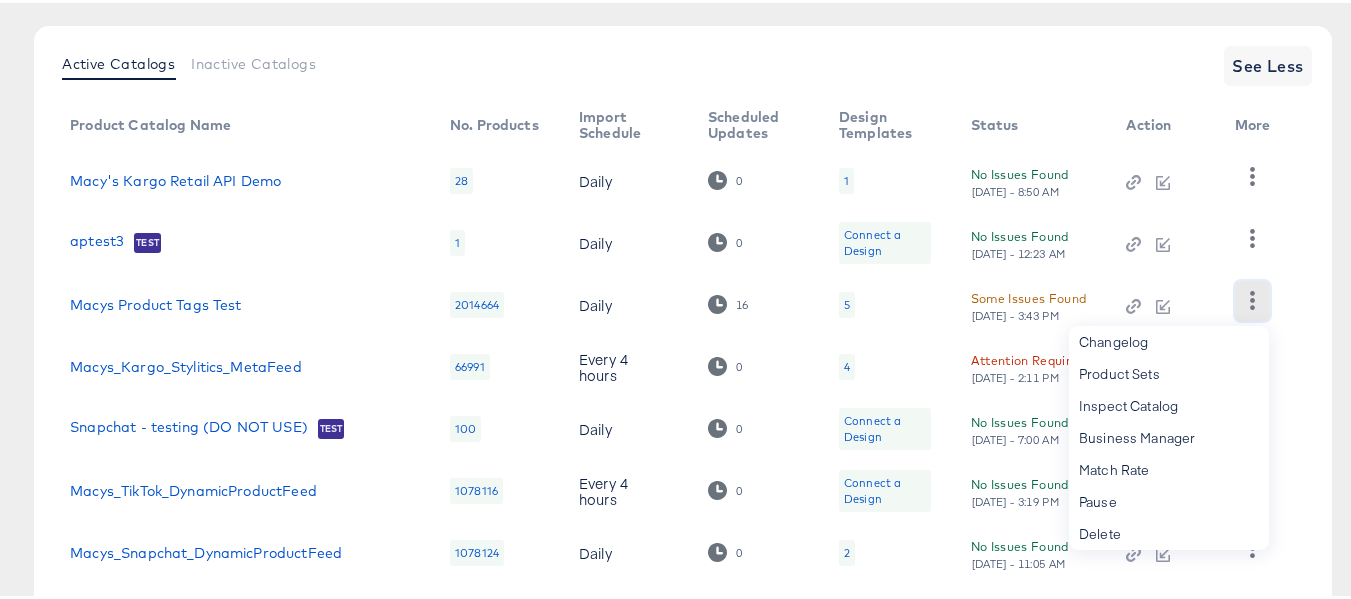 click 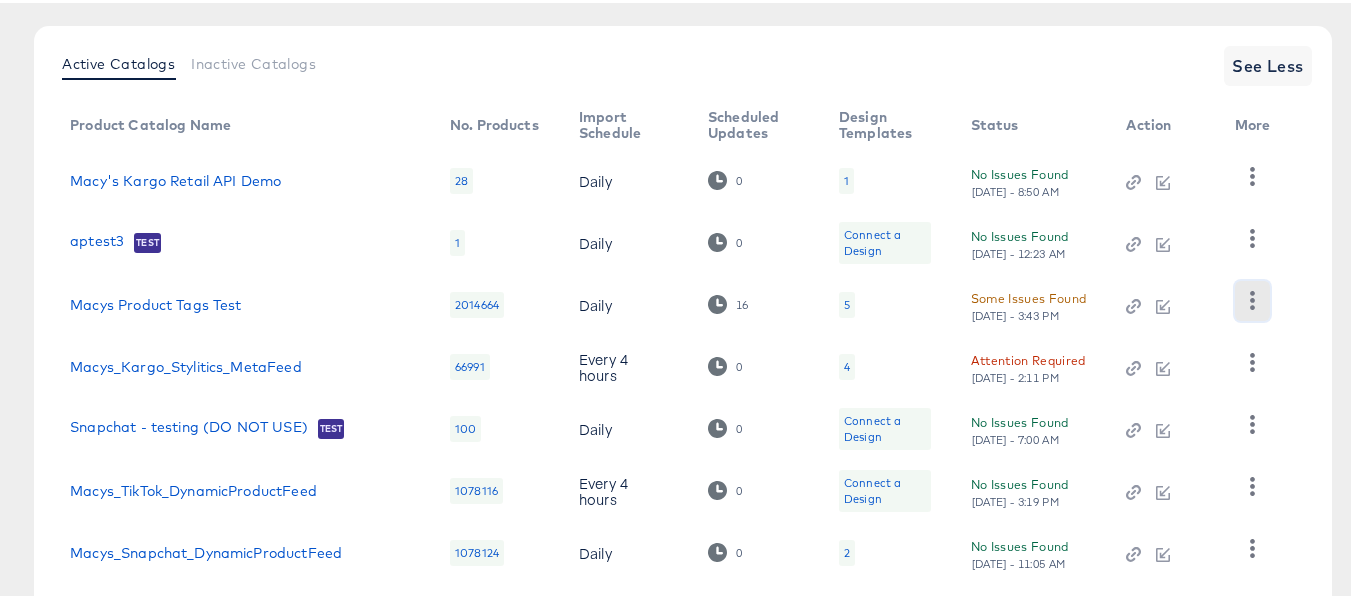 click at bounding box center (1252, 298) 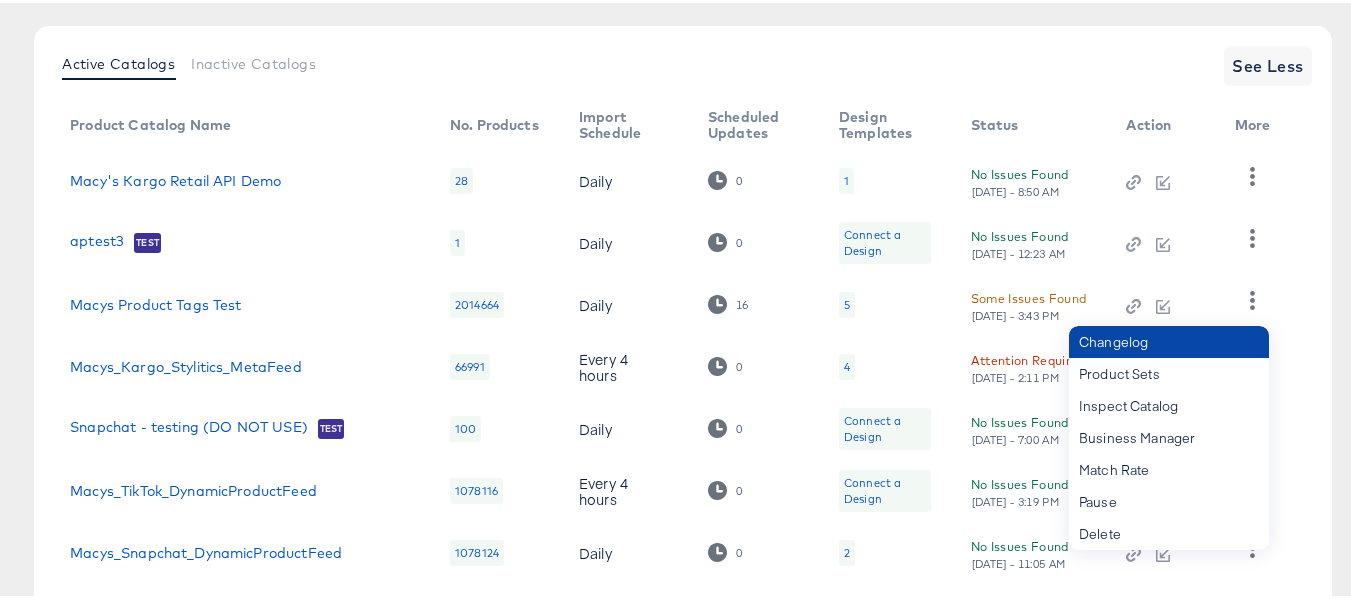 click on "Changelog" at bounding box center [1169, 339] 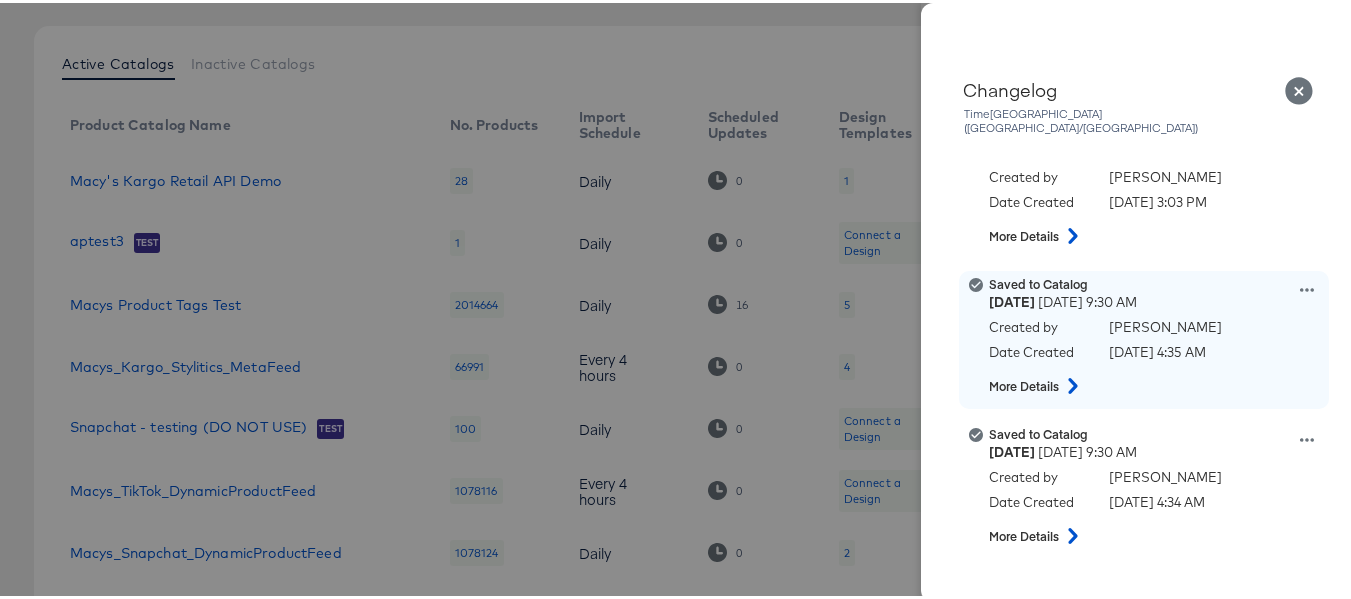 scroll, scrollTop: 2500, scrollLeft: 0, axis: vertical 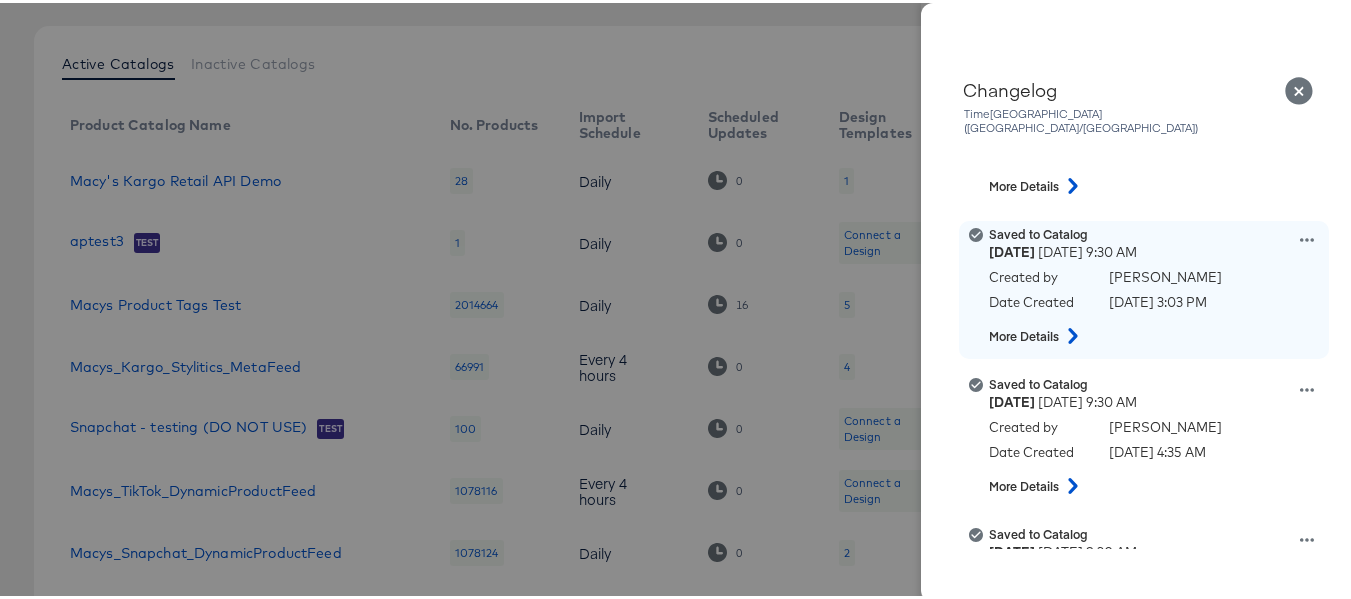 click on "More Details" at bounding box center [1024, 333] 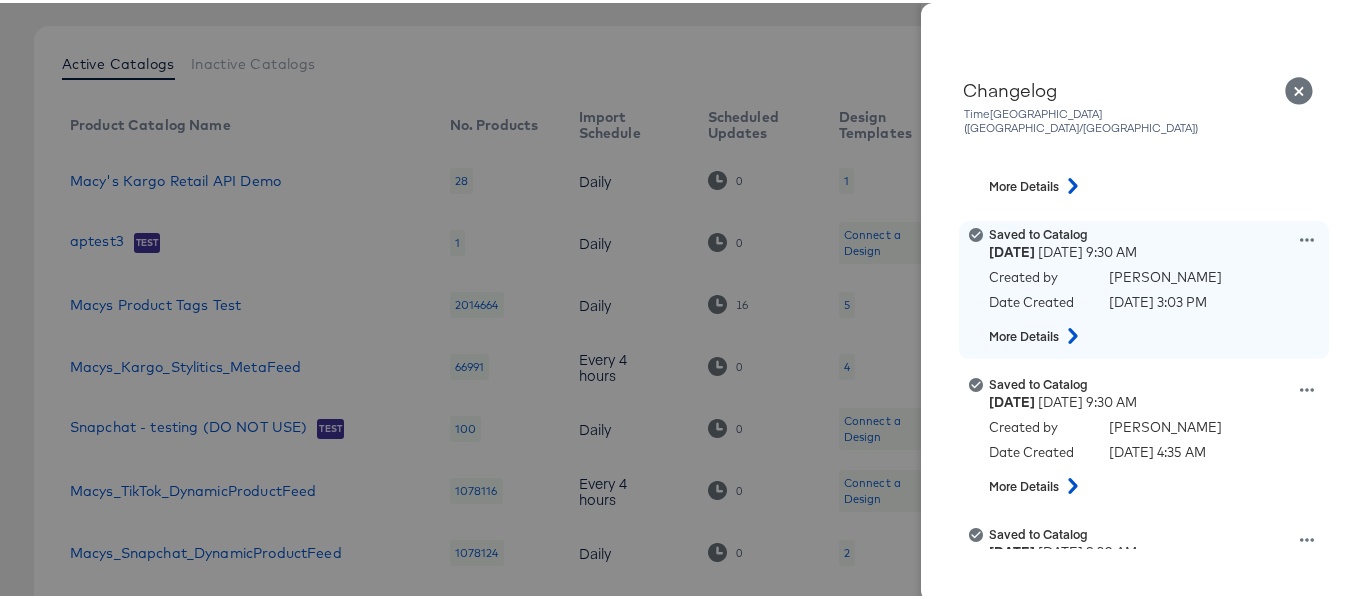 click 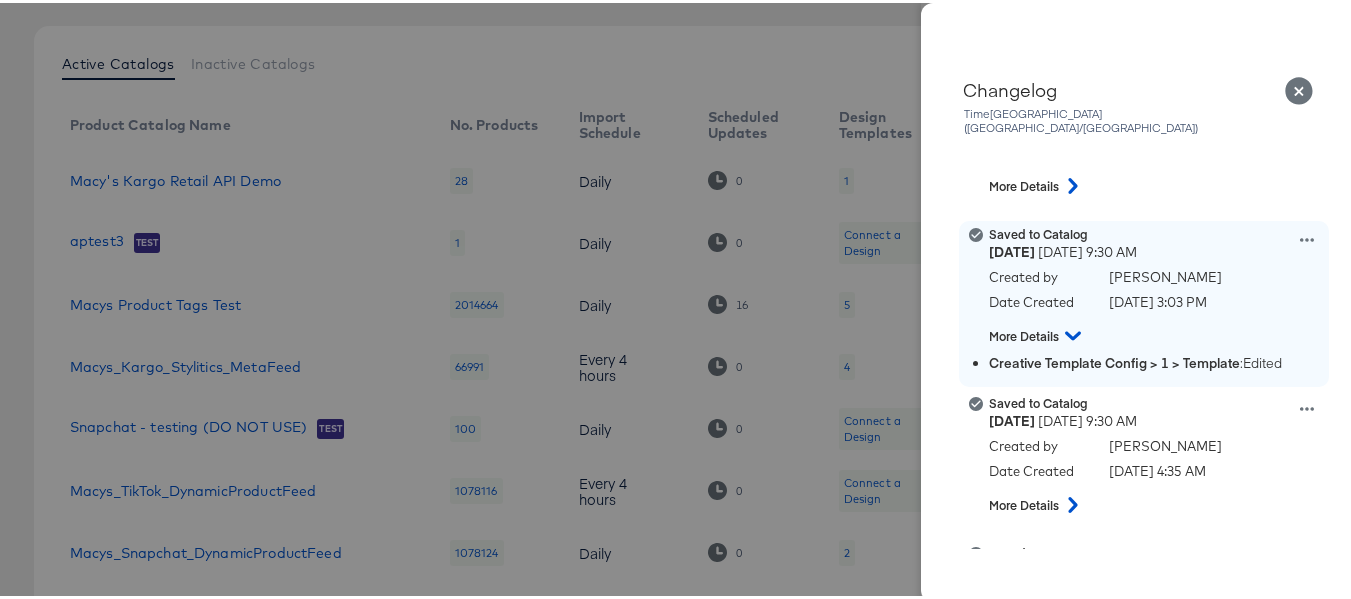 click on "Creative Template Config > 1 > Template :  Edited" at bounding box center (1156, 360) 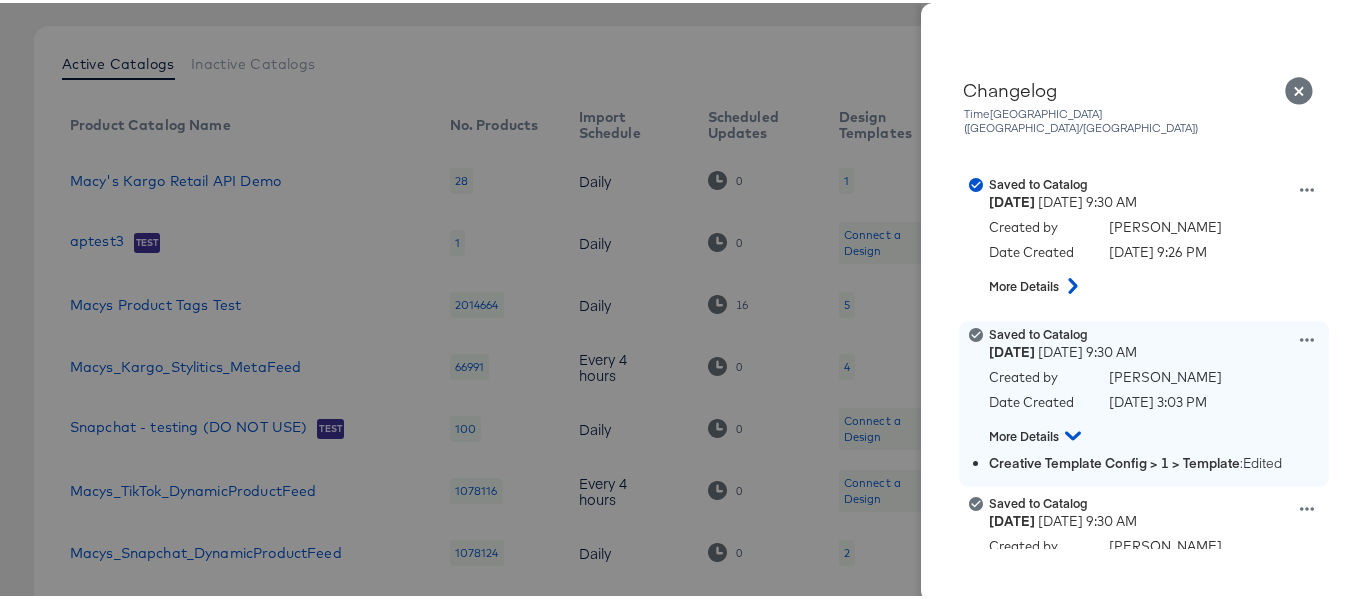 scroll, scrollTop: 2300, scrollLeft: 0, axis: vertical 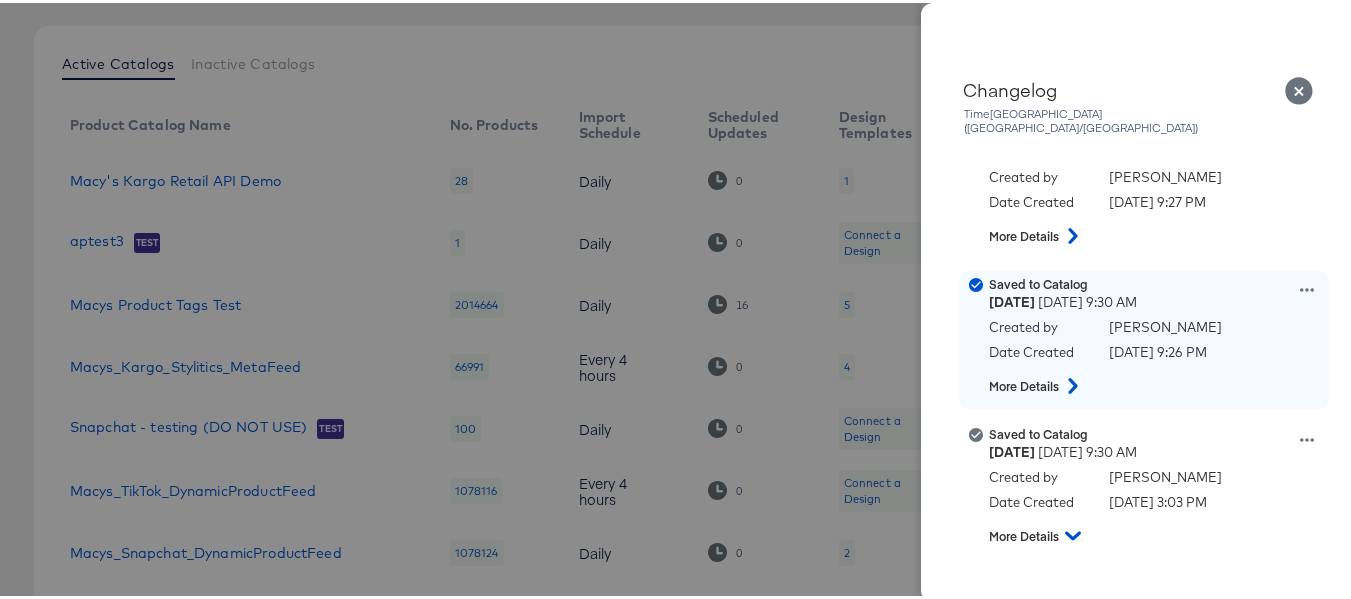 click 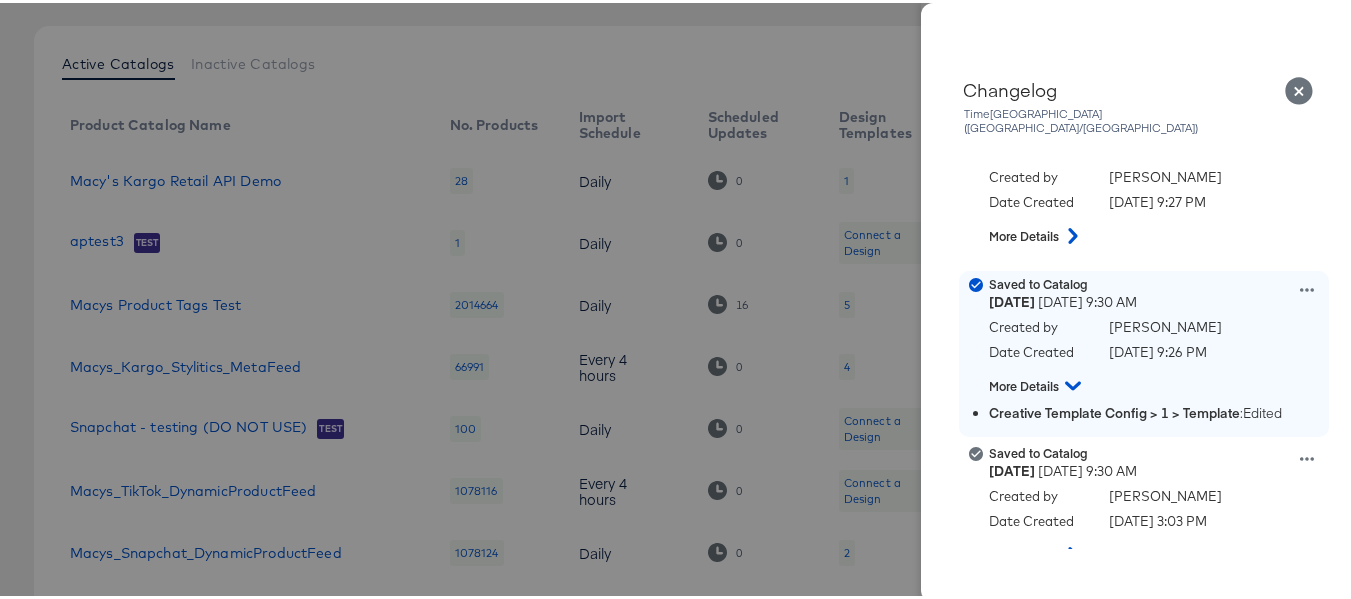 click on "Creative Template Config > 1 > Template :  Edited" at bounding box center [1156, 410] 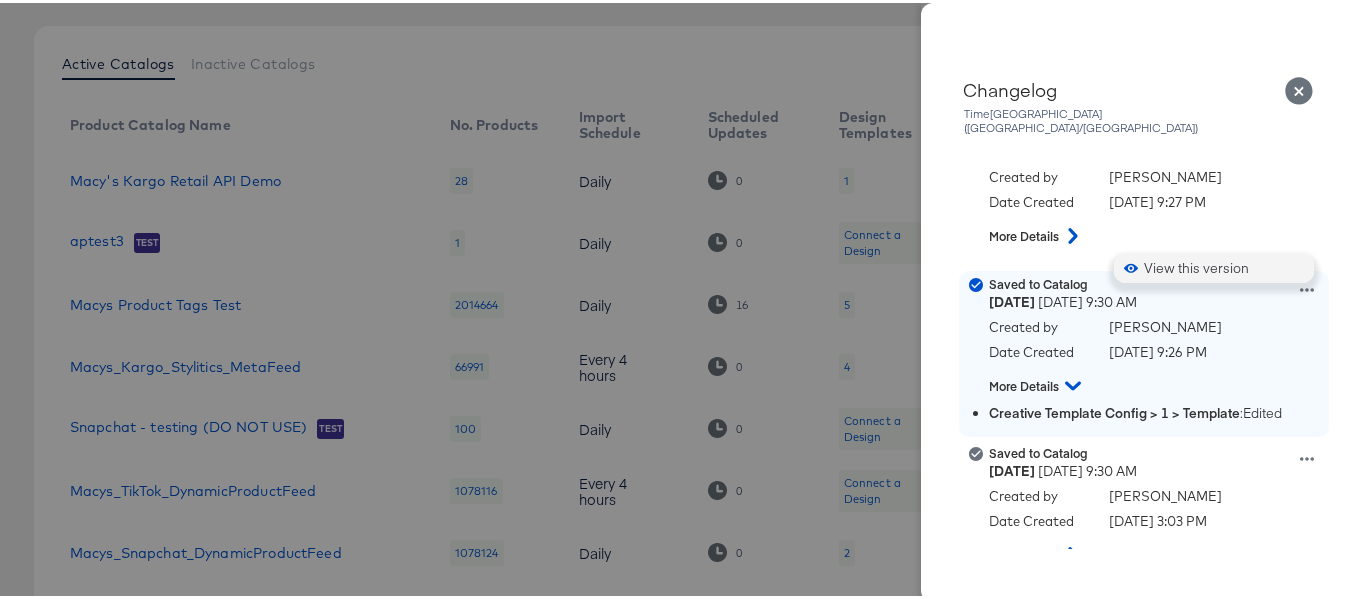click on "View this version" at bounding box center [1214, 265] 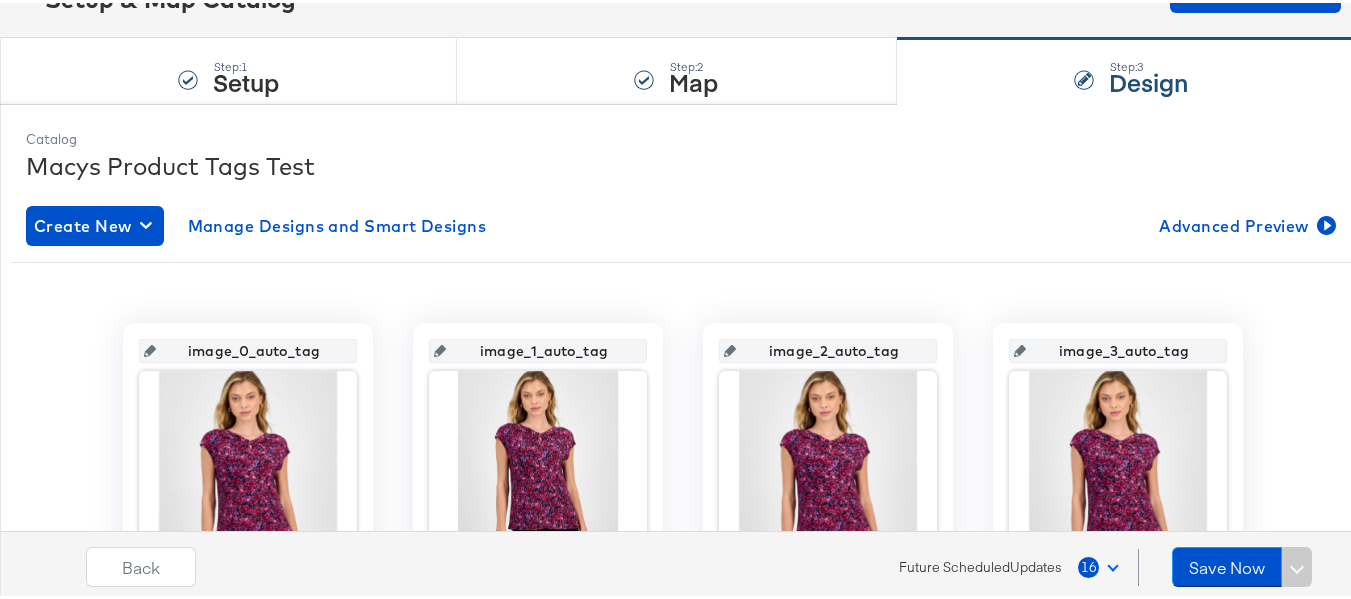 scroll, scrollTop: 0, scrollLeft: 0, axis: both 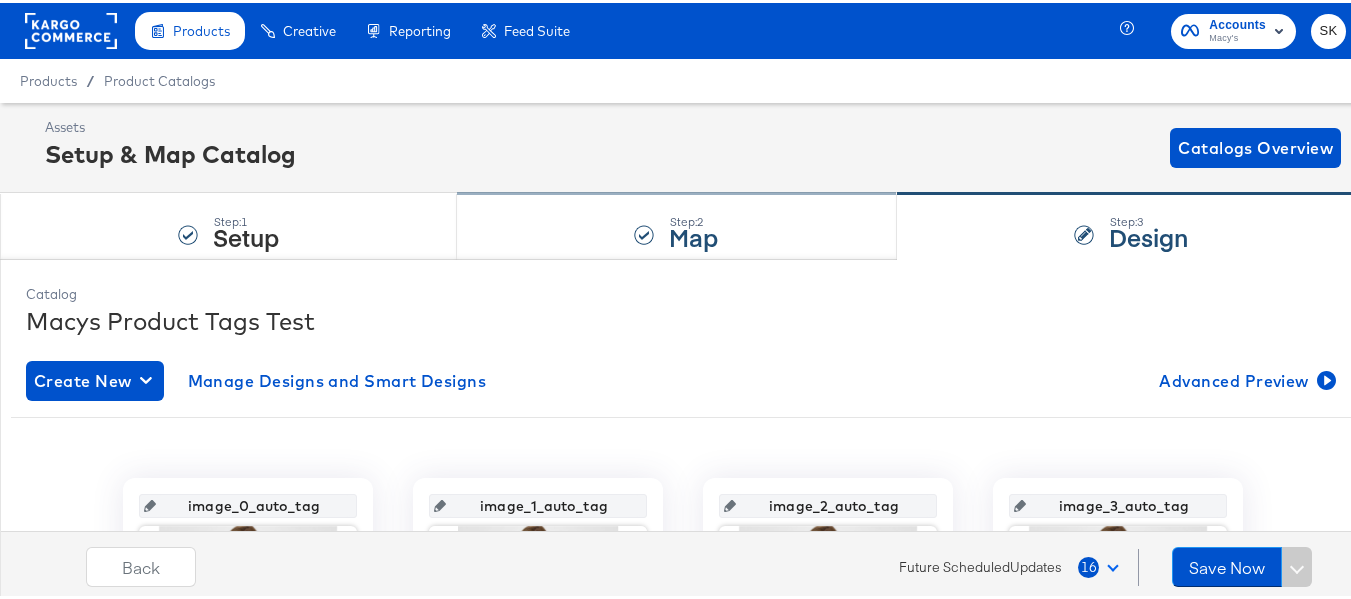 click on "Step:  2   Map" at bounding box center [676, 224] 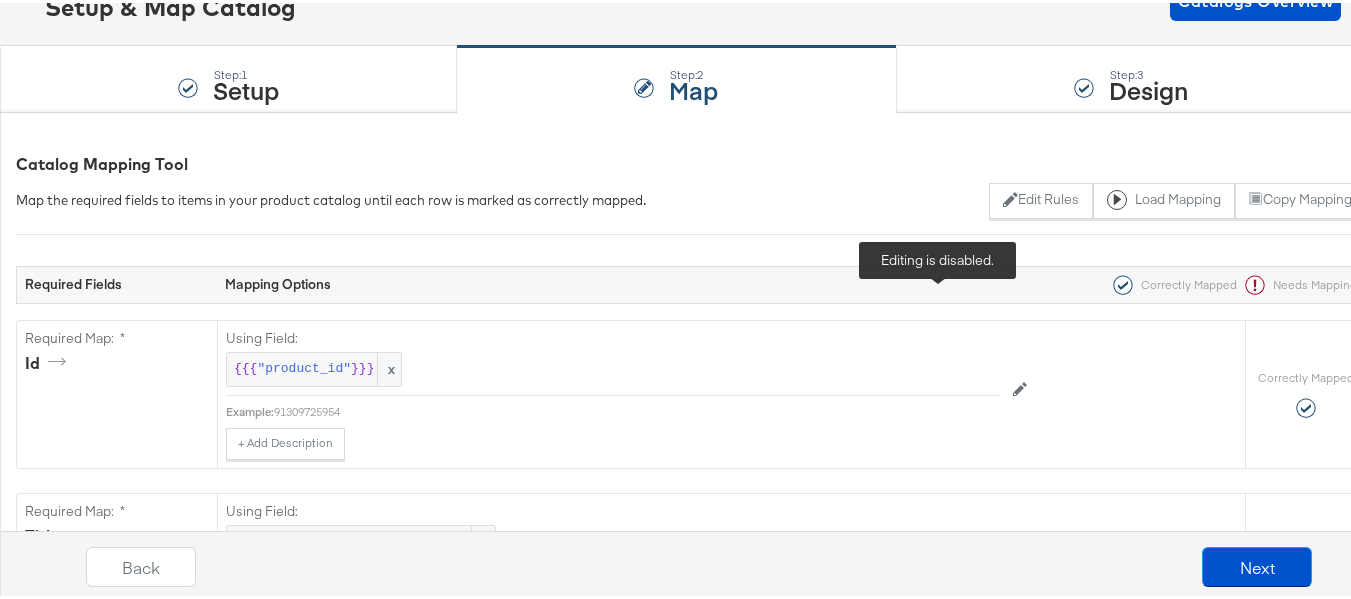 scroll, scrollTop: 0, scrollLeft: 0, axis: both 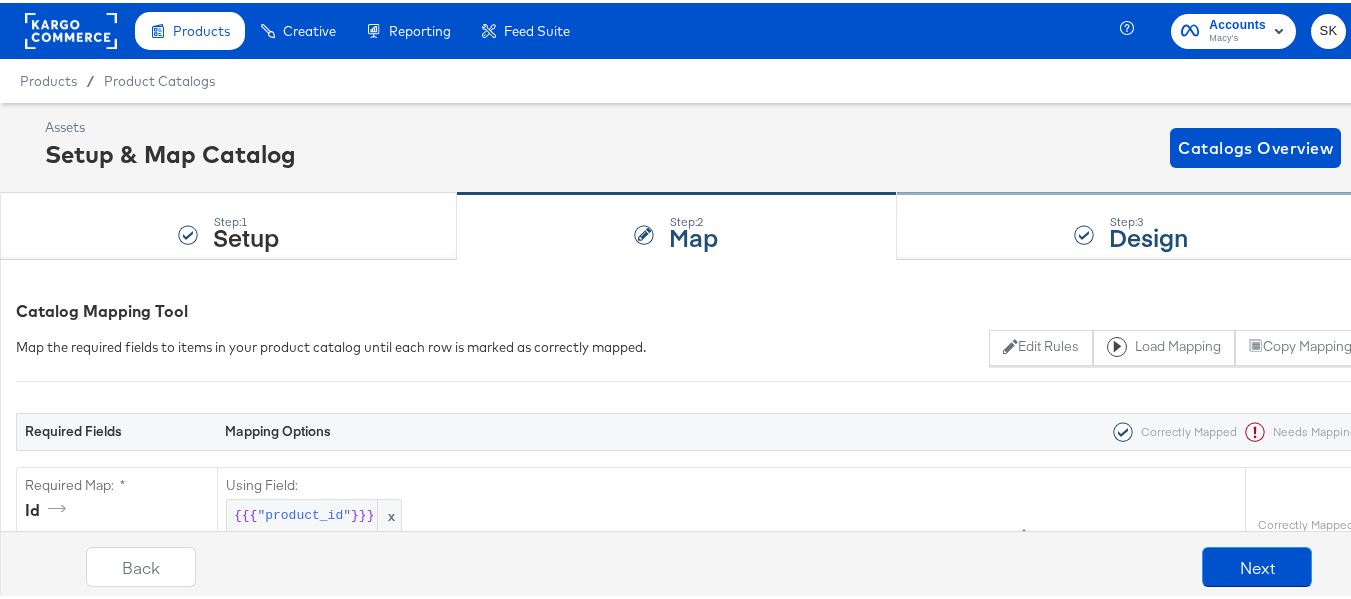click on "Step:  3   Design" at bounding box center [1131, 224] 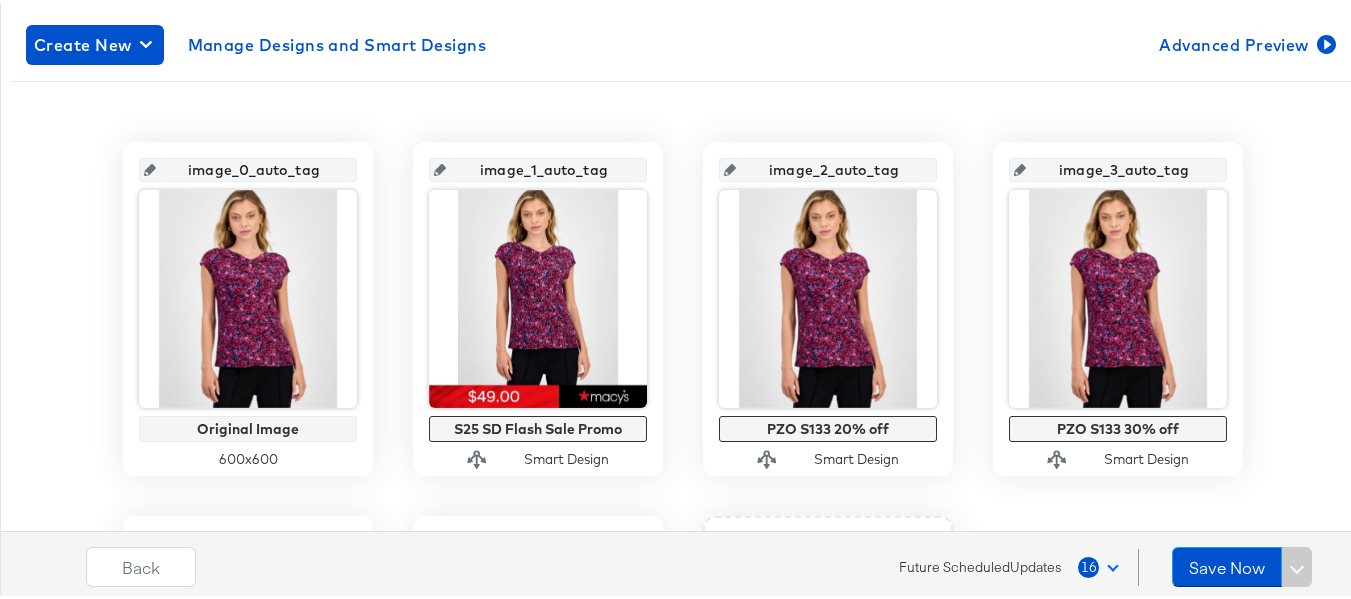 scroll, scrollTop: 300, scrollLeft: 0, axis: vertical 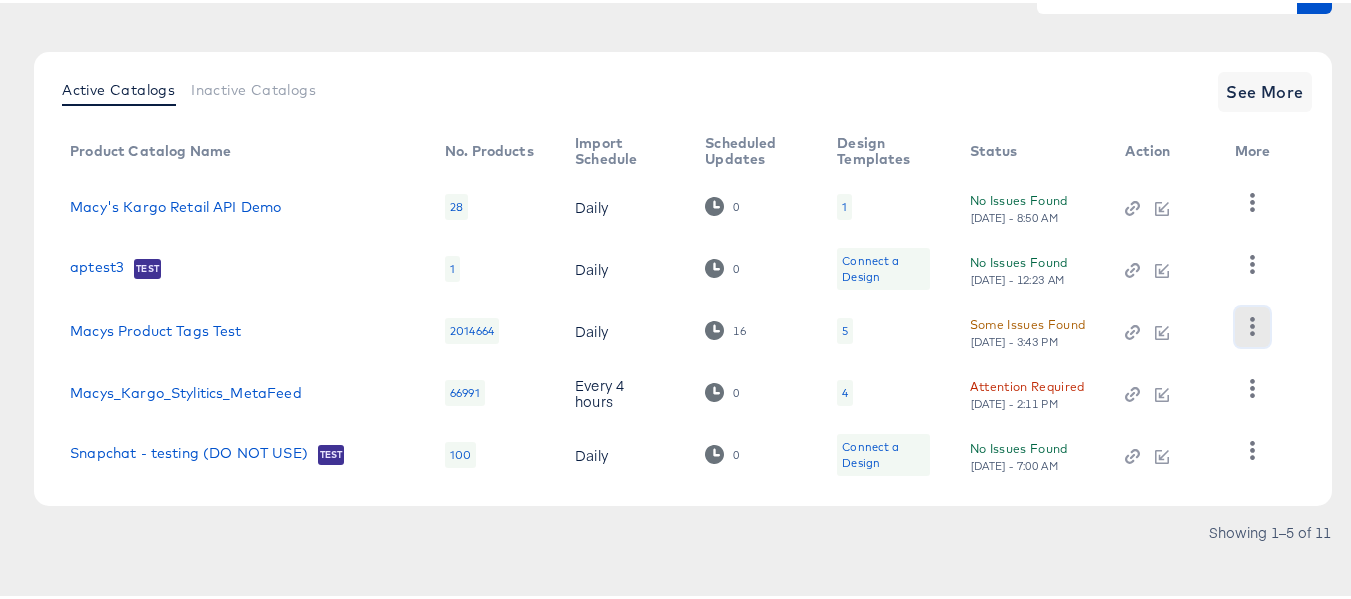click 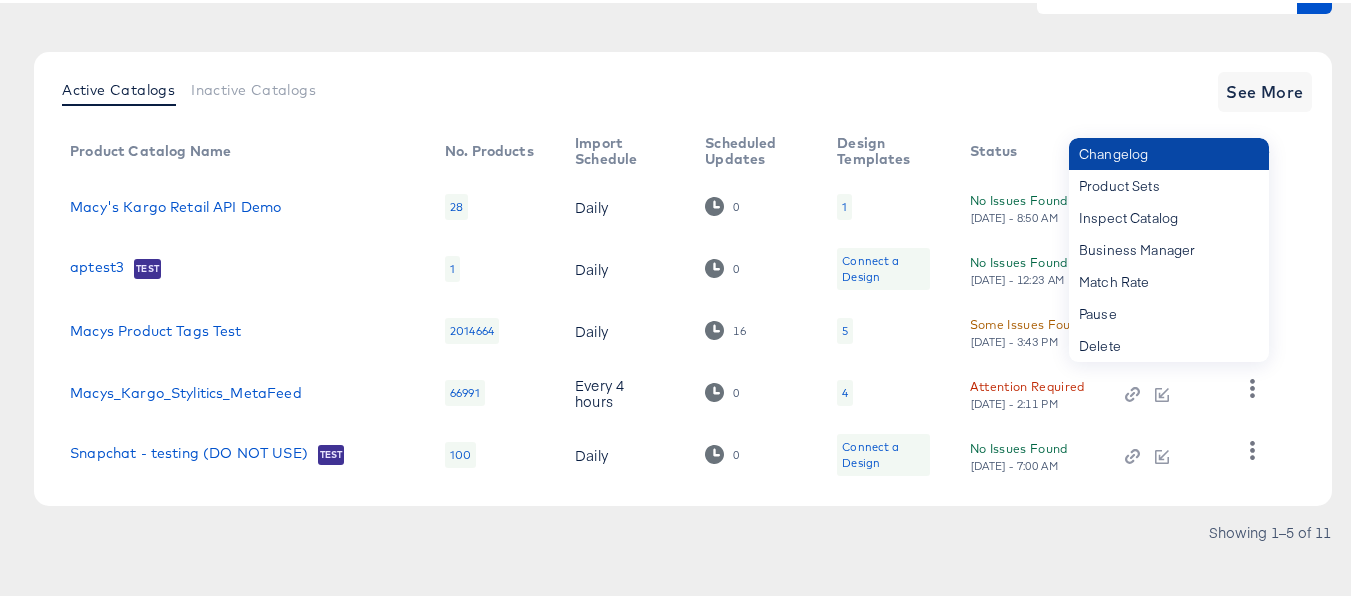 click on "Changelog" at bounding box center [1169, 151] 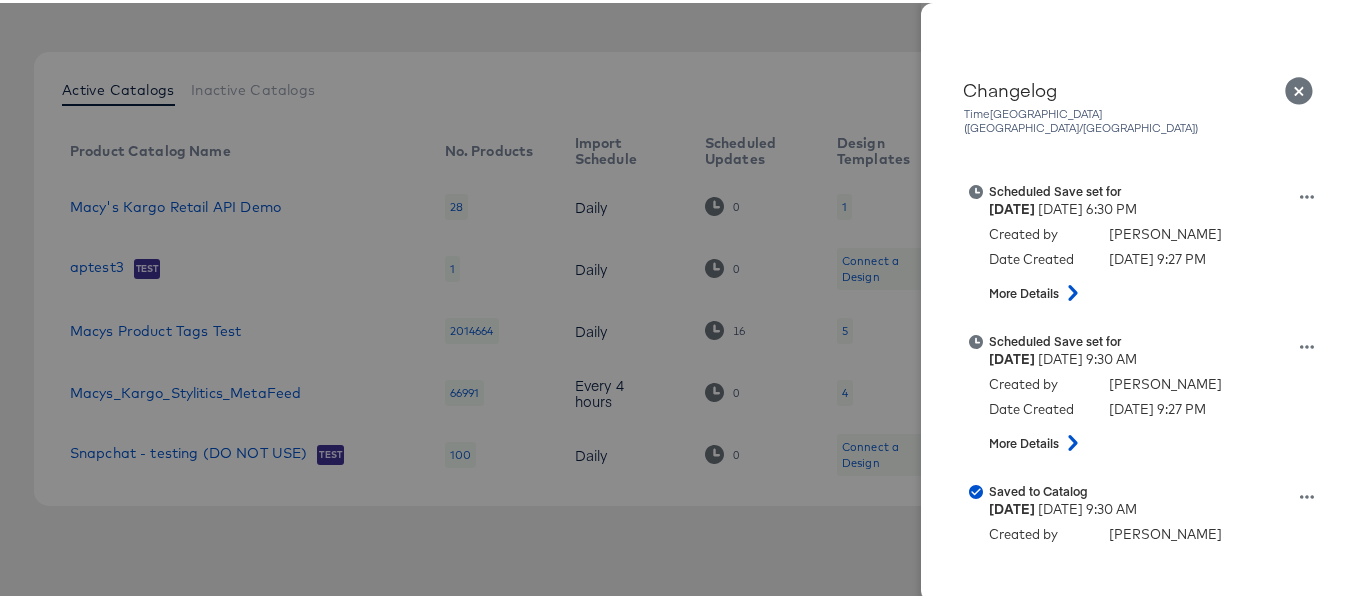 scroll, scrollTop: 2100, scrollLeft: 0, axis: vertical 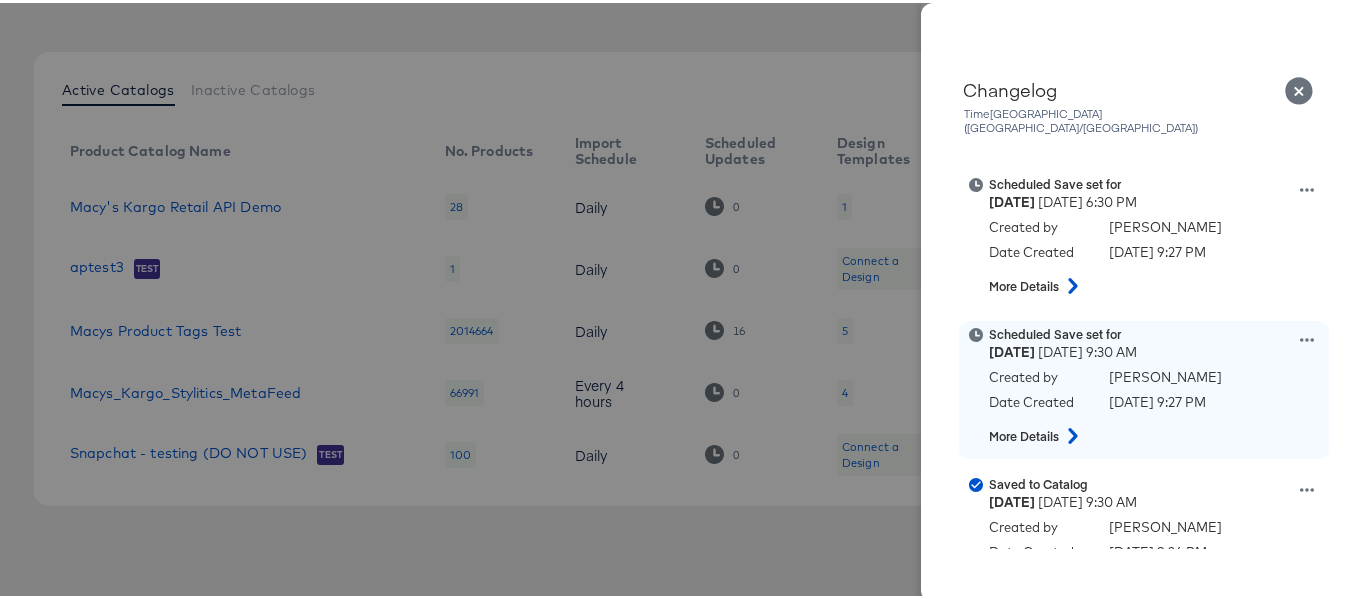 click 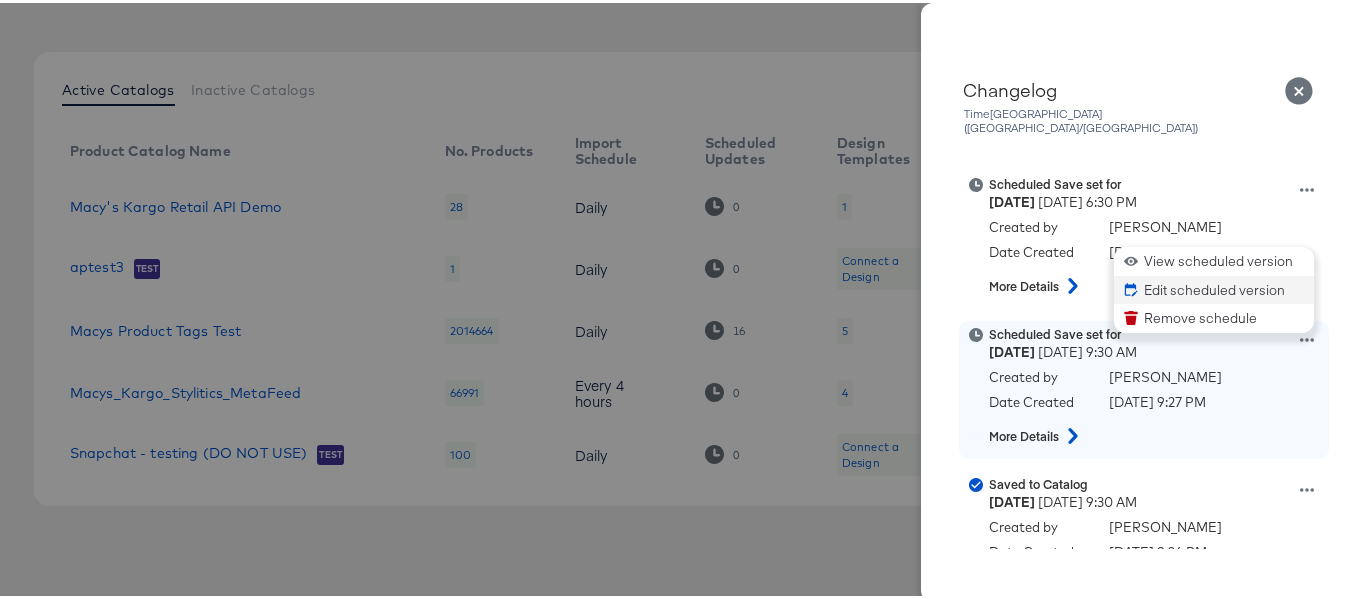 click on "Edit scheduled version" at bounding box center [1214, 287] 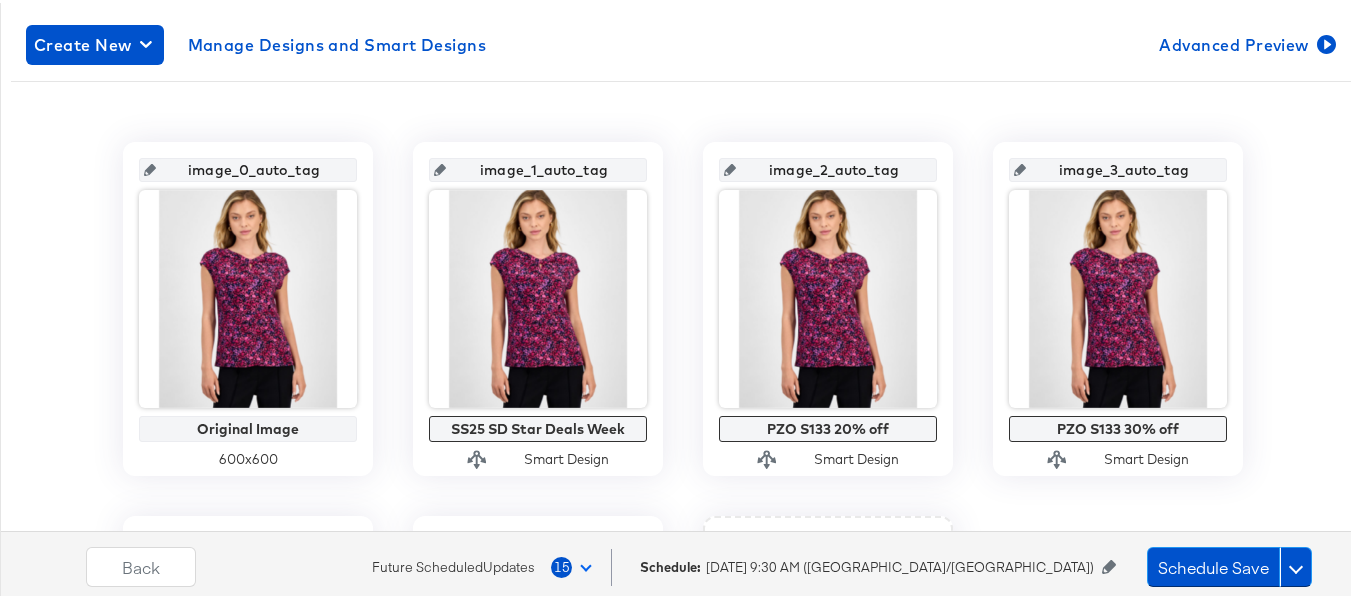 scroll, scrollTop: 400, scrollLeft: 0, axis: vertical 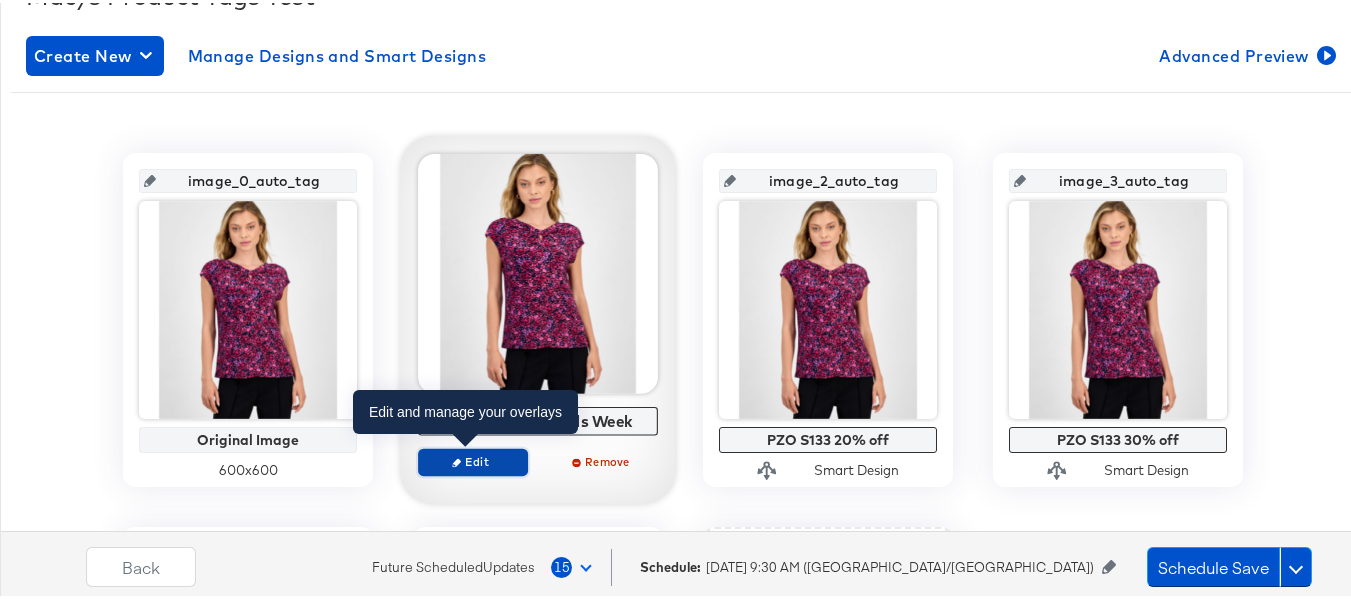 click on "Edit" at bounding box center (473, 458) 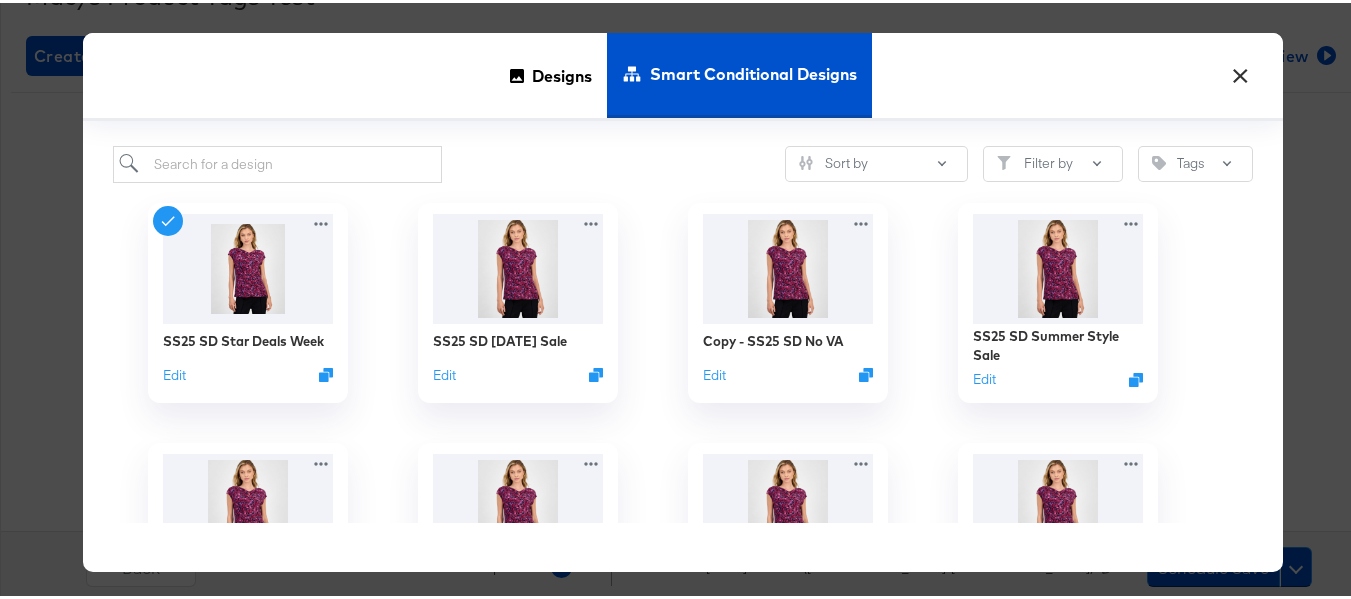 click on "×" at bounding box center [1240, 68] 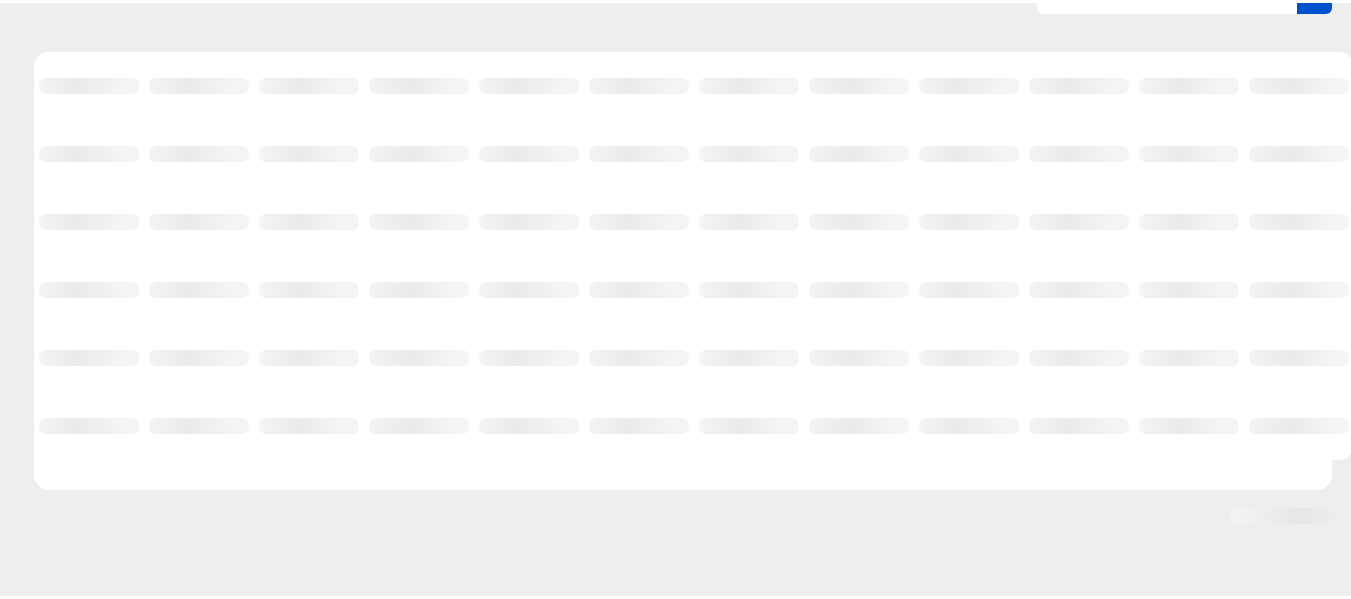 scroll, scrollTop: 209, scrollLeft: 0, axis: vertical 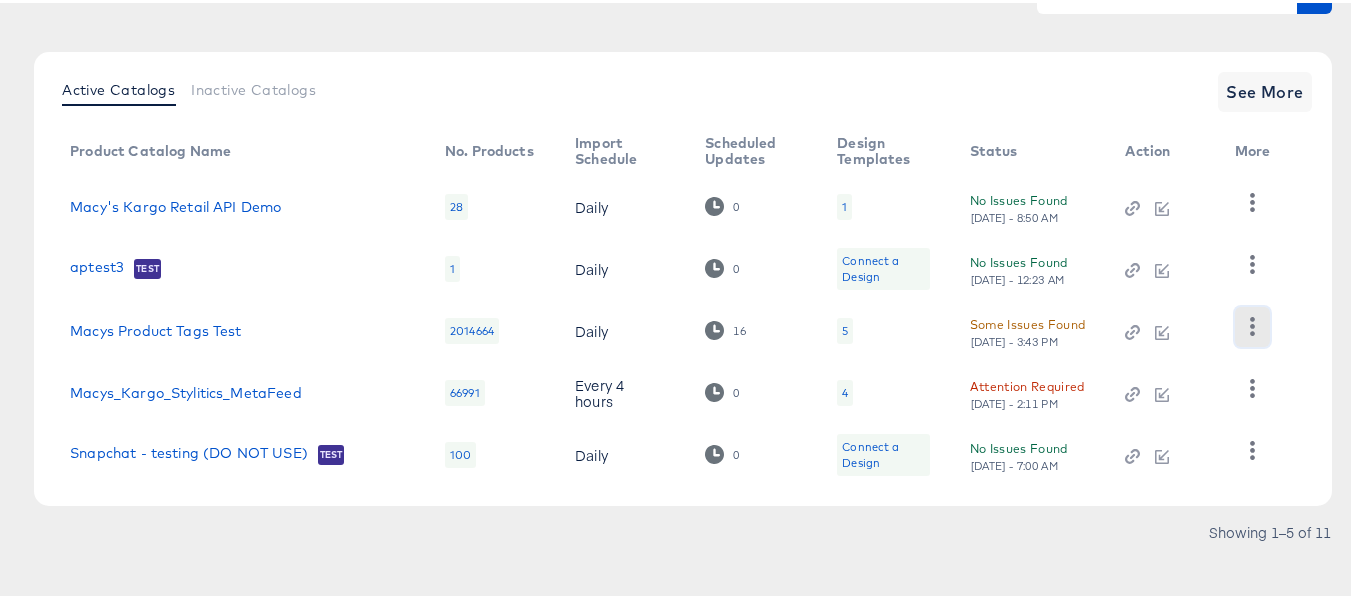 click at bounding box center (1252, 324) 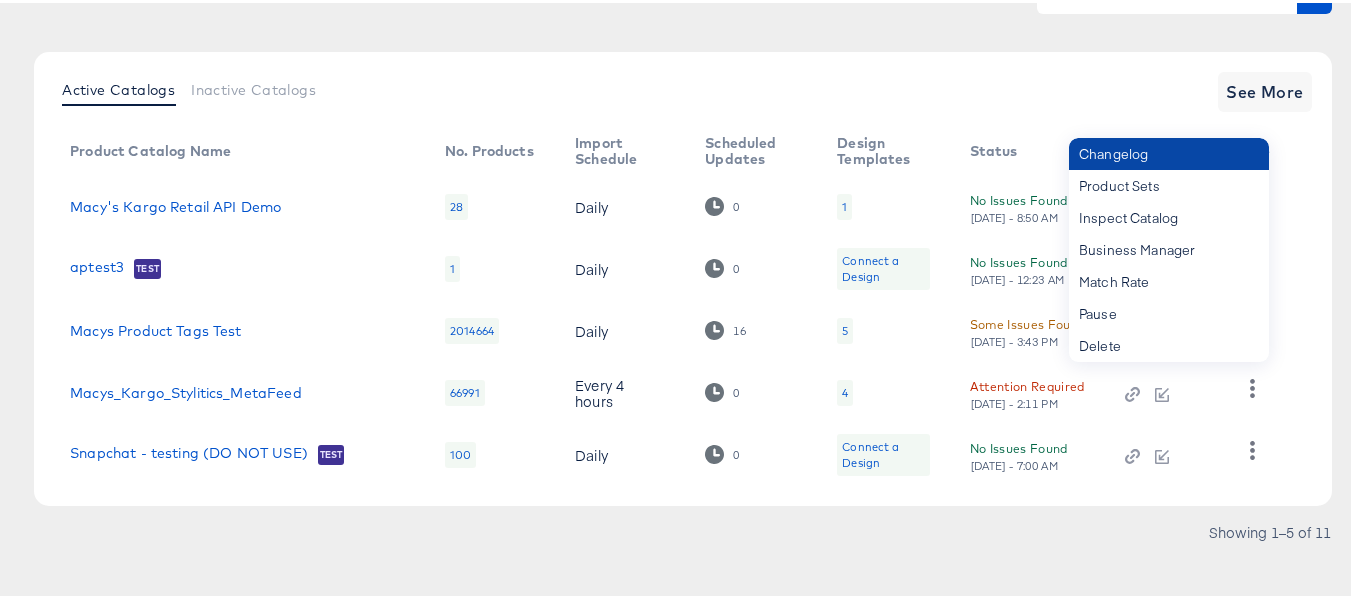click on "Changelog" at bounding box center [1169, 151] 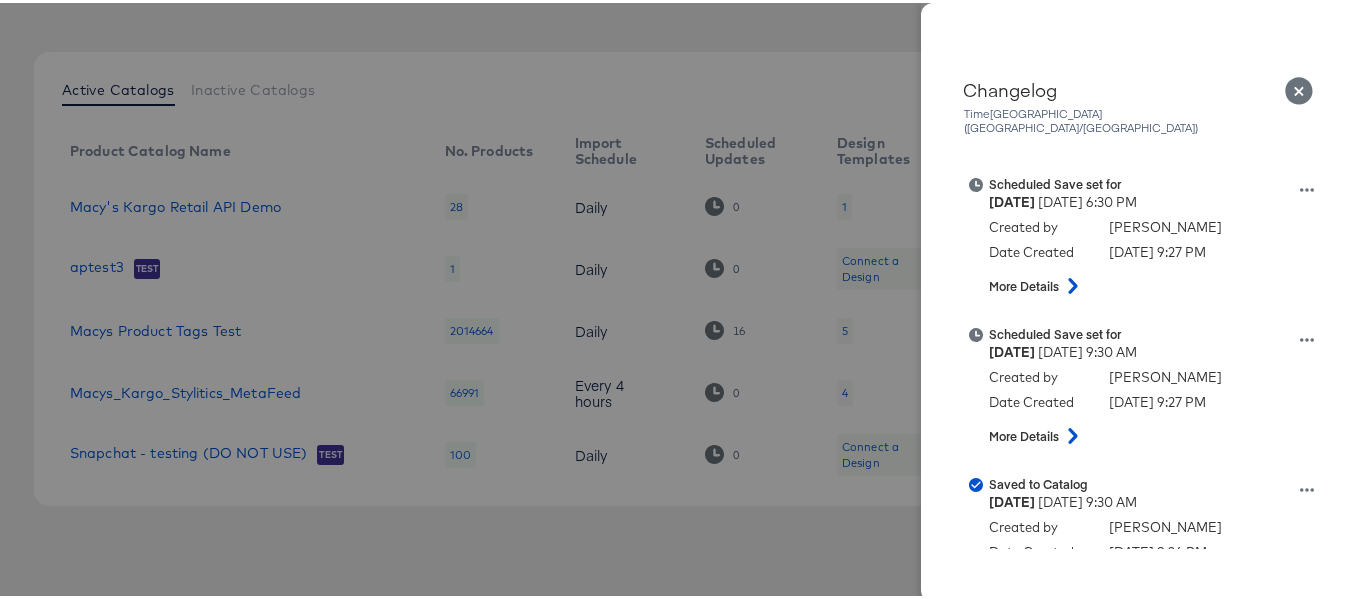 scroll, scrollTop: 2000, scrollLeft: 0, axis: vertical 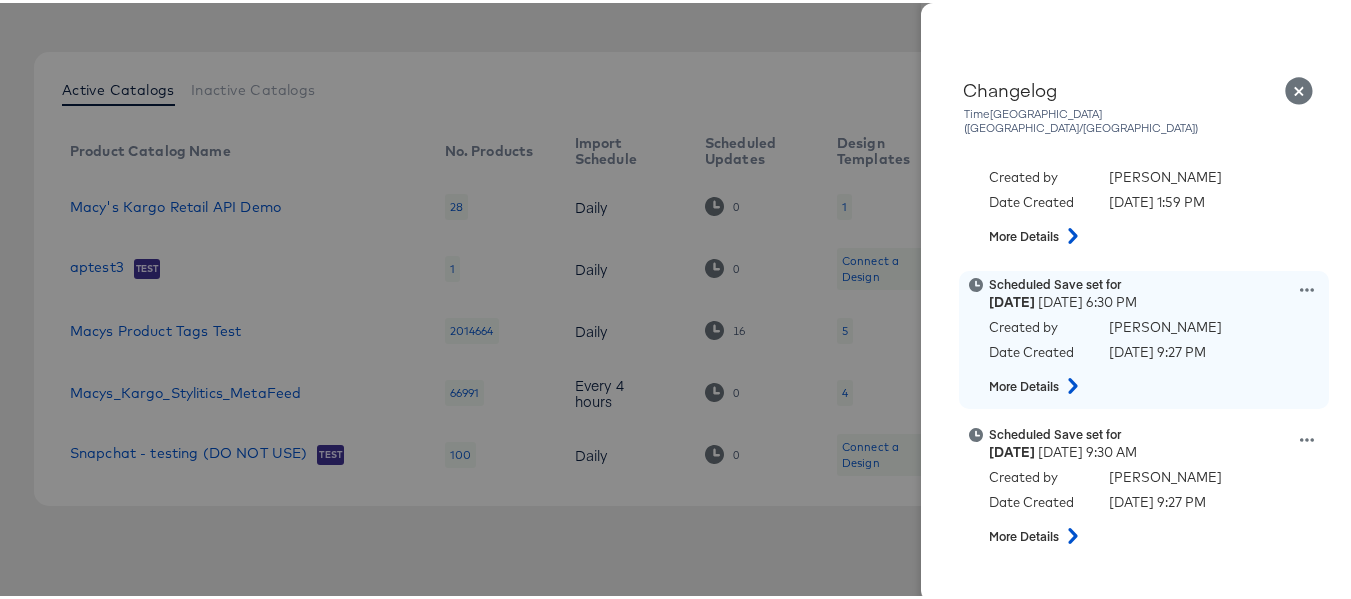 click 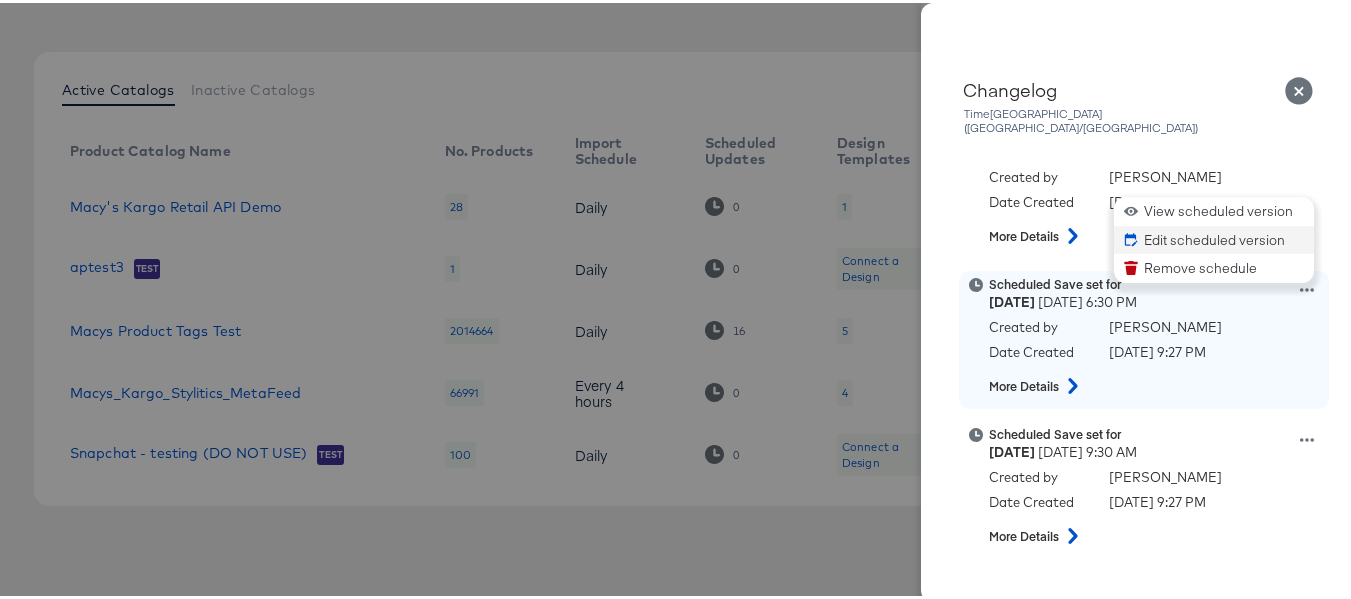 click on "Edit scheduled version" at bounding box center (1214, 237) 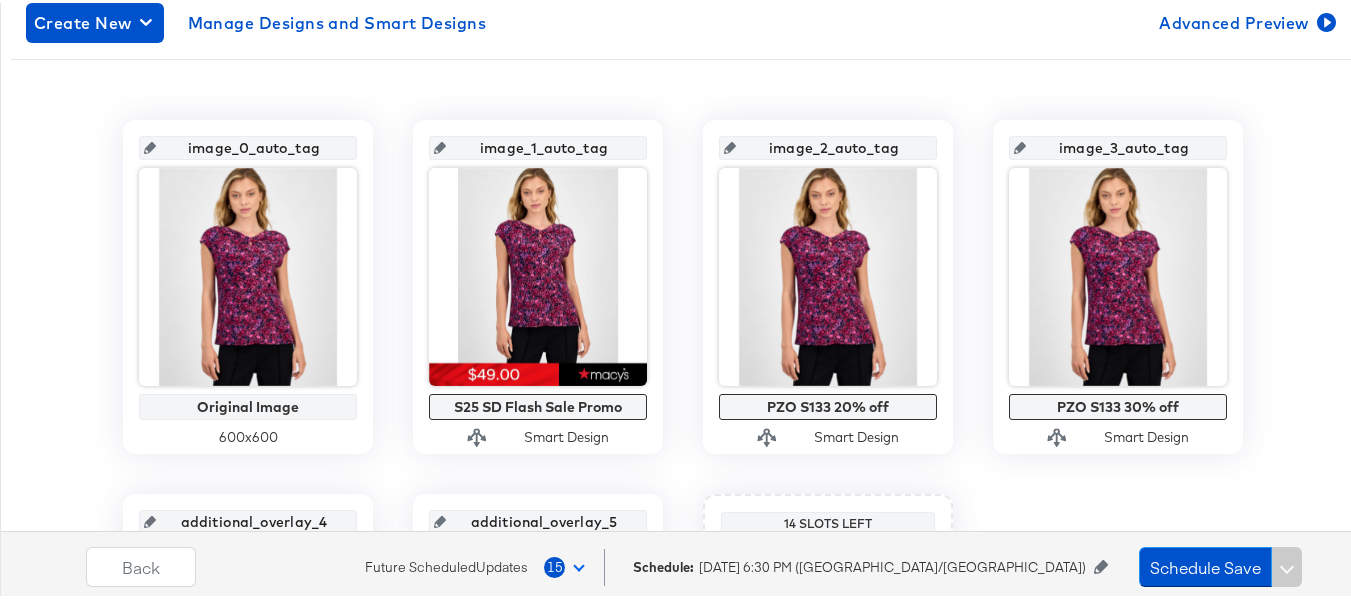 scroll, scrollTop: 400, scrollLeft: 0, axis: vertical 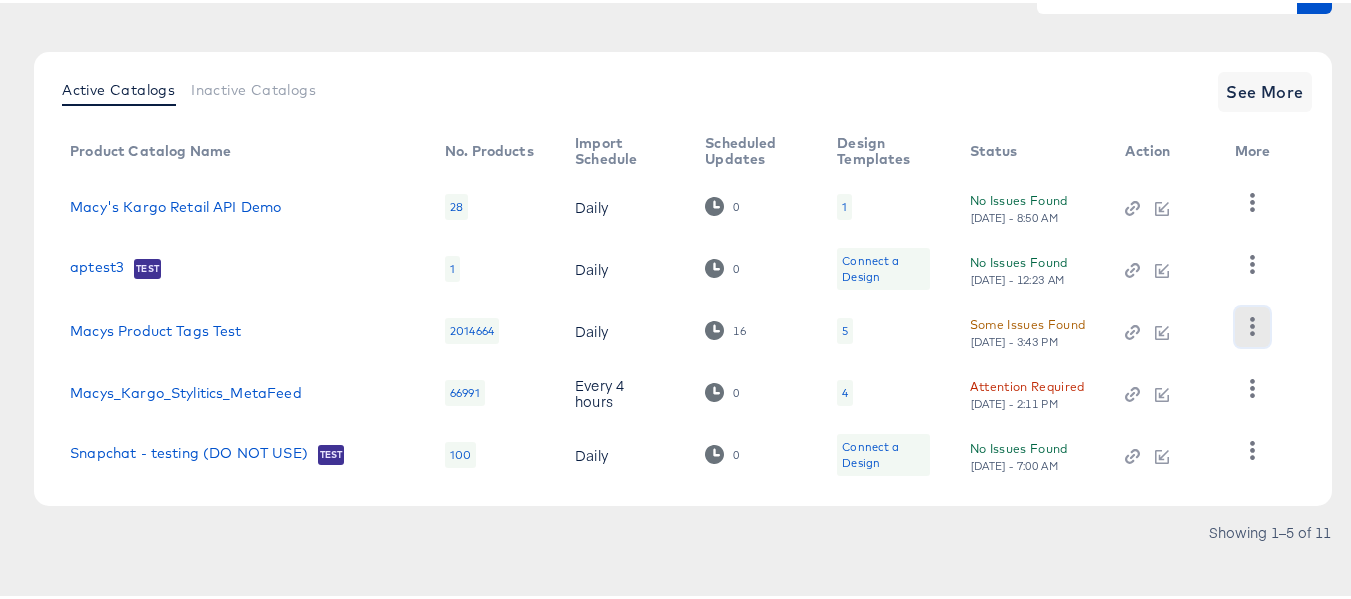 click 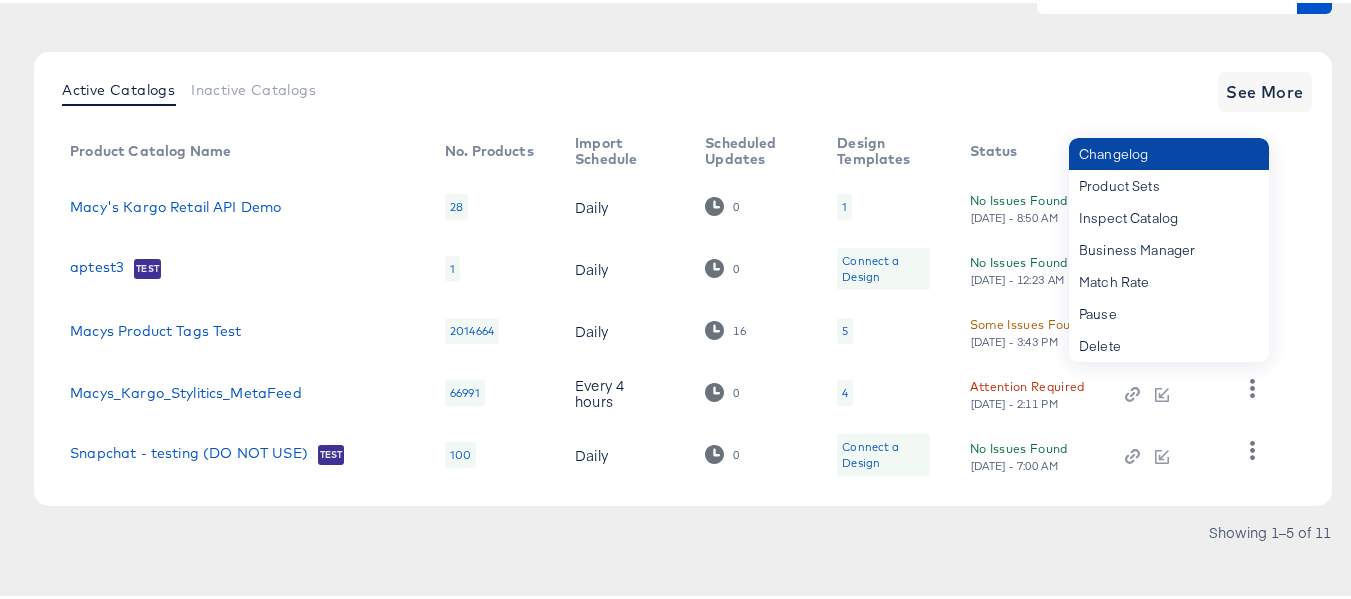 click on "Changelog" at bounding box center (1169, 151) 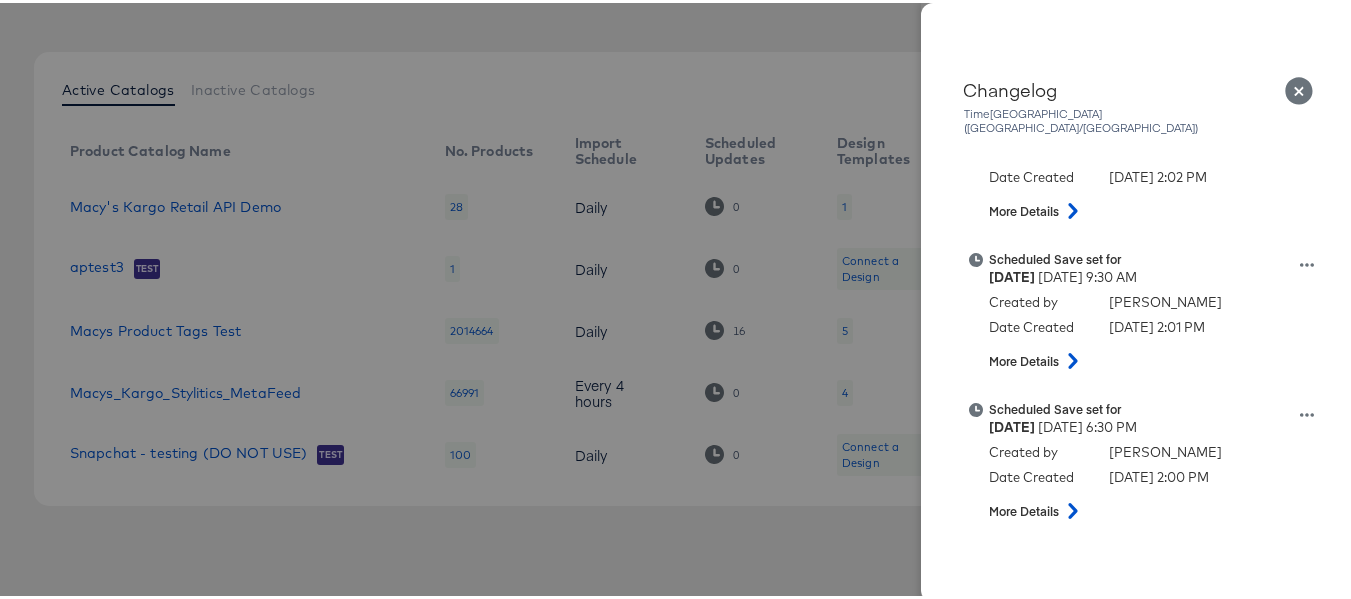 scroll, scrollTop: 1400, scrollLeft: 0, axis: vertical 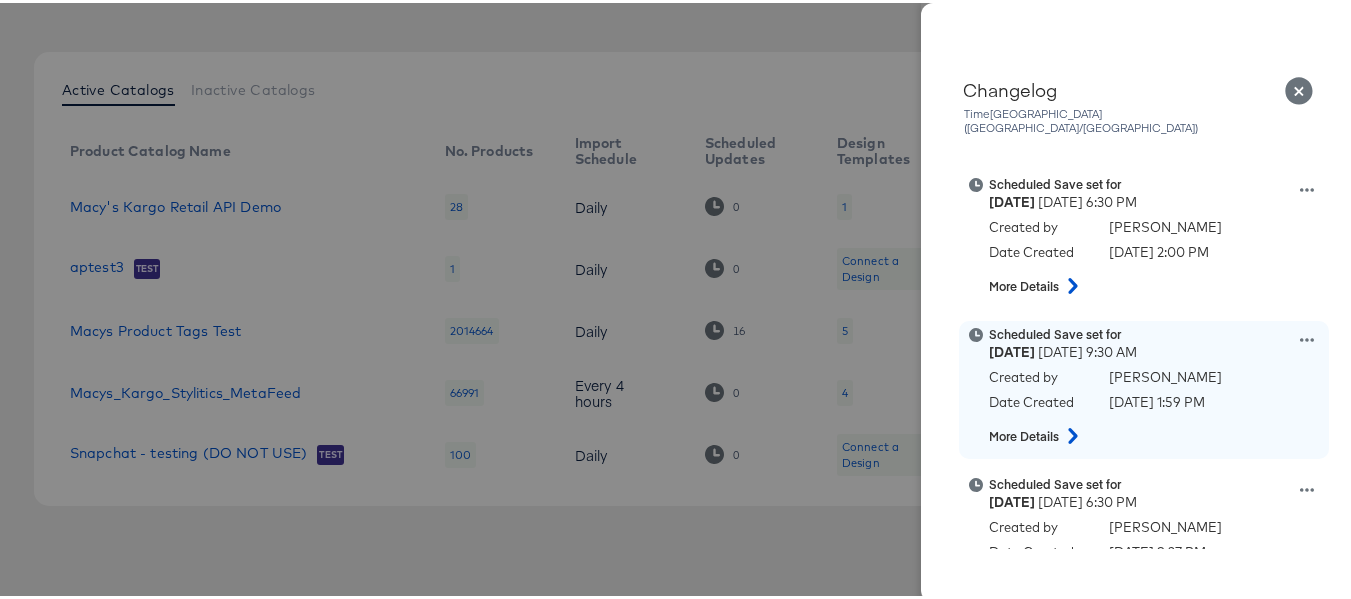 click 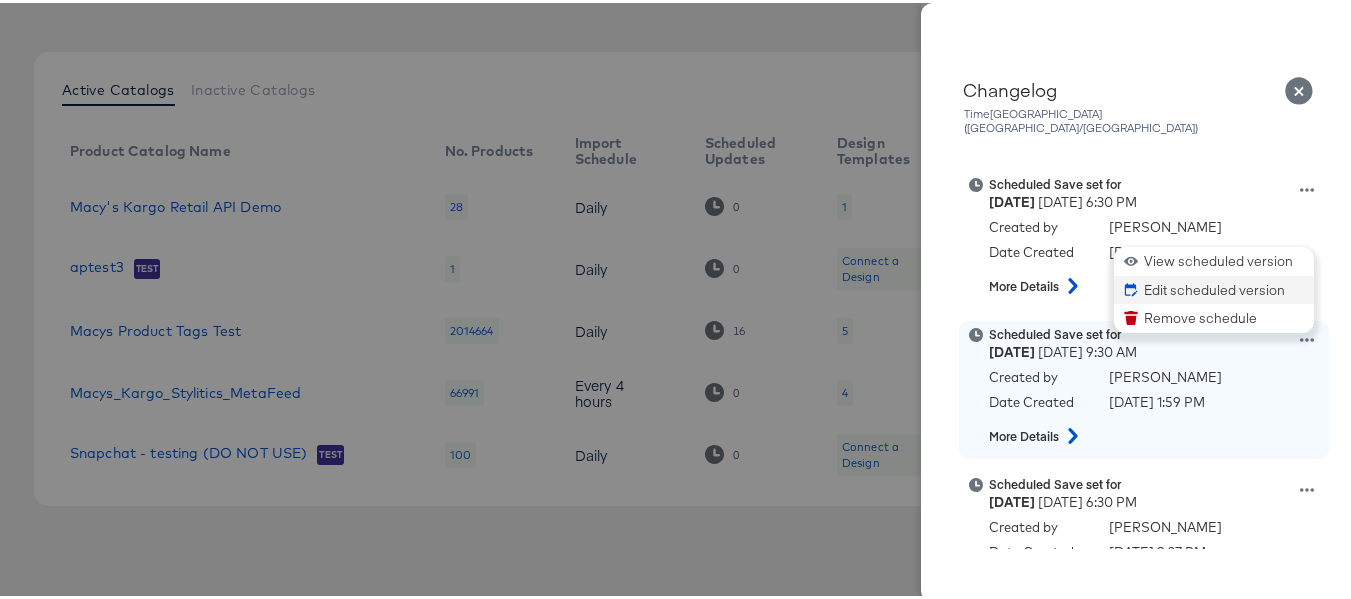 click on "Edit scheduled version" at bounding box center (1214, 287) 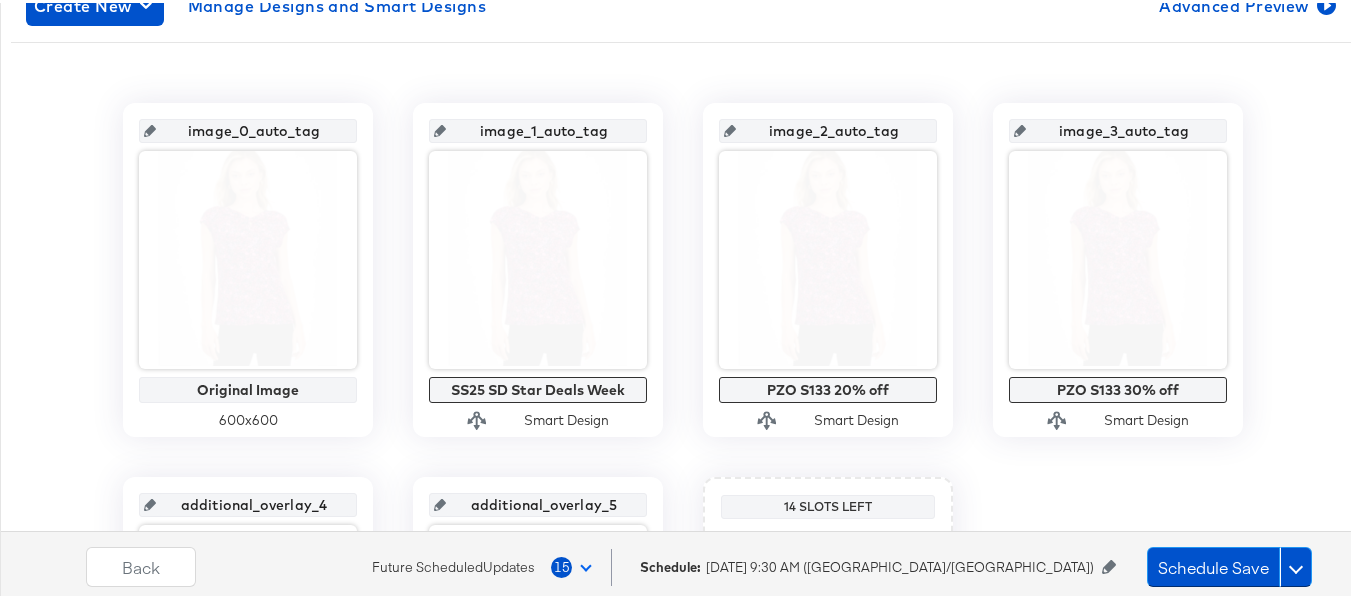 scroll, scrollTop: 400, scrollLeft: 0, axis: vertical 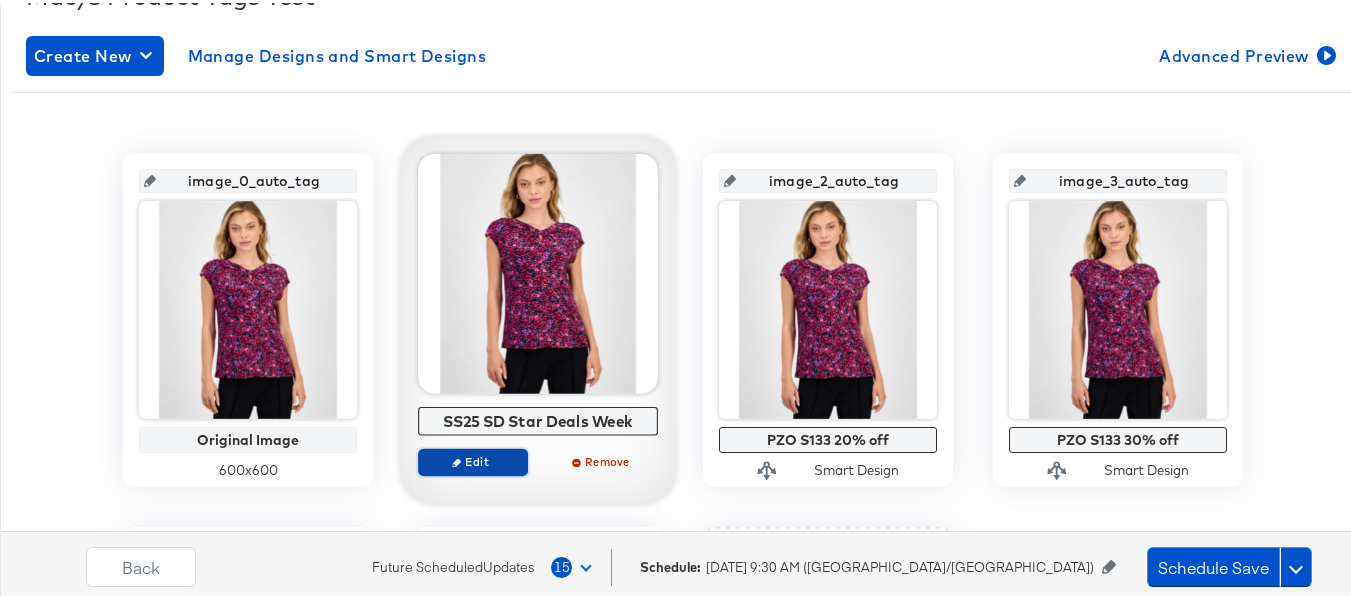 click on "Edit" at bounding box center (473, 458) 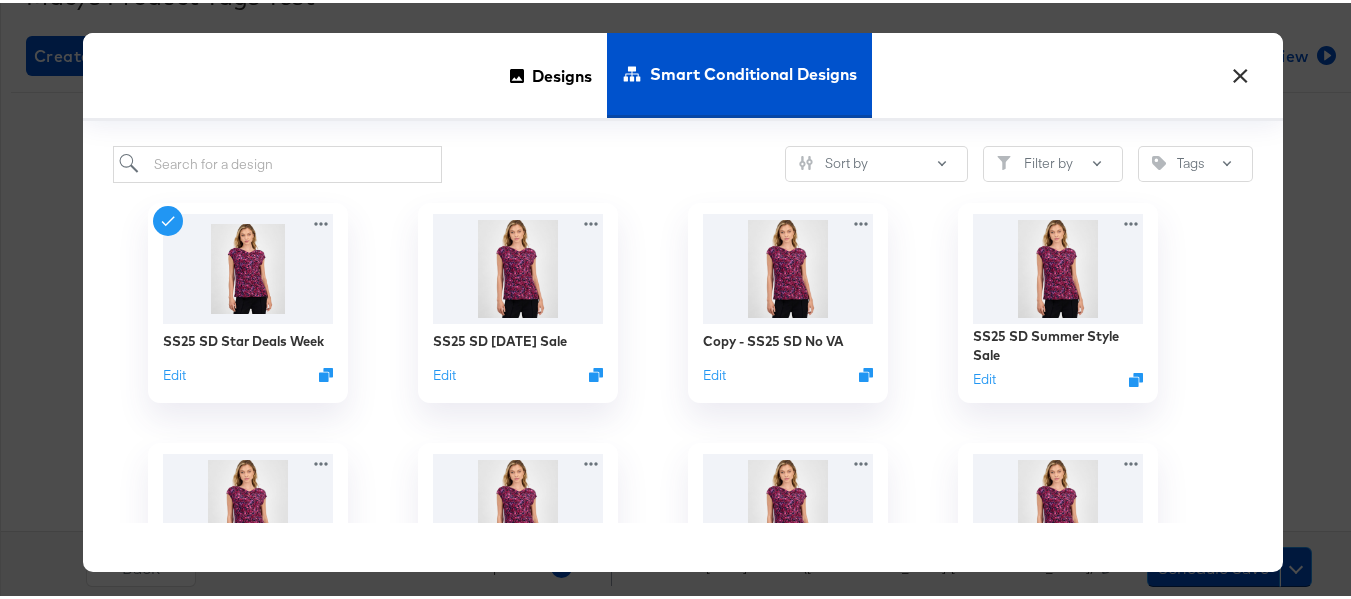 click on "×" at bounding box center [1240, 68] 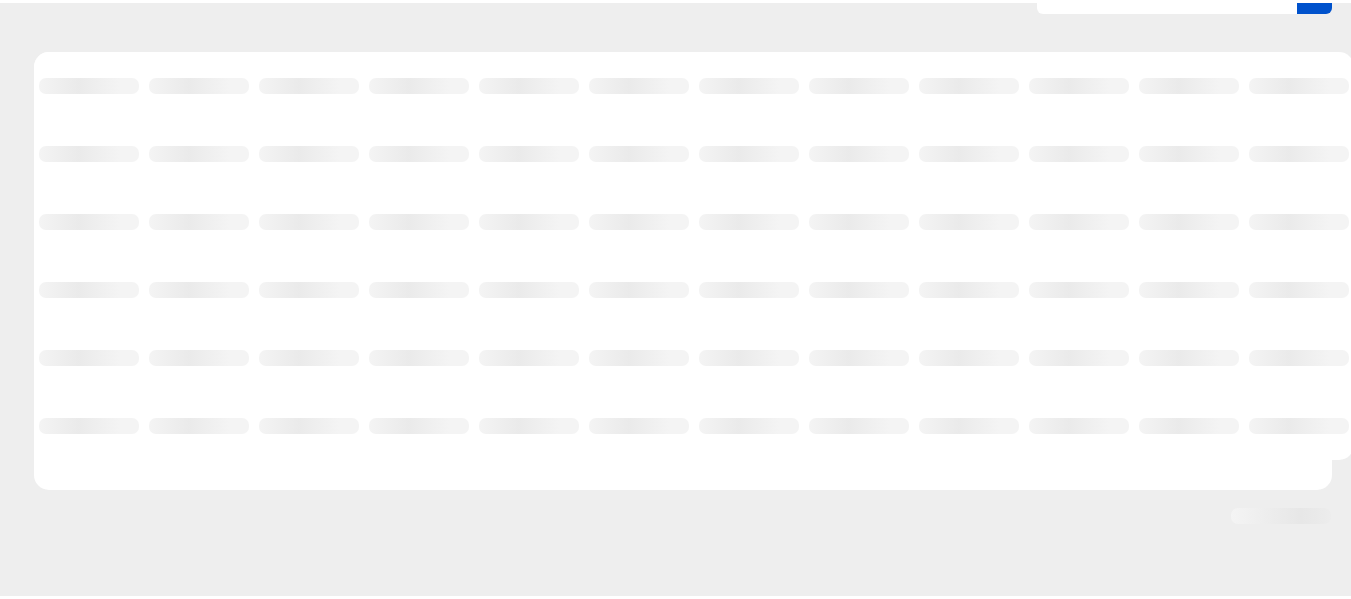 scroll, scrollTop: 209, scrollLeft: 0, axis: vertical 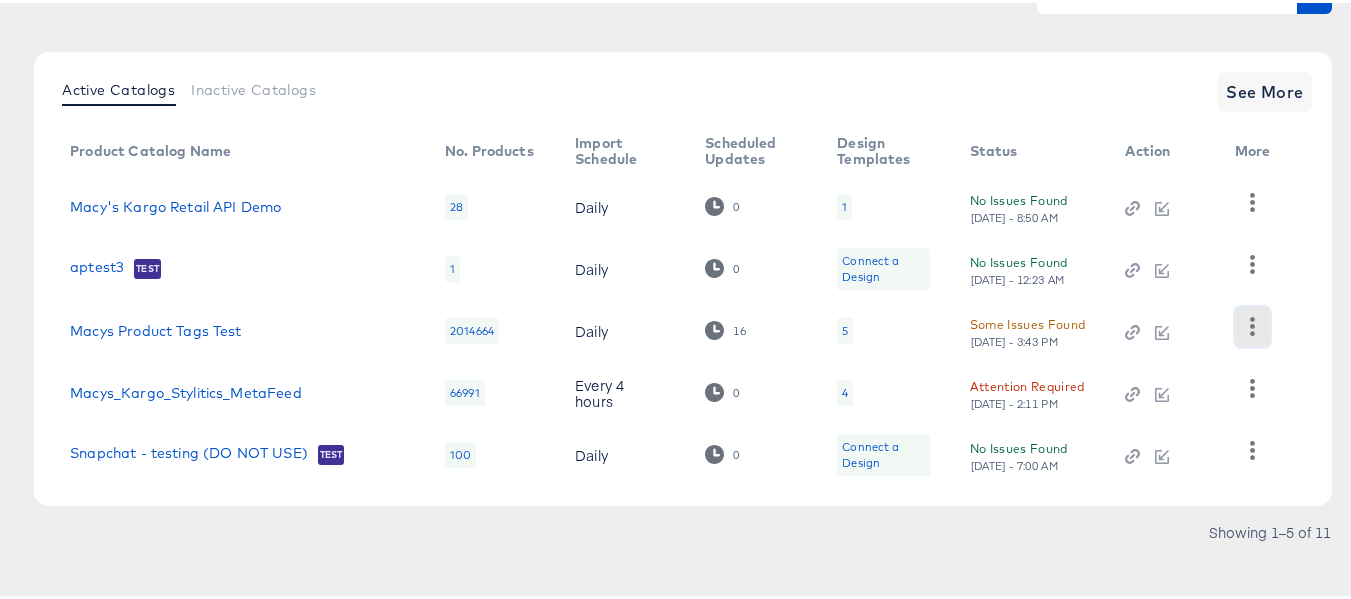 click 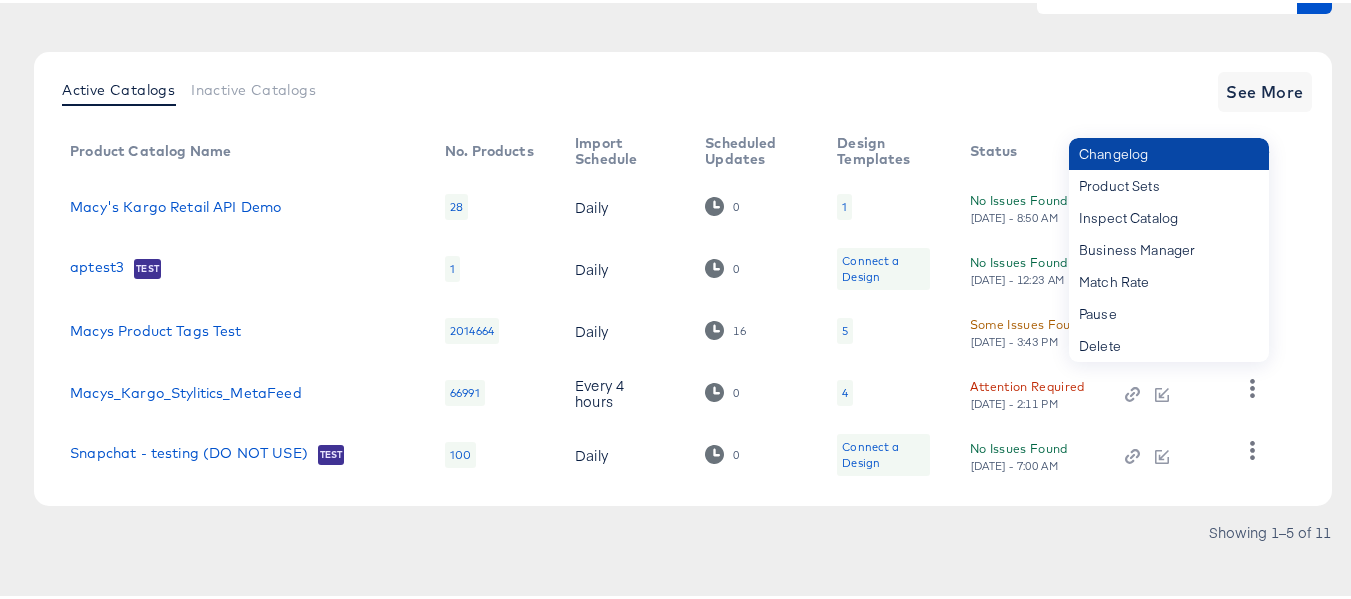 click on "Changelog" at bounding box center [1169, 151] 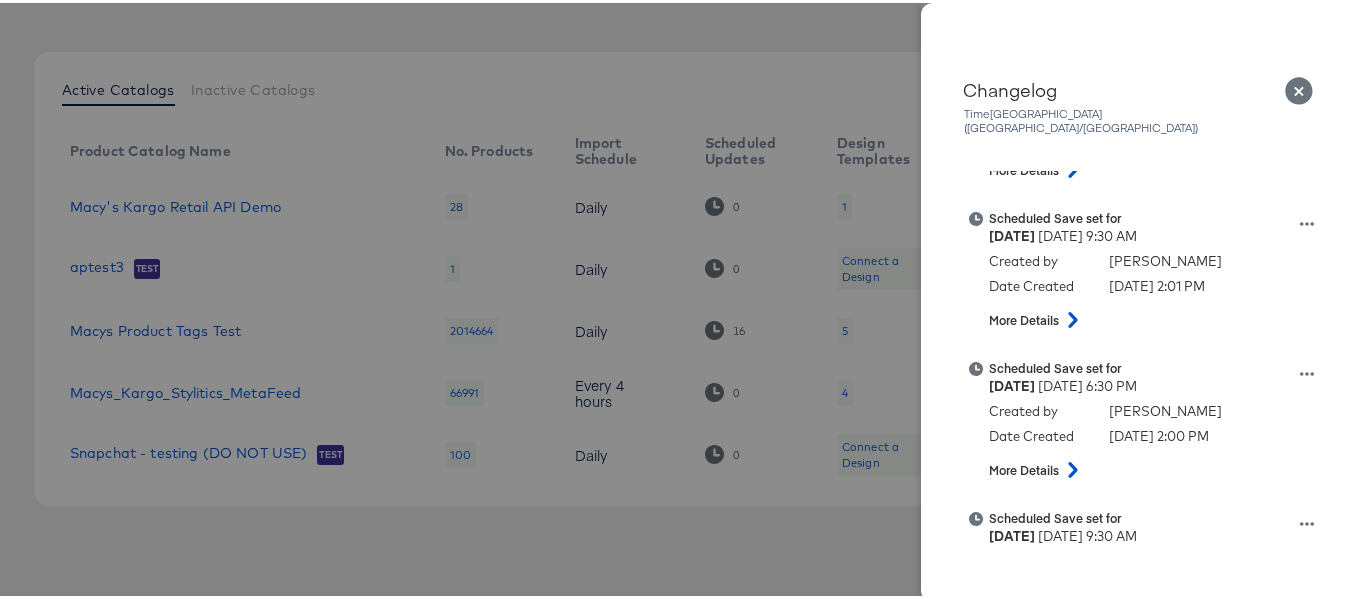 scroll, scrollTop: 1500, scrollLeft: 0, axis: vertical 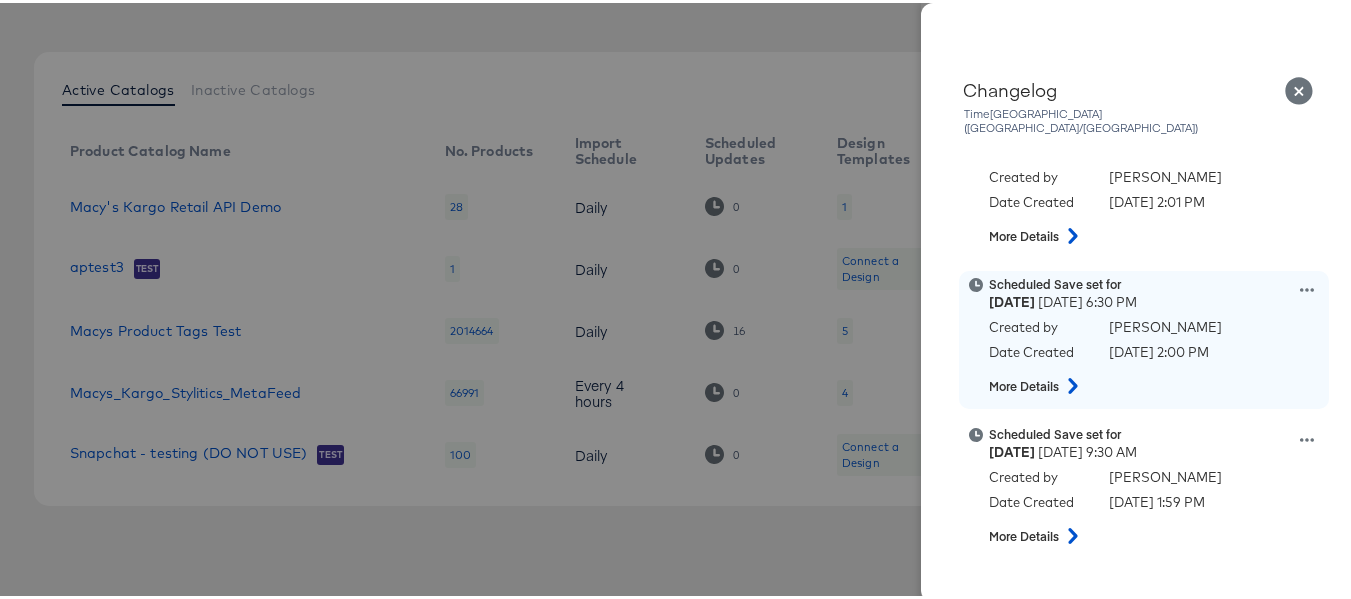 click on "Thursday   July 10th 2025 6:30 PM" at bounding box center [1156, 299] 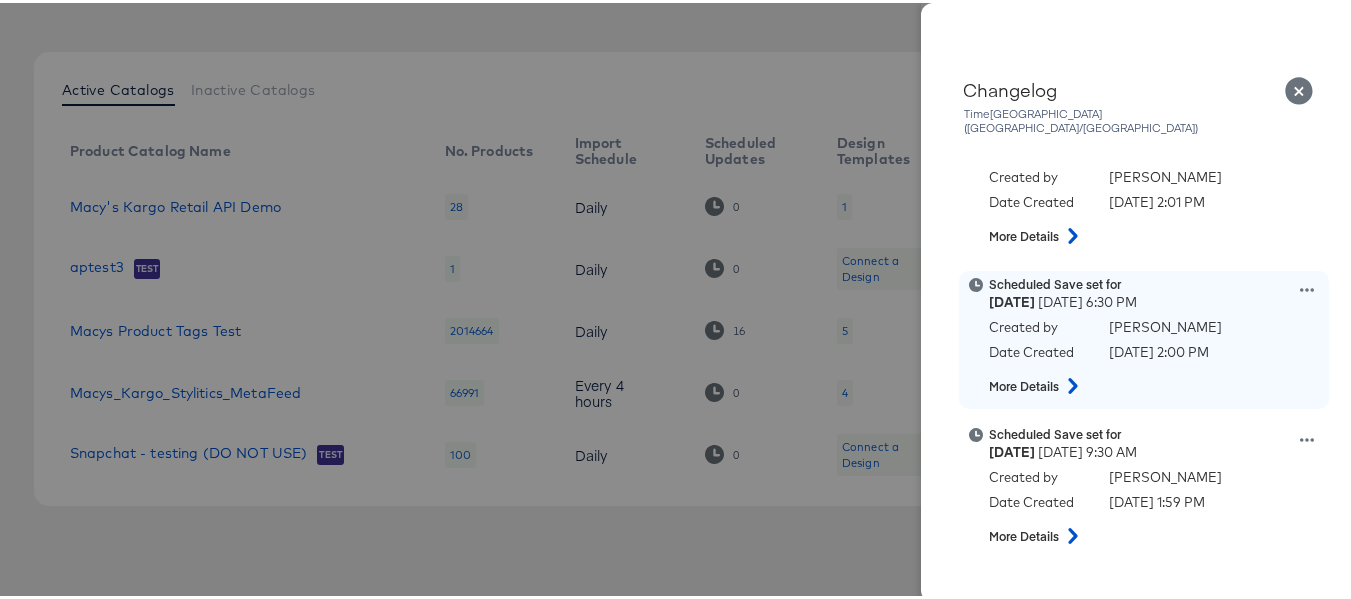 click 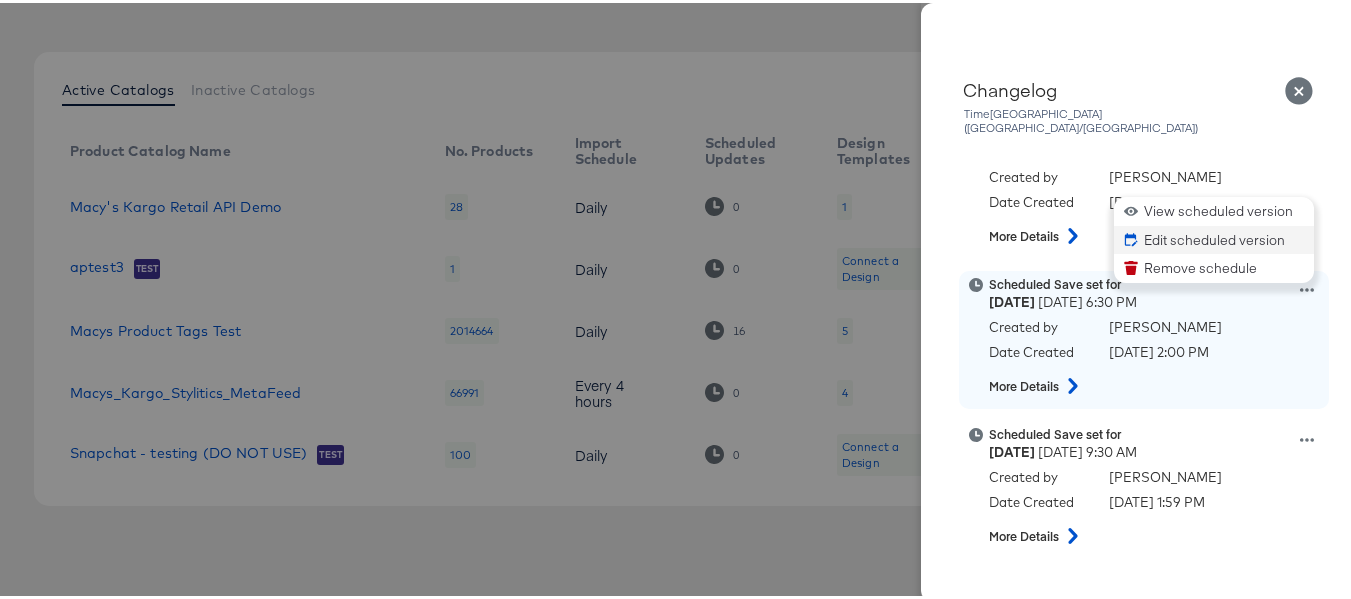 click on "Edit scheduled version" at bounding box center (1214, 237) 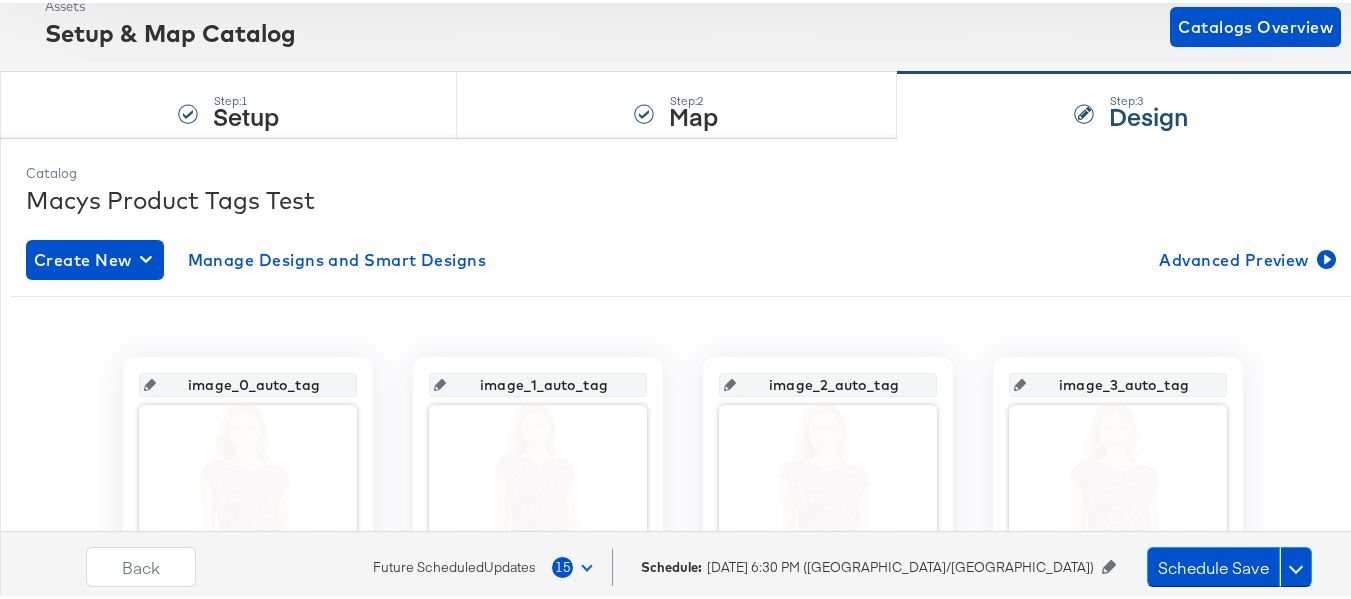 scroll, scrollTop: 400, scrollLeft: 0, axis: vertical 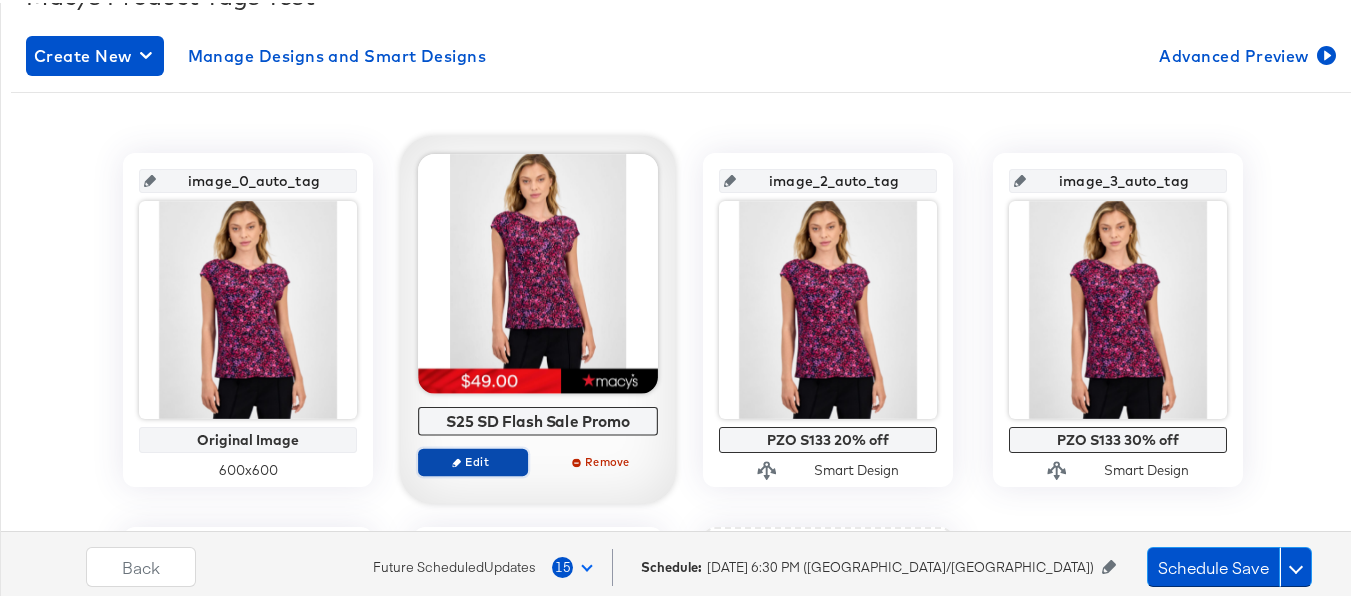 click on "Edit" at bounding box center [473, 458] 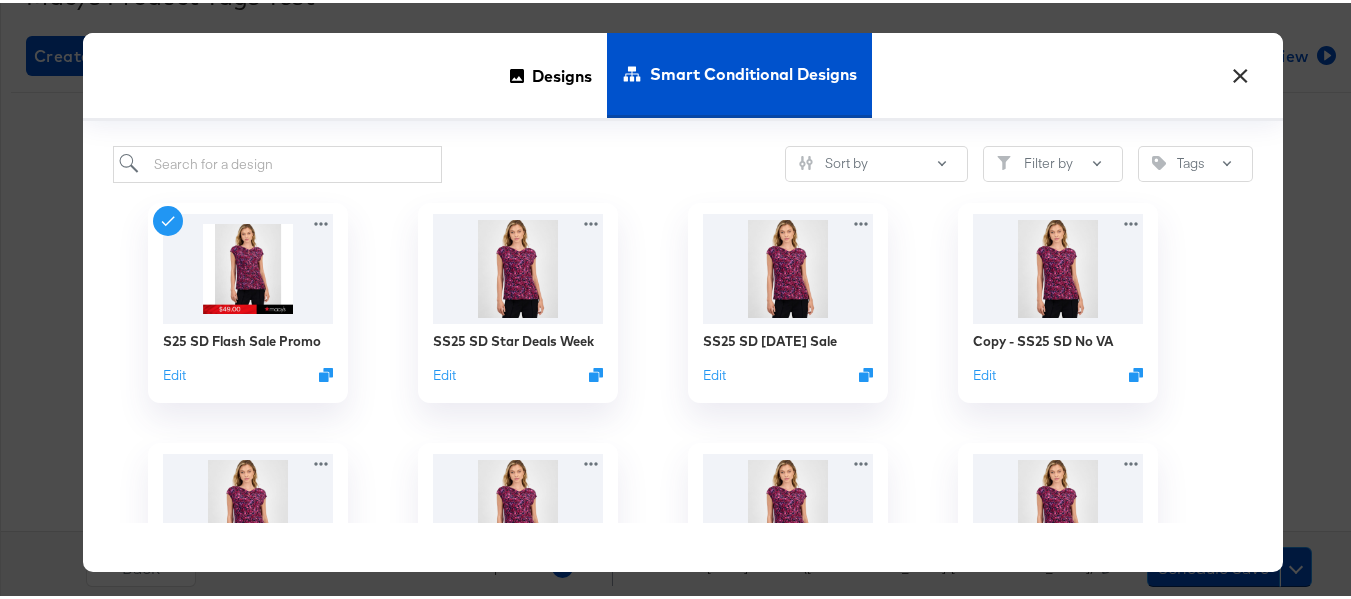click on "×" at bounding box center (1240, 68) 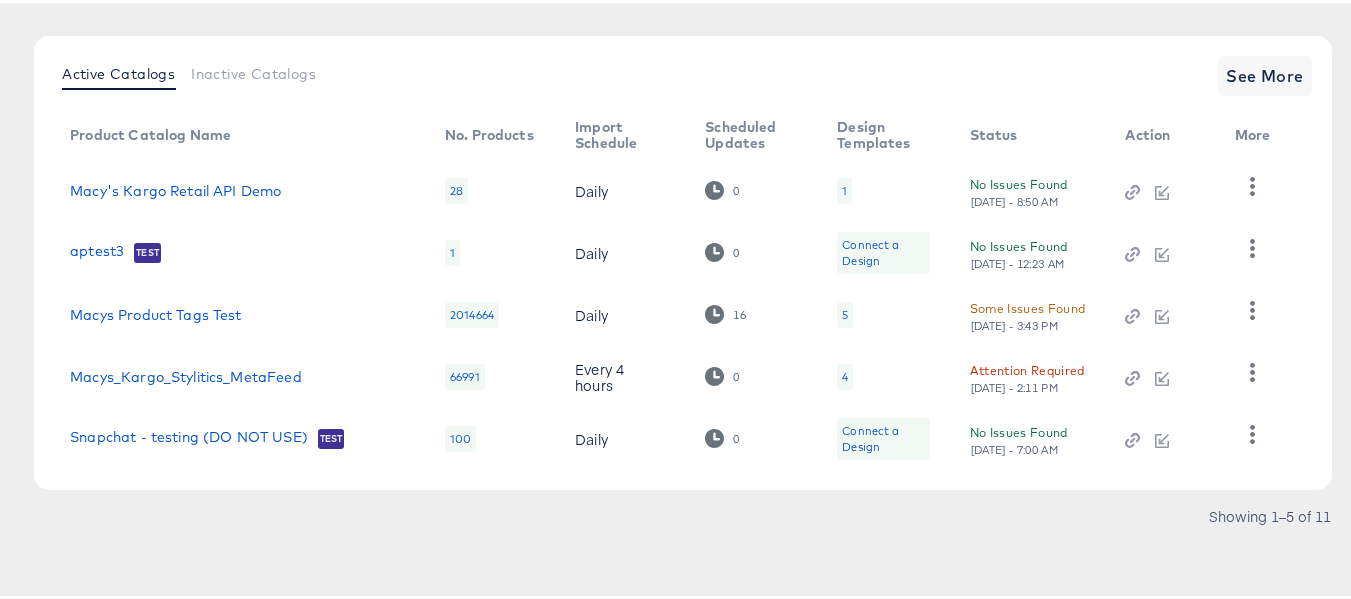scroll, scrollTop: 209, scrollLeft: 0, axis: vertical 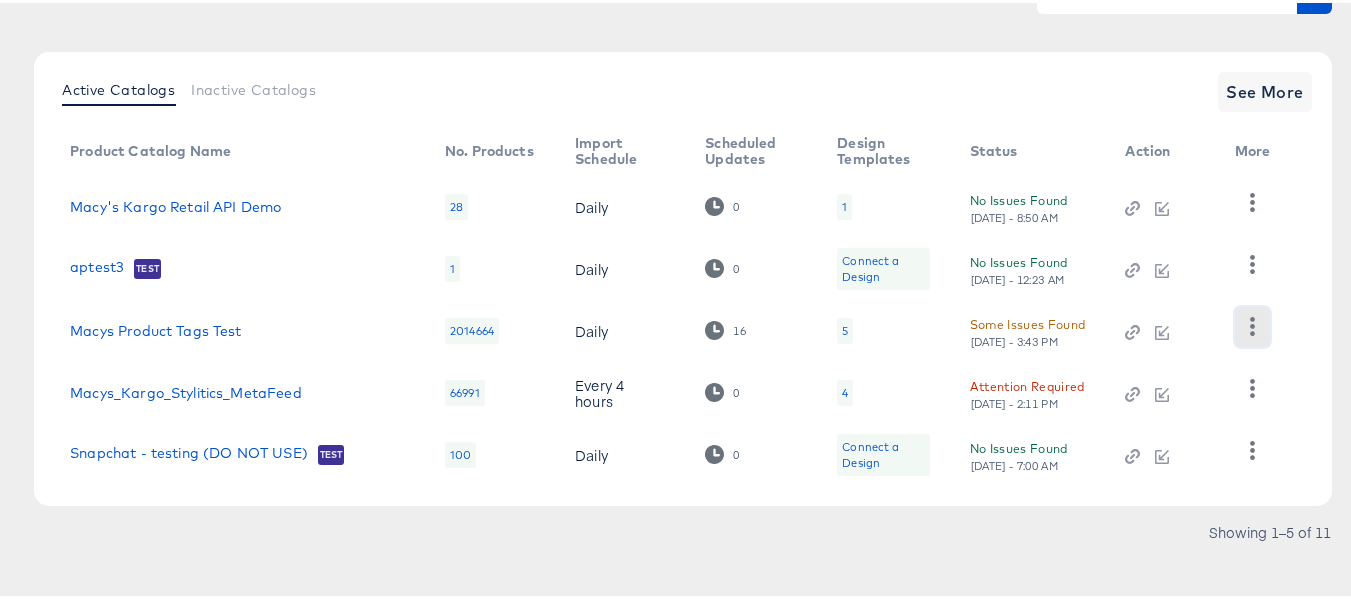click 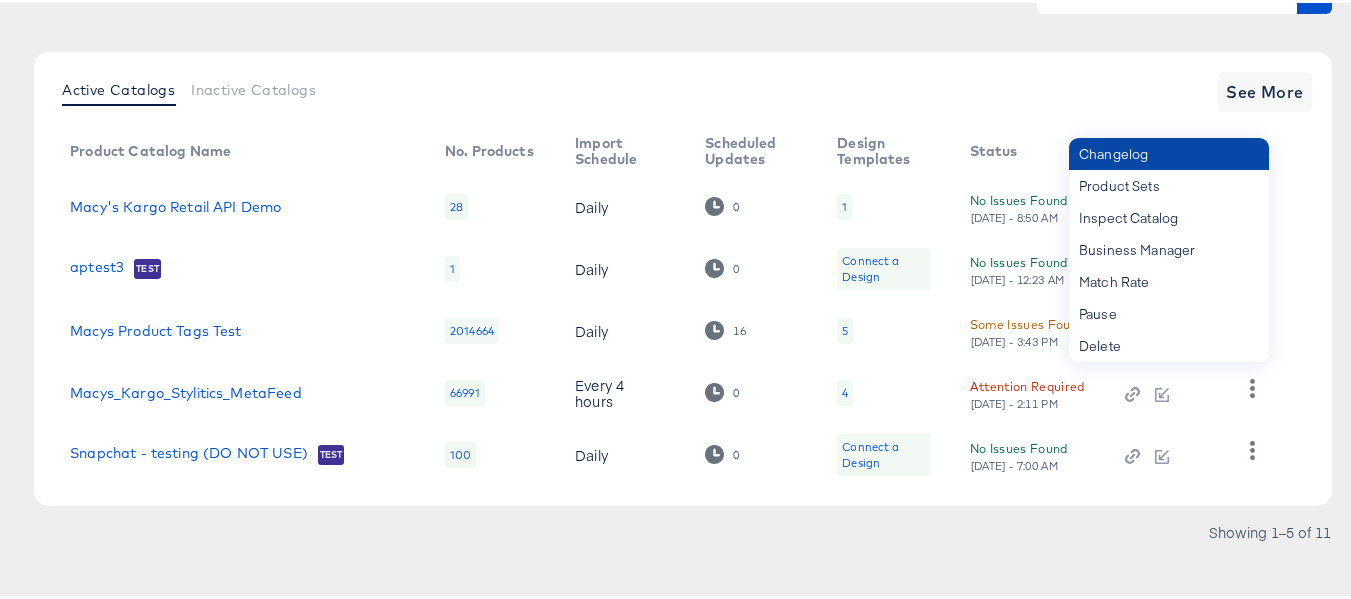 click on "Changelog" at bounding box center (1169, 151) 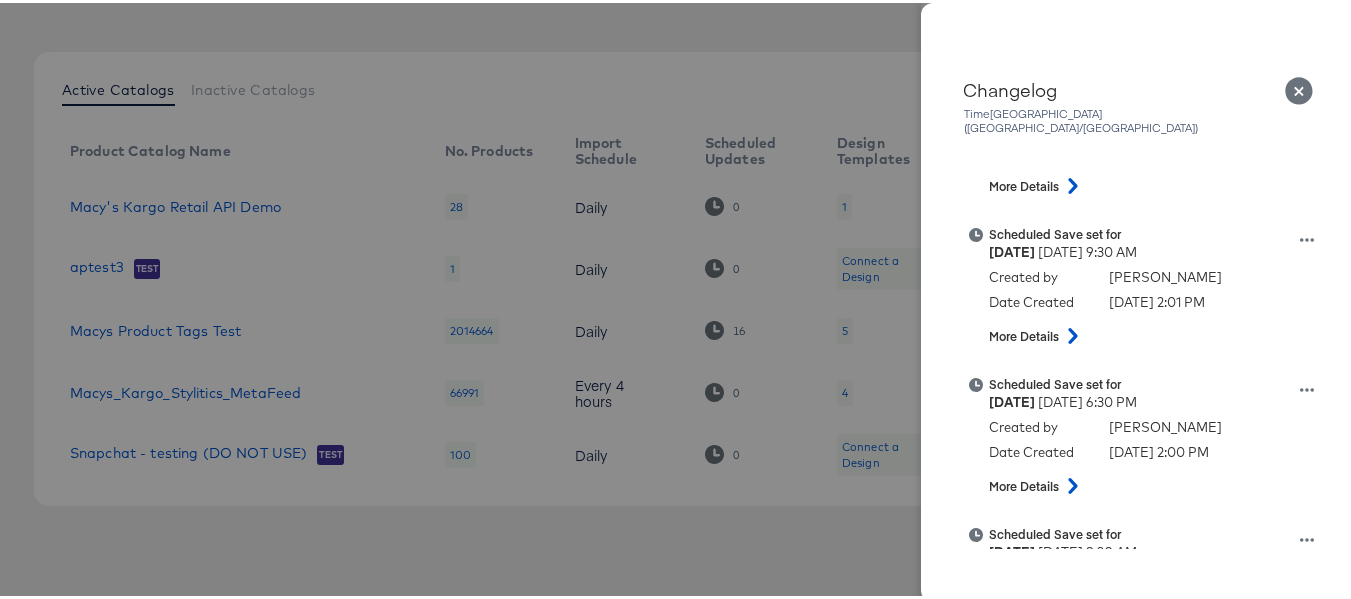 scroll, scrollTop: 1500, scrollLeft: 0, axis: vertical 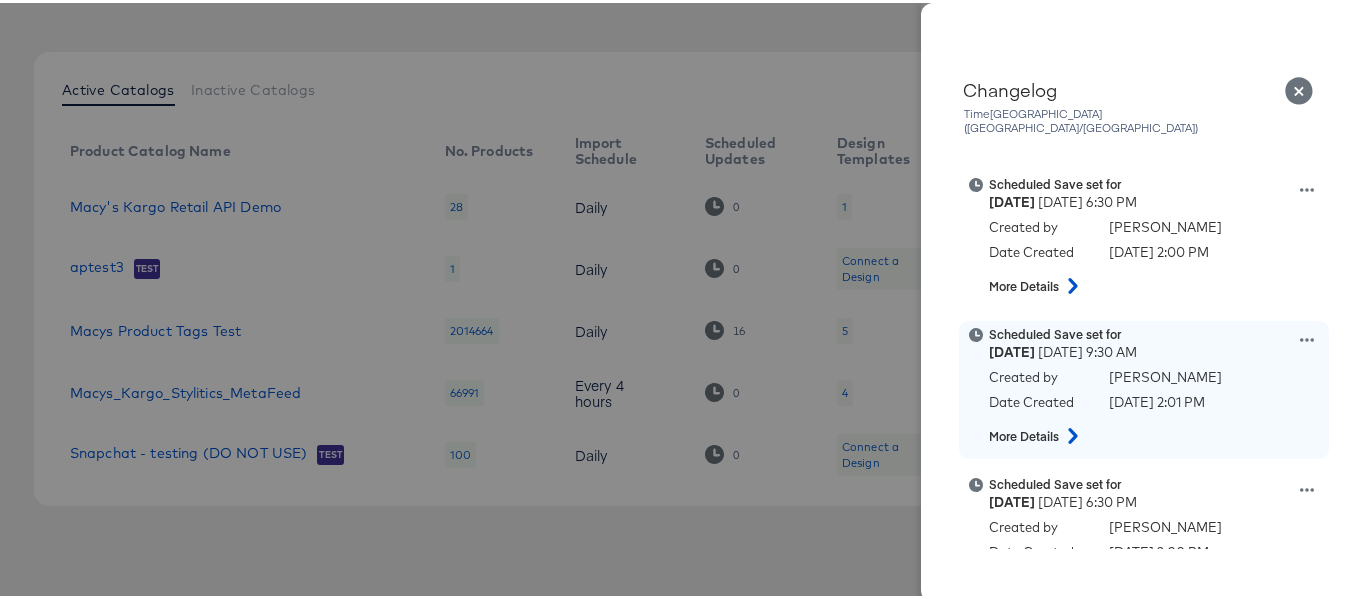 click 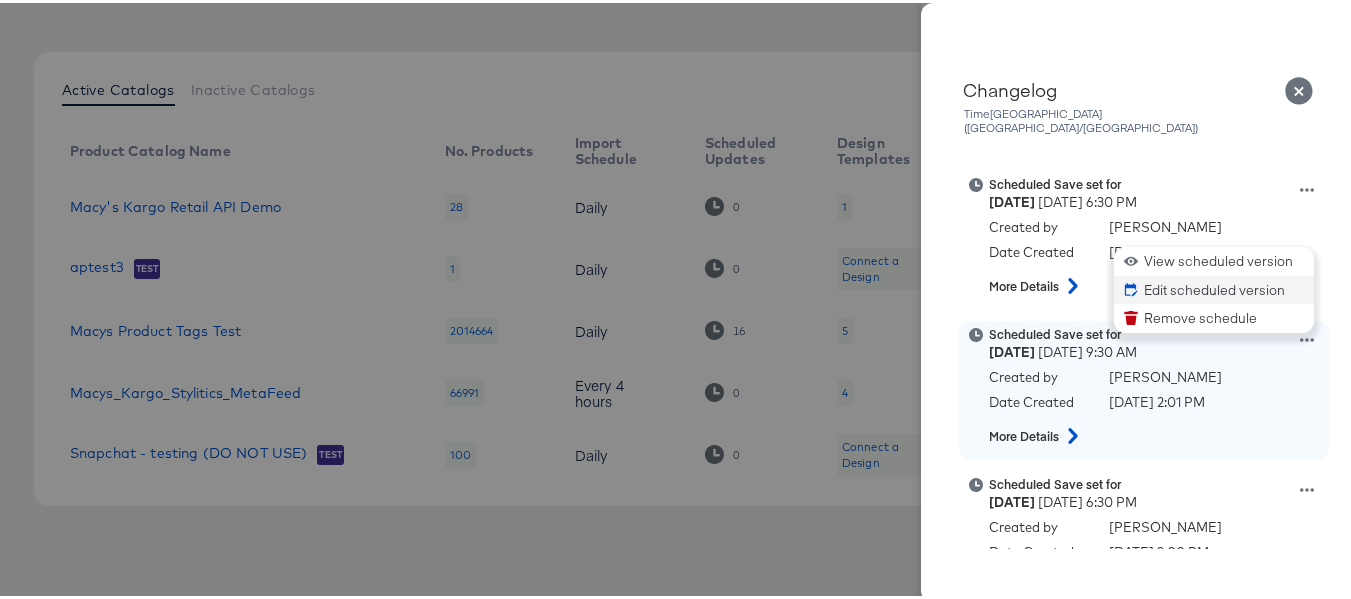 click on "Edit scheduled version" at bounding box center (1214, 287) 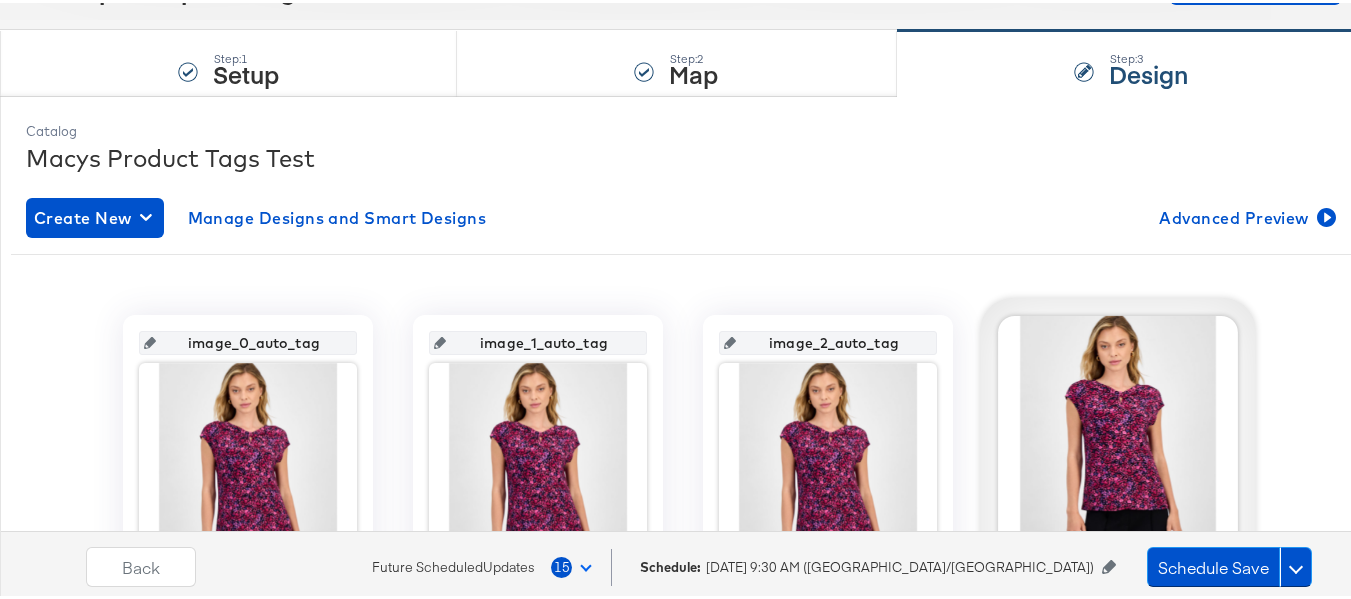 scroll, scrollTop: 400, scrollLeft: 0, axis: vertical 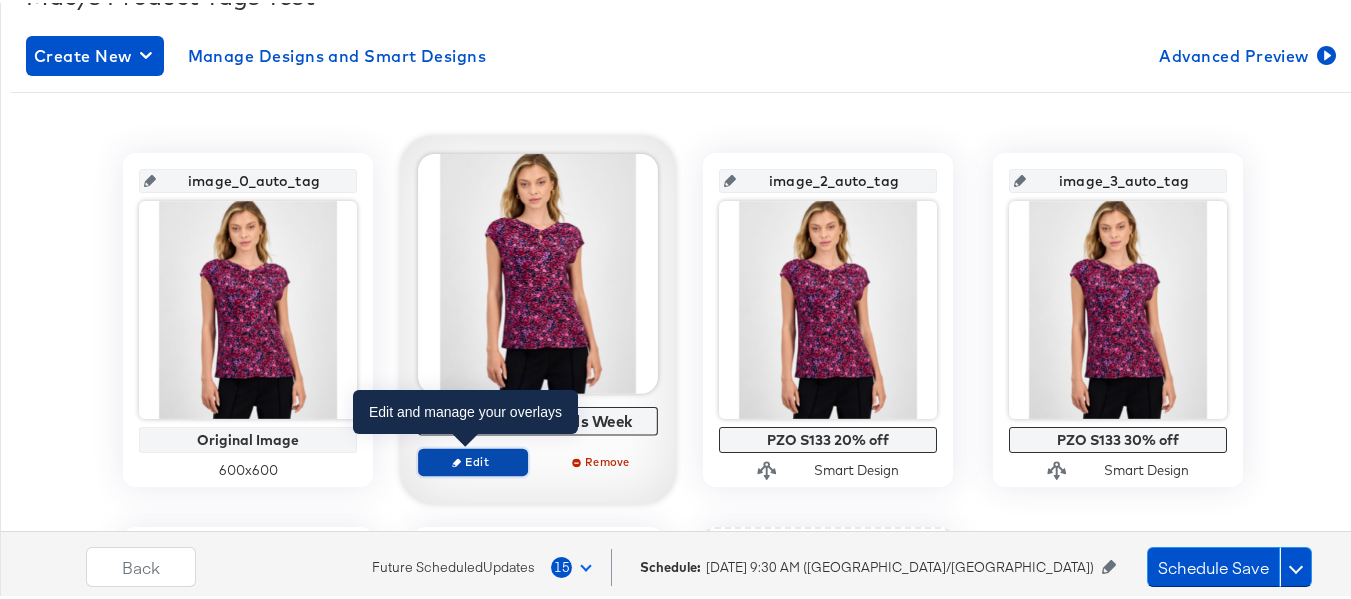 click on "Edit" at bounding box center [473, 458] 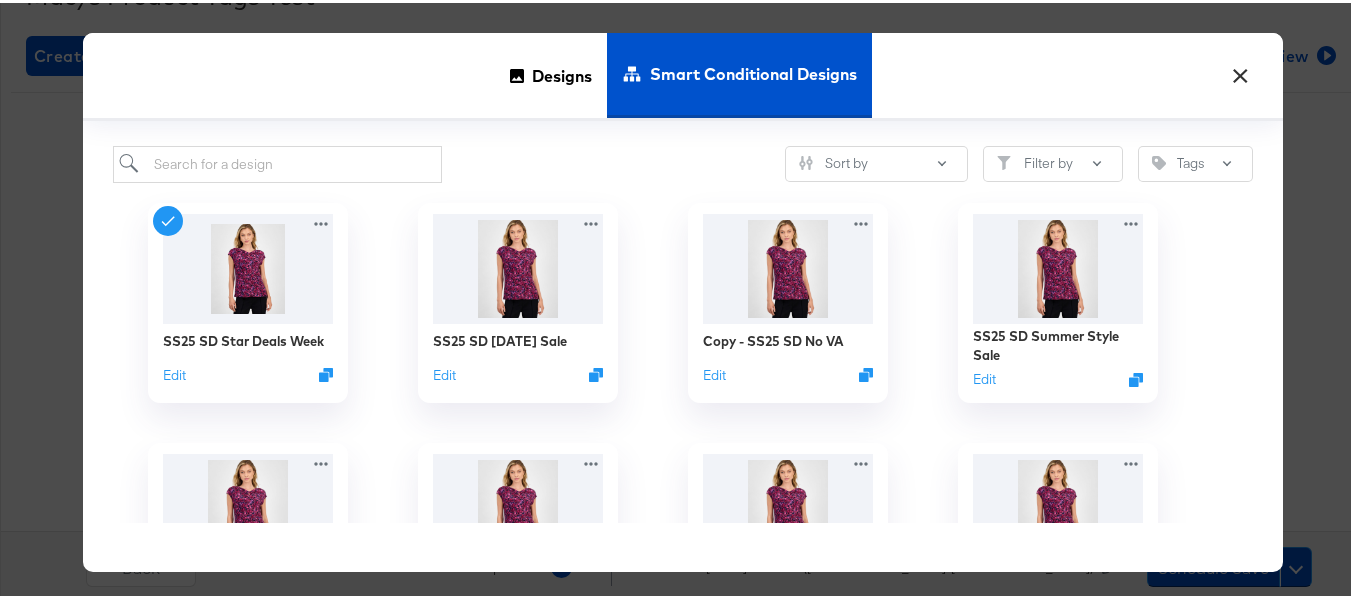 click on "×" at bounding box center [1240, 68] 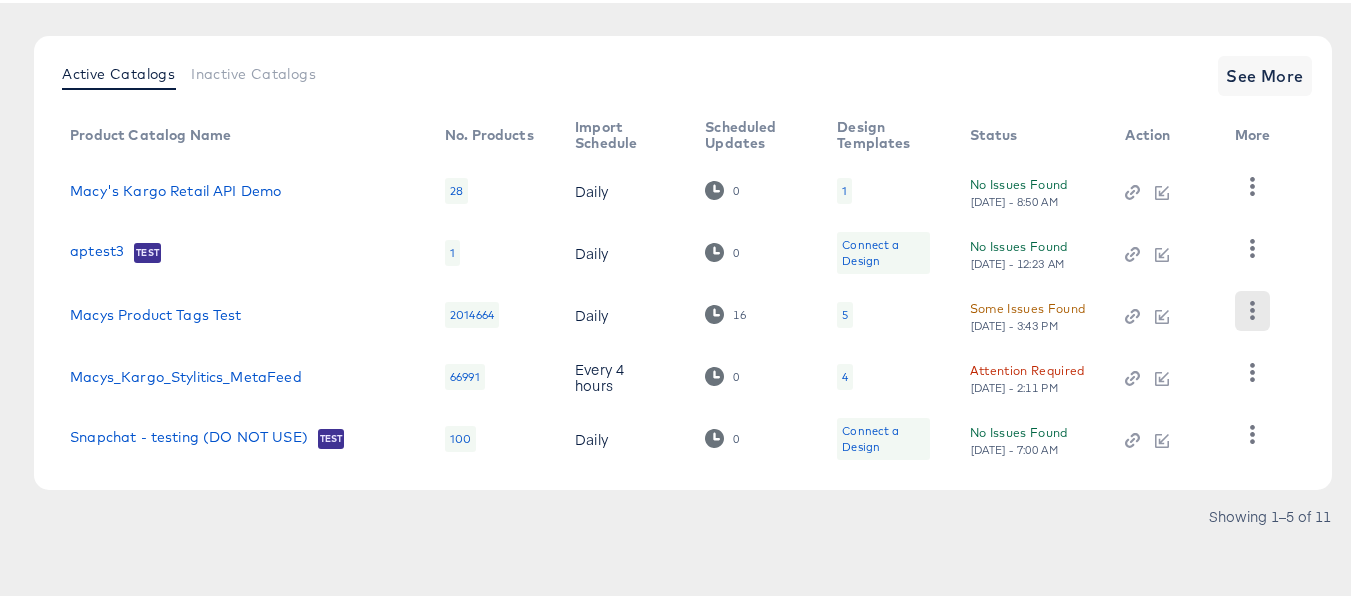scroll, scrollTop: 209, scrollLeft: 0, axis: vertical 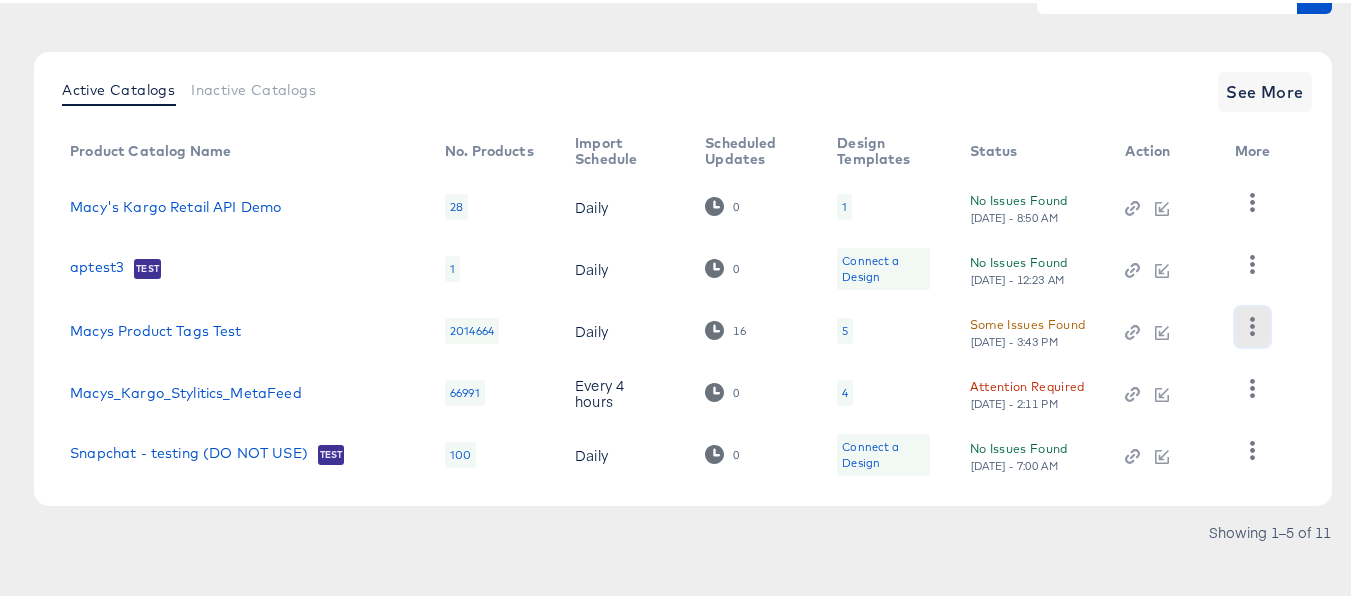 click 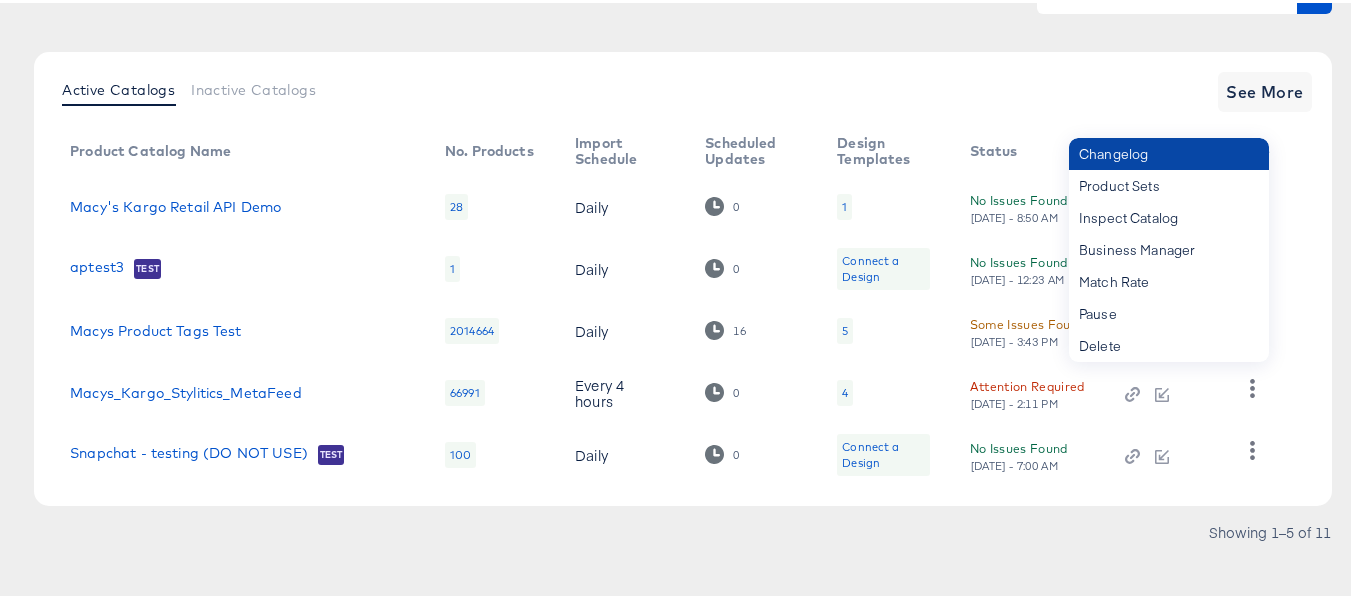 click on "Changelog" at bounding box center (1169, 151) 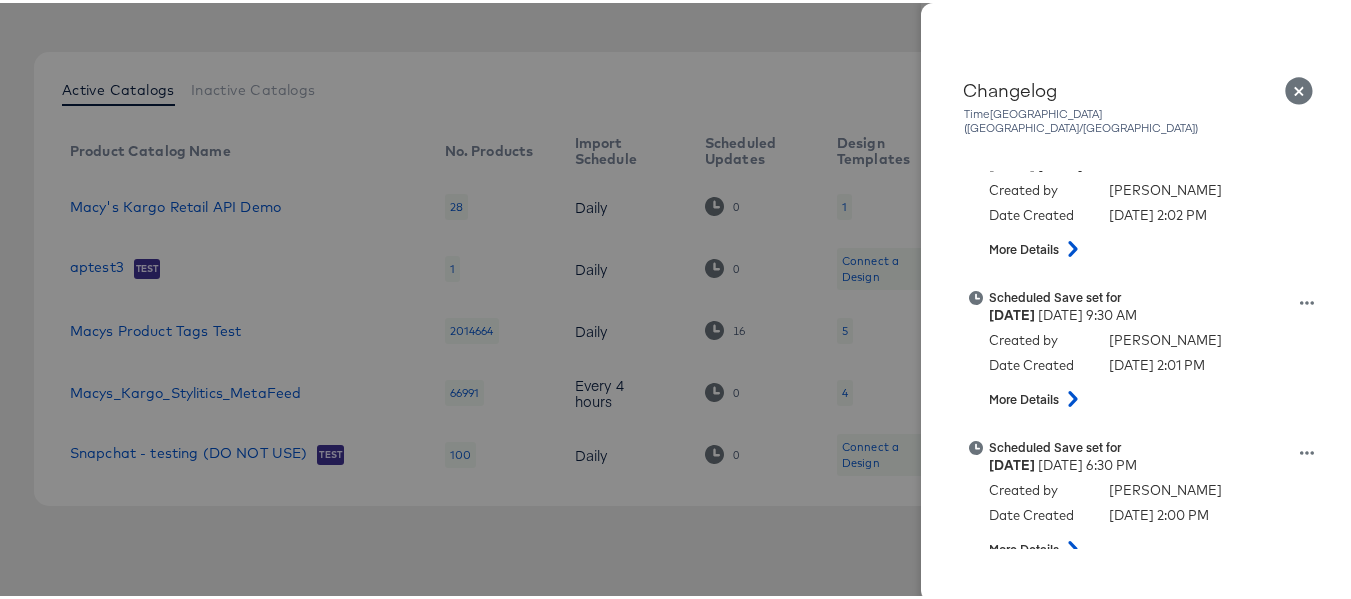 scroll, scrollTop: 1300, scrollLeft: 0, axis: vertical 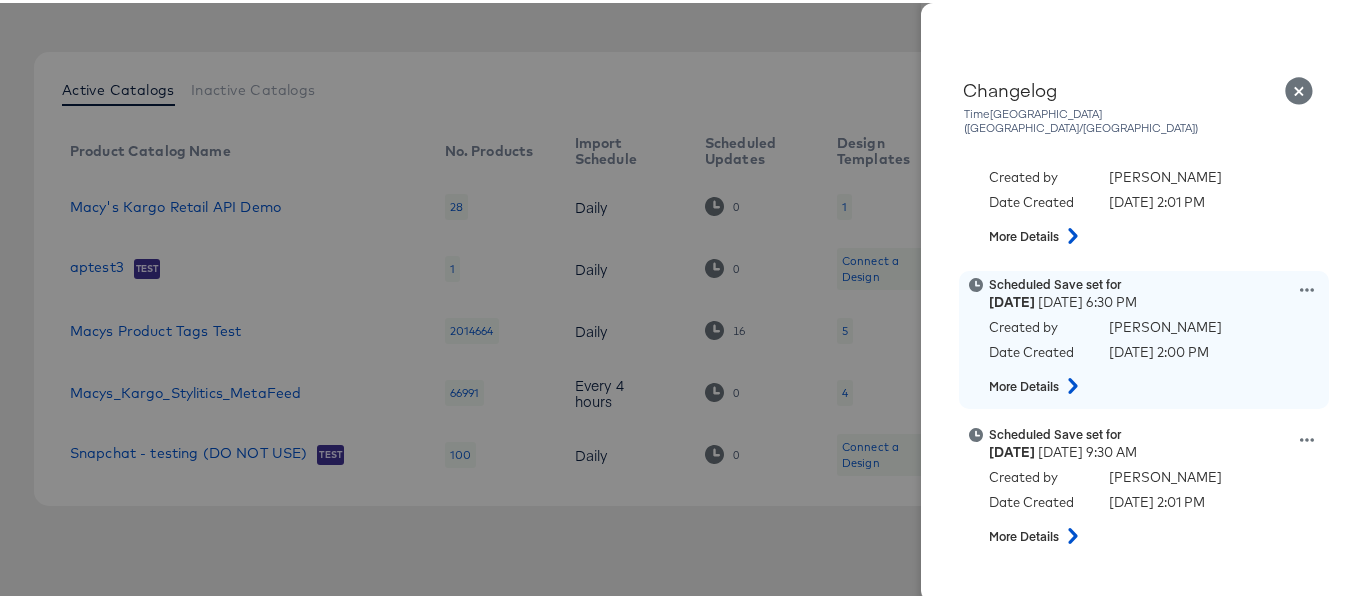 click 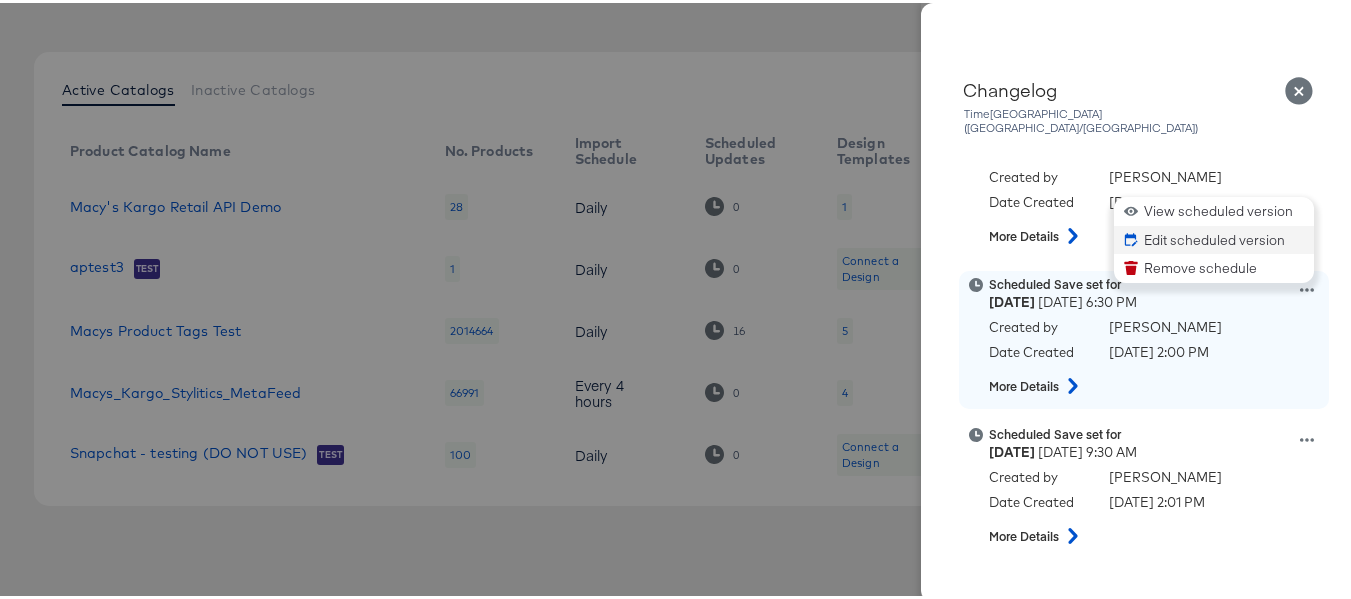 click on "Edit scheduled version" at bounding box center (1214, 237) 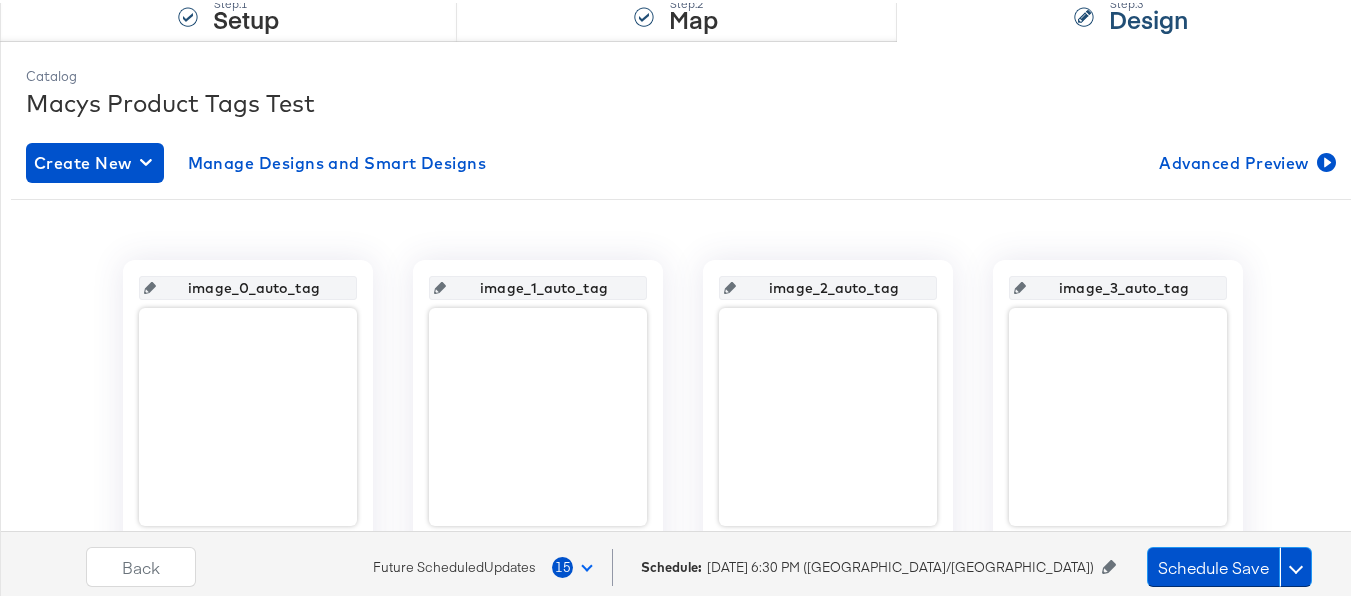 scroll, scrollTop: 400, scrollLeft: 0, axis: vertical 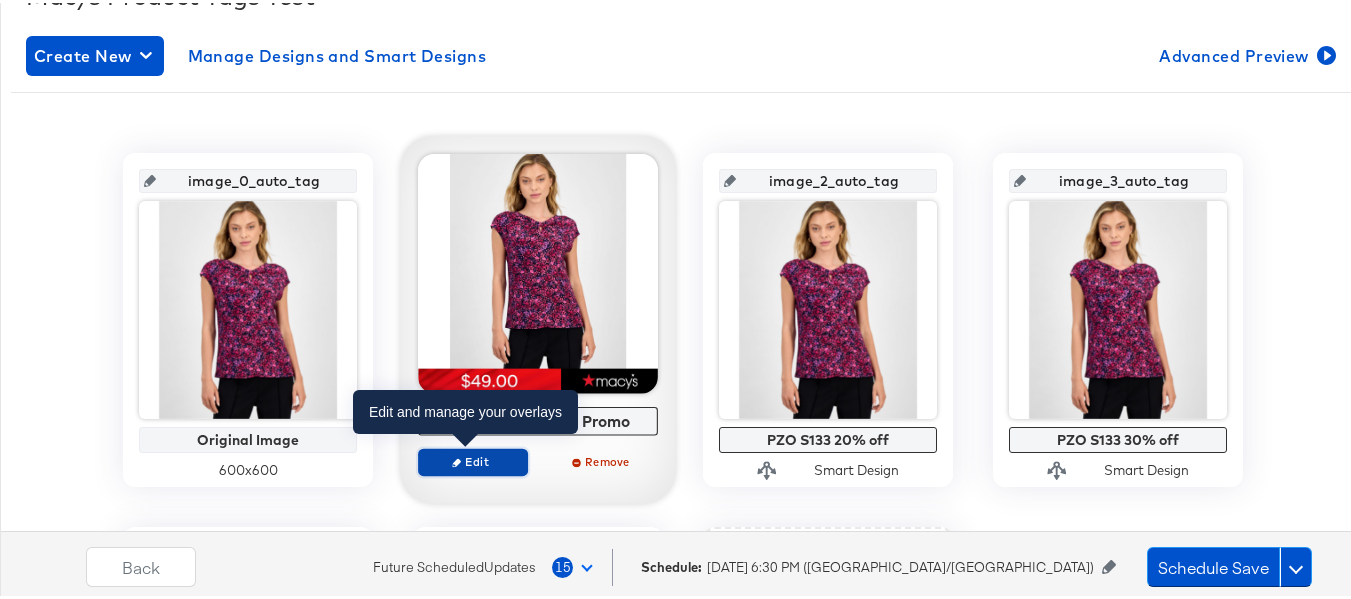 click on "Edit" at bounding box center [473, 458] 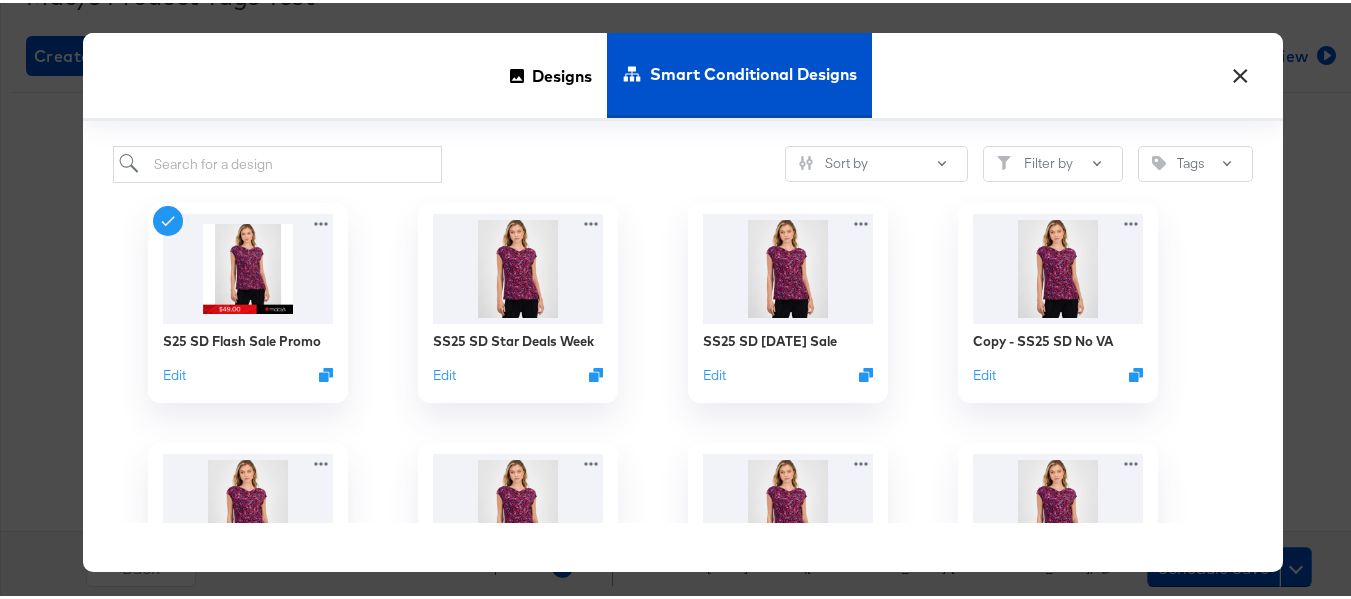 click on "×" at bounding box center (1240, 68) 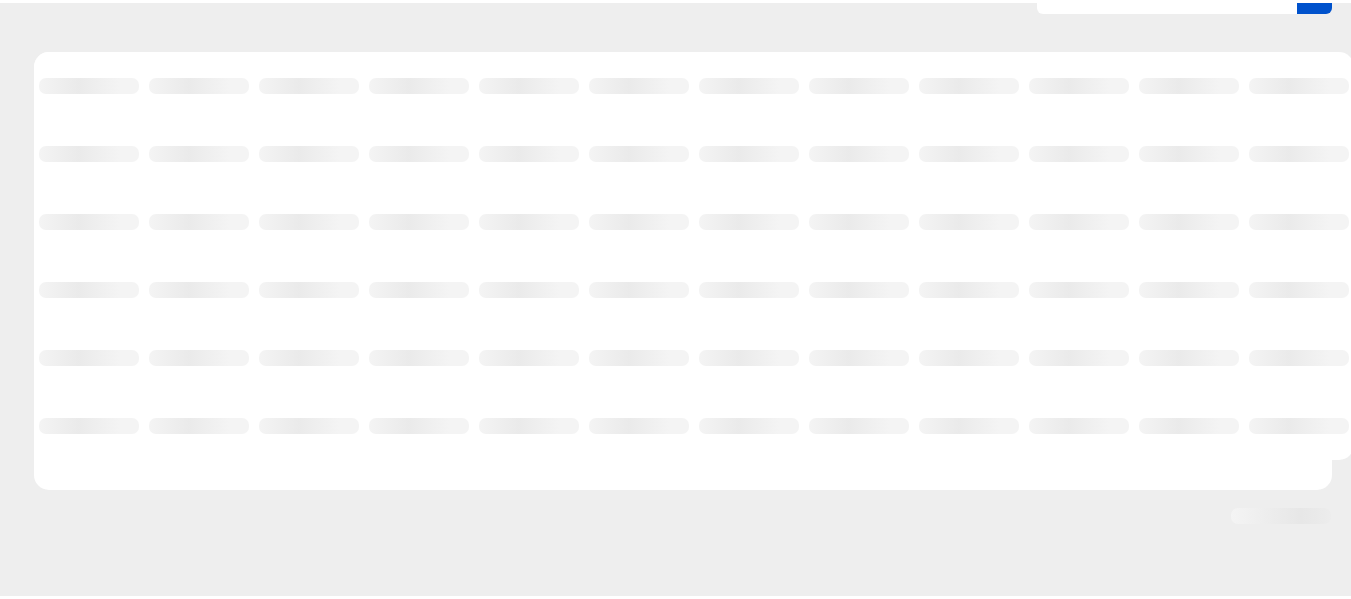 scroll, scrollTop: 209, scrollLeft: 0, axis: vertical 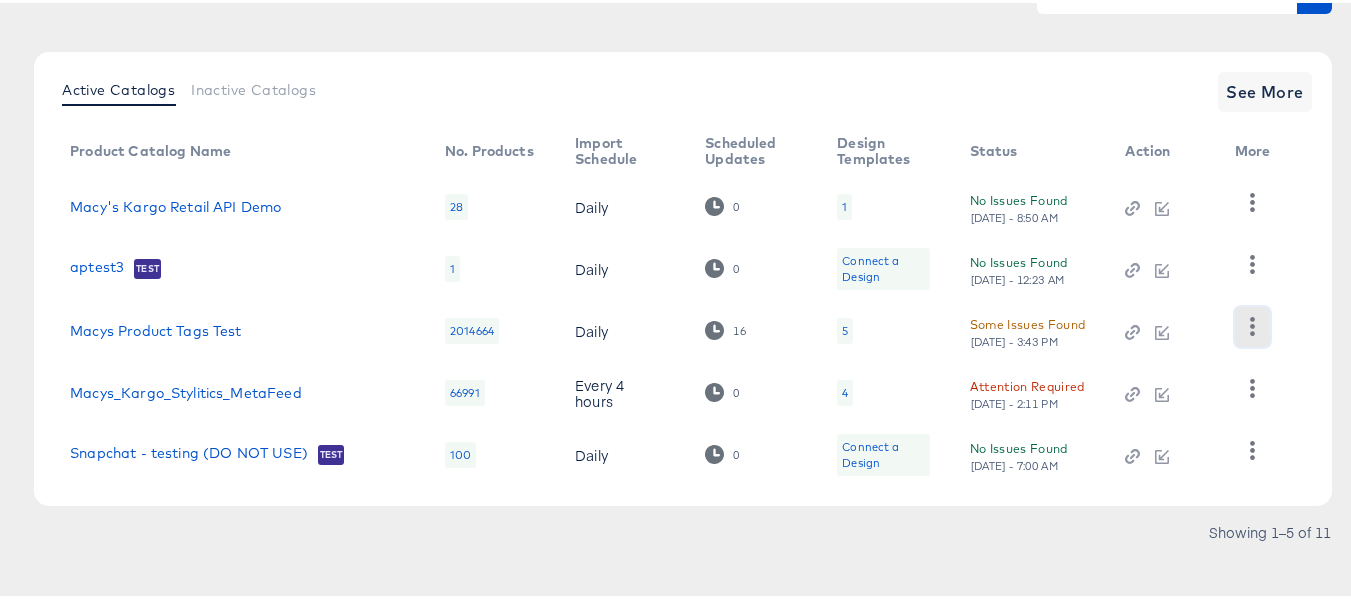 click 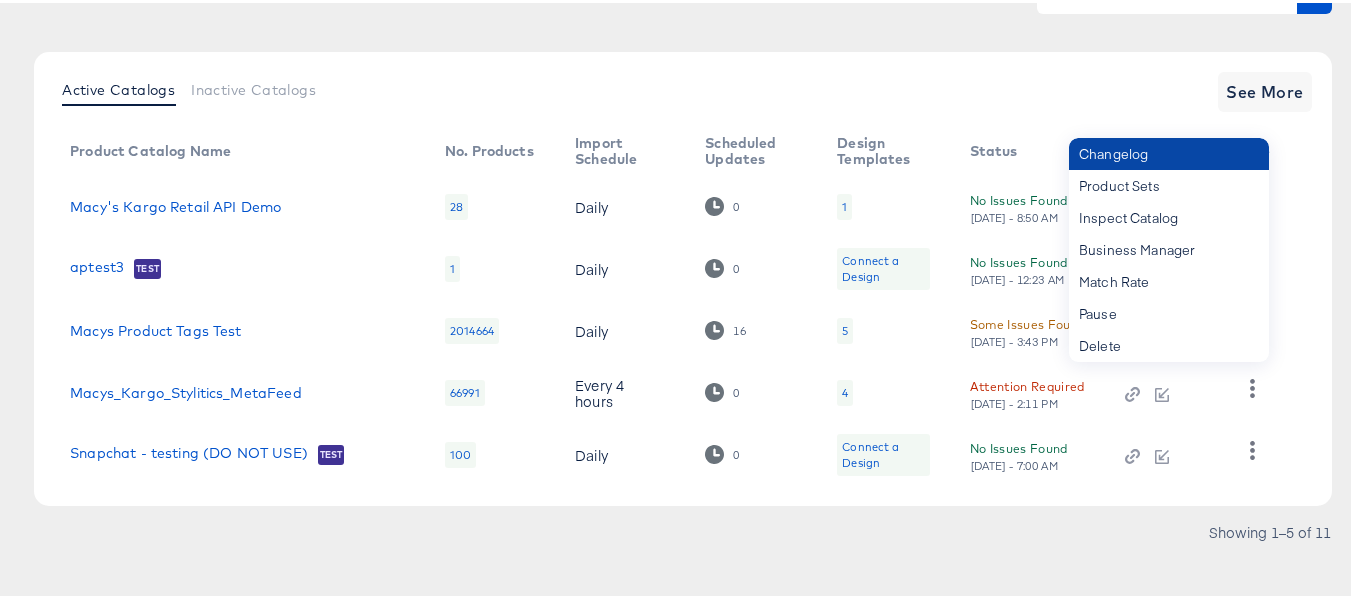 click on "Changelog" at bounding box center [1169, 151] 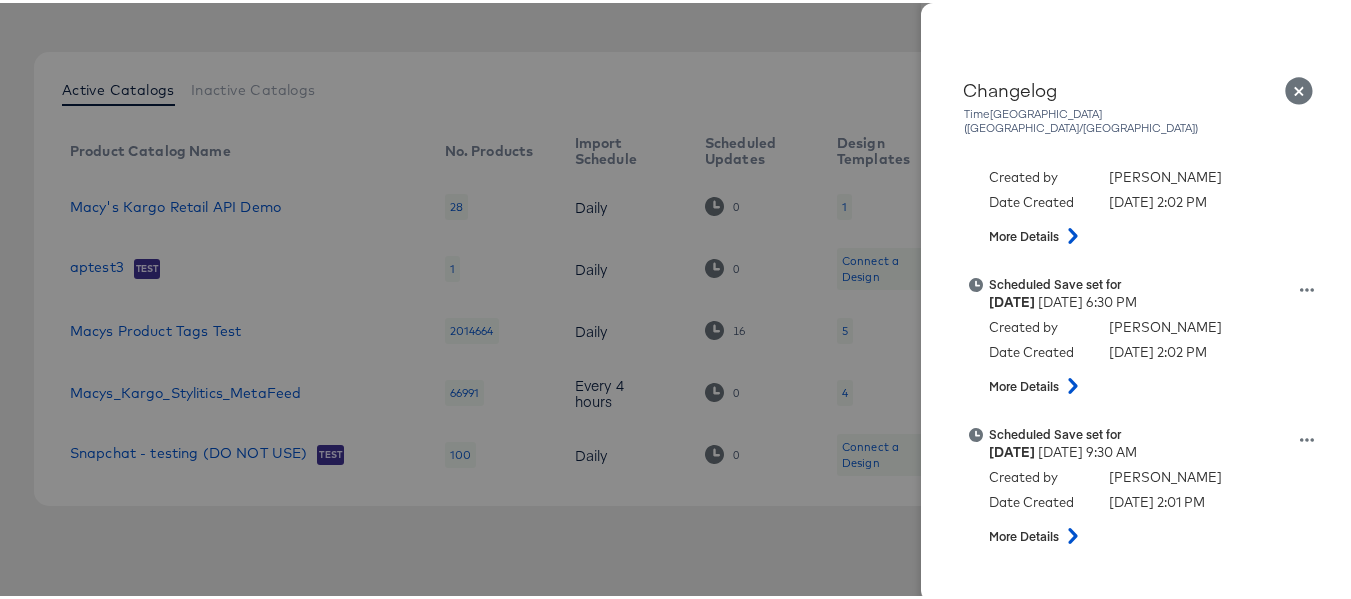scroll, scrollTop: 1200, scrollLeft: 0, axis: vertical 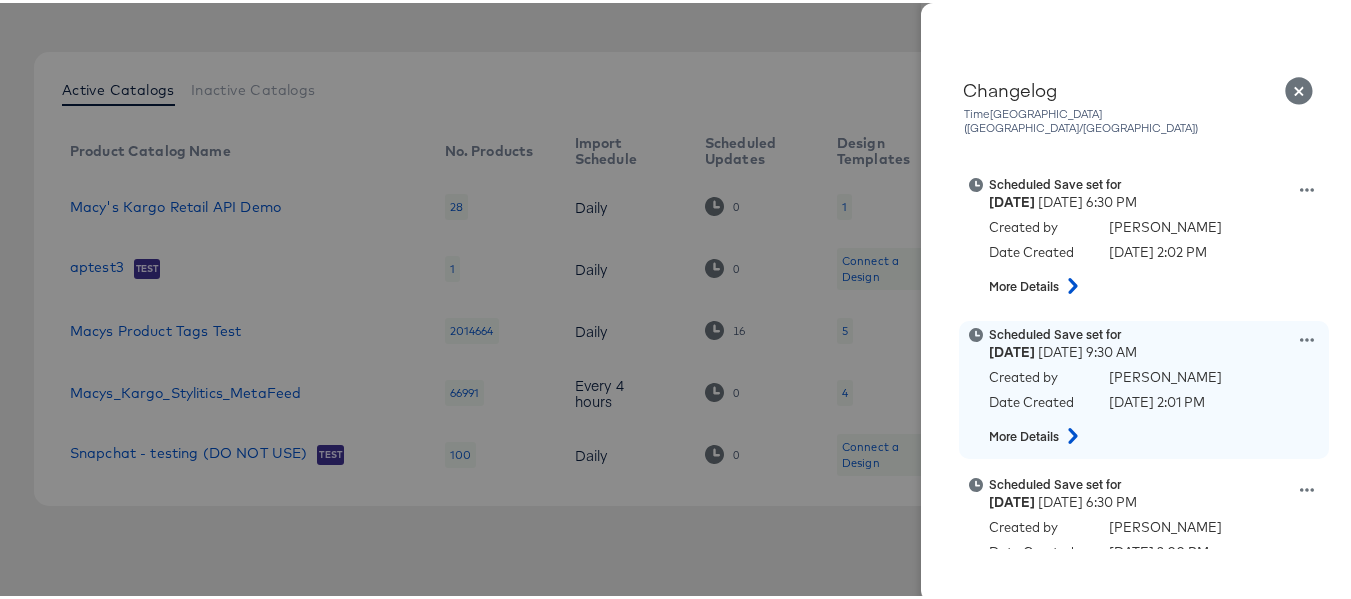 click 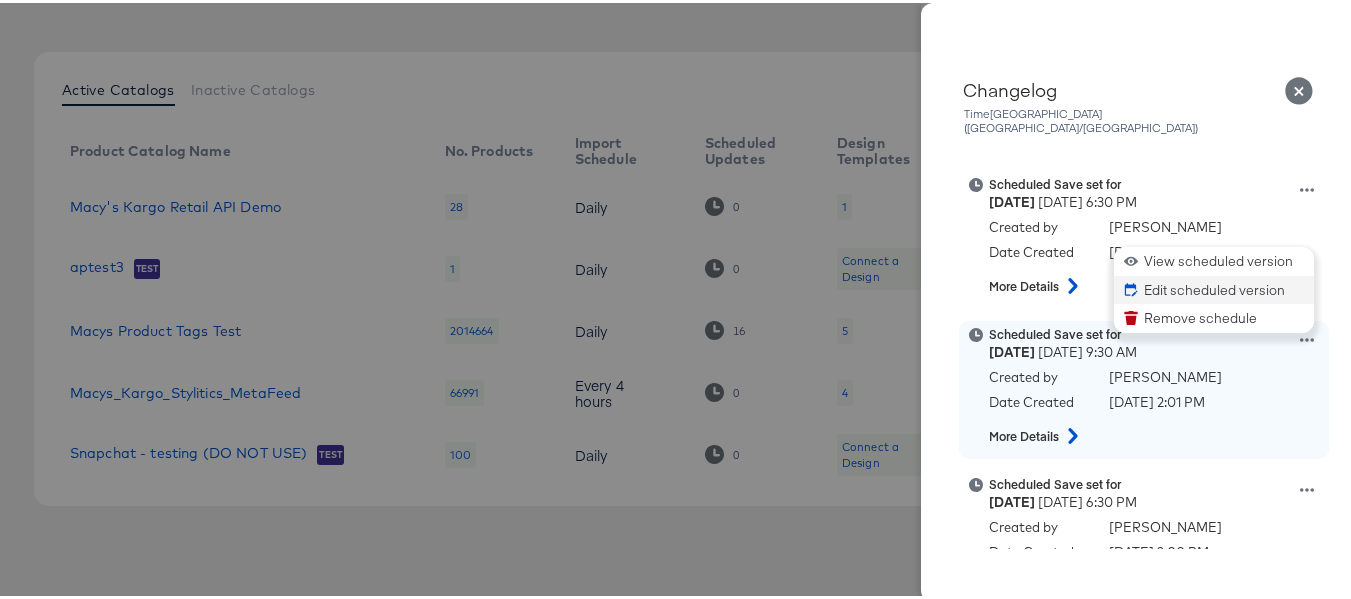 click on "Edit scheduled version" at bounding box center (1214, 287) 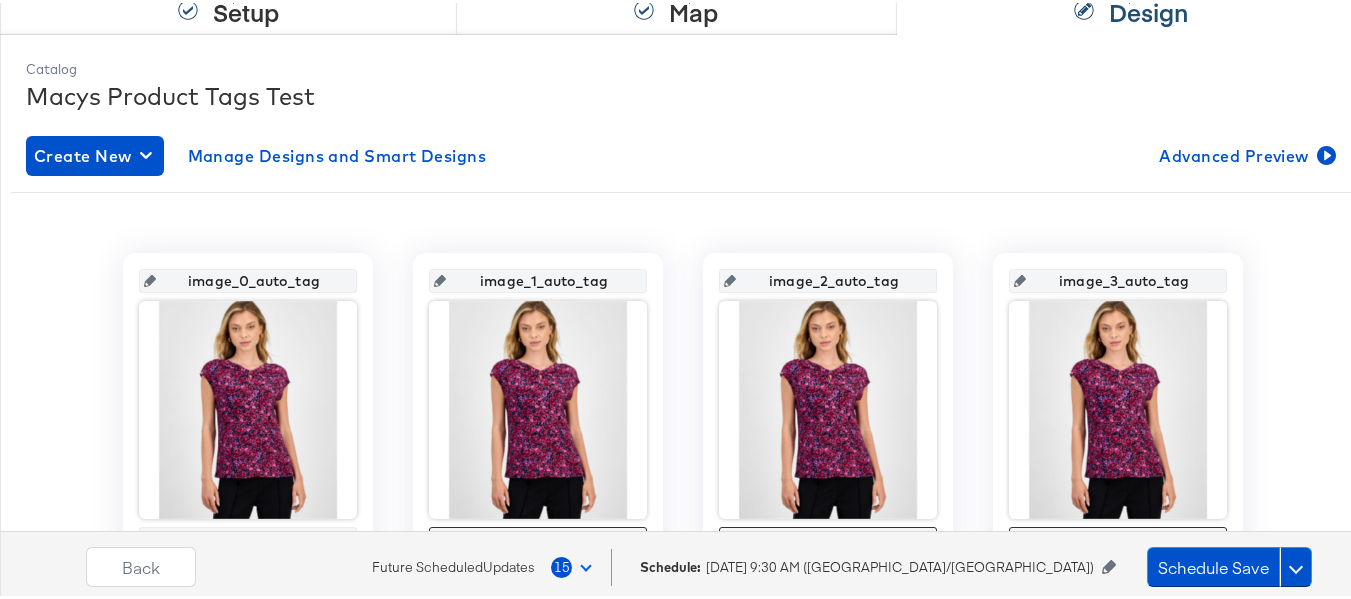 scroll, scrollTop: 400, scrollLeft: 0, axis: vertical 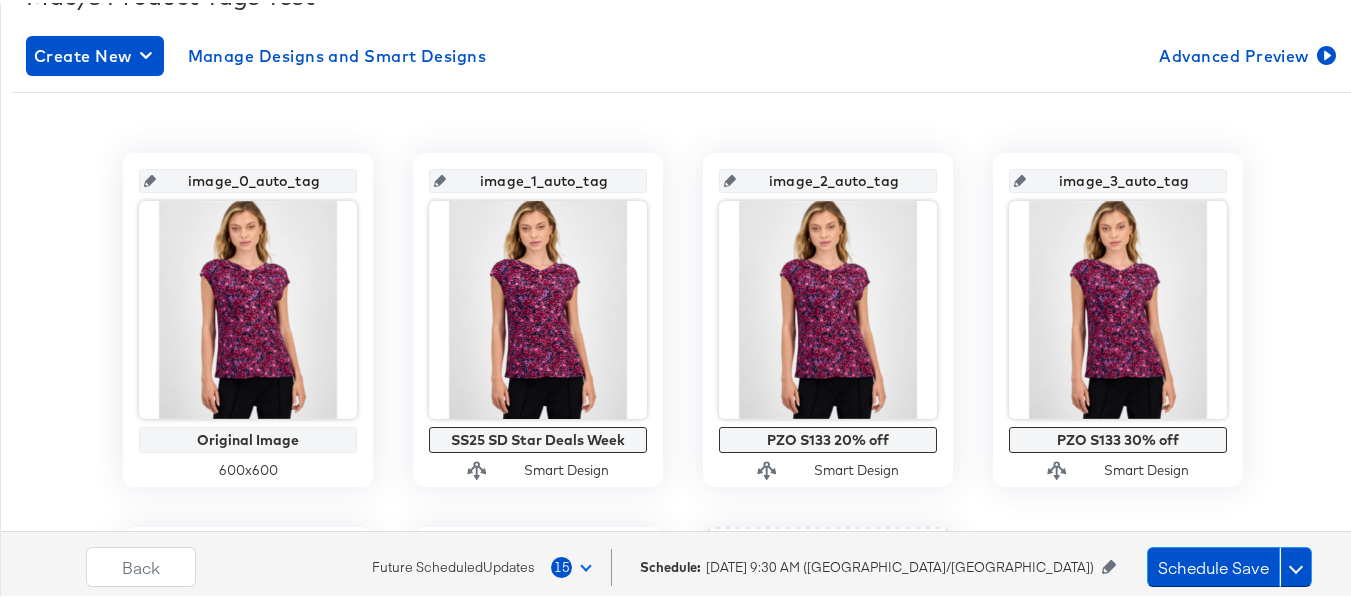 click on "image_1_auto_tag SS25 SD Star Deals Week Smart Design" at bounding box center (538, 317) 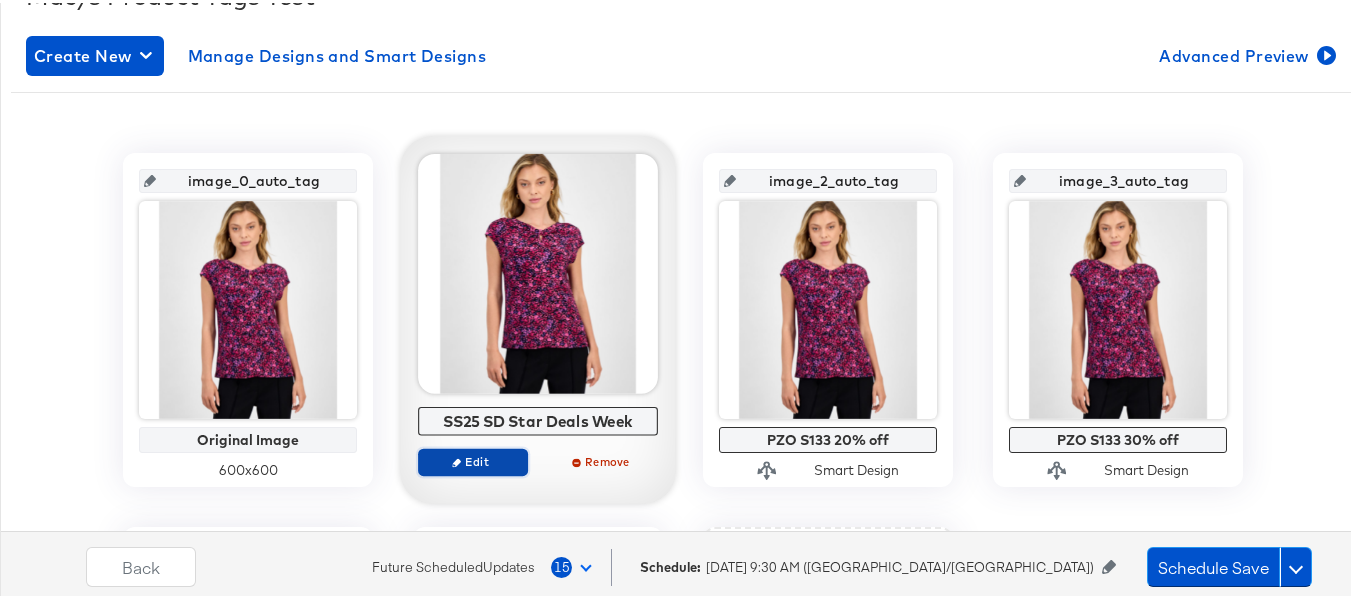 click on "Edit" at bounding box center (473, 458) 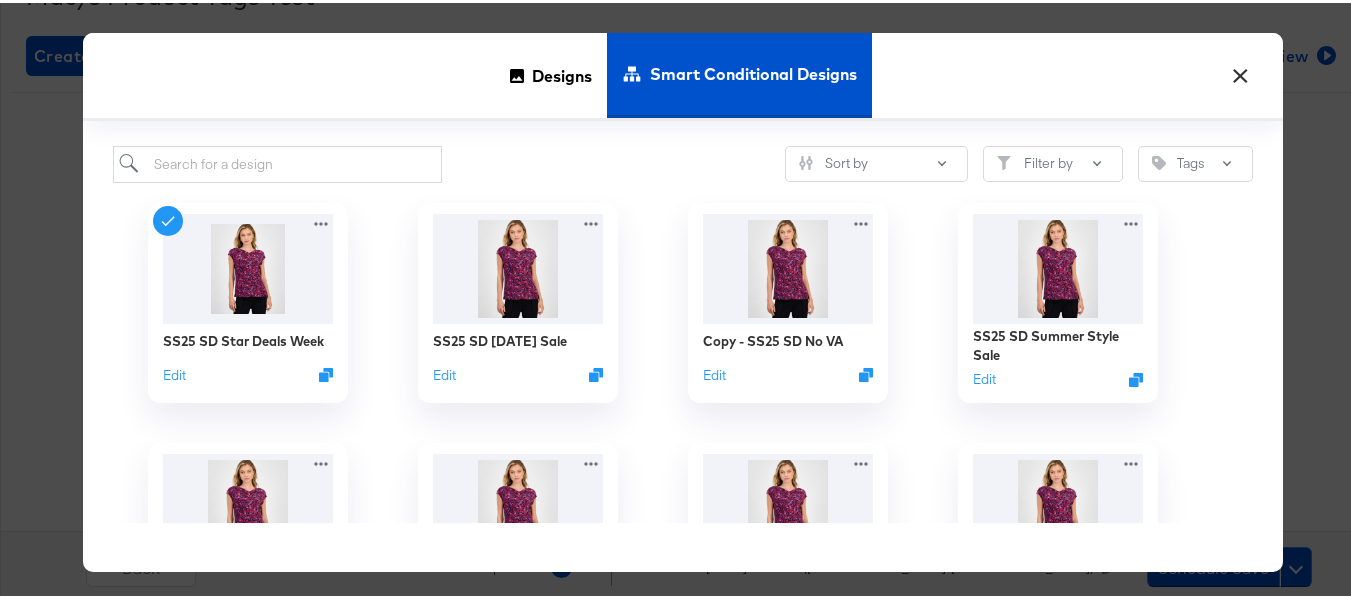 click on "×" at bounding box center (1240, 68) 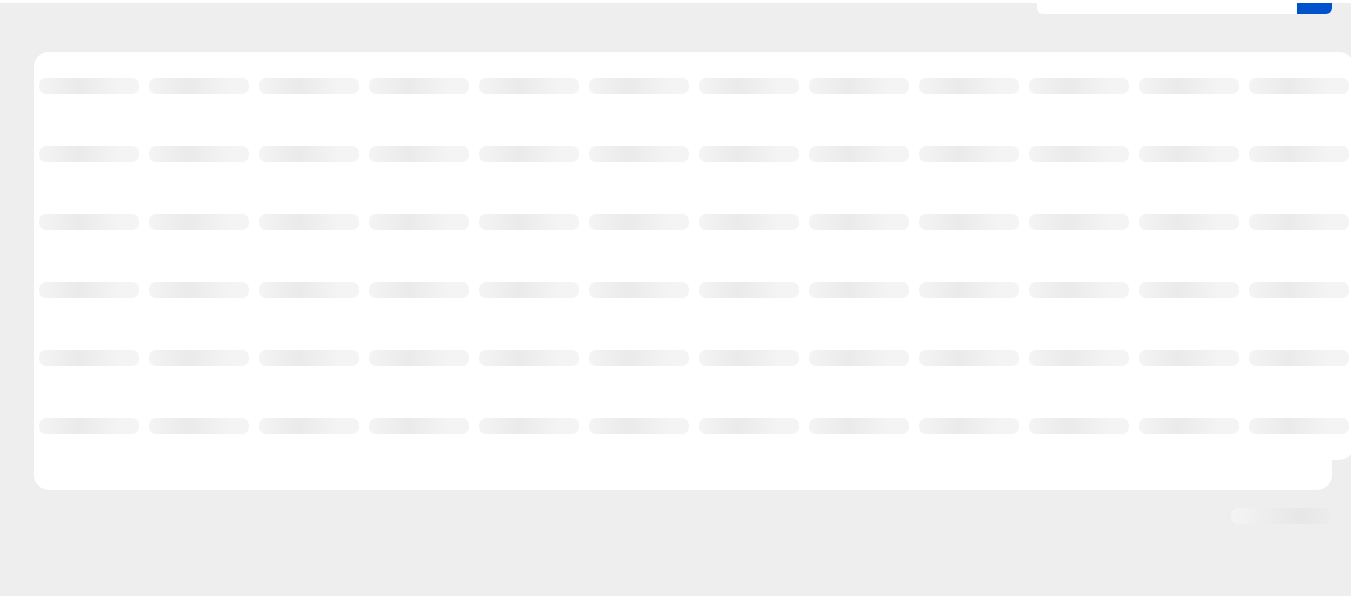 scroll, scrollTop: 209, scrollLeft: 0, axis: vertical 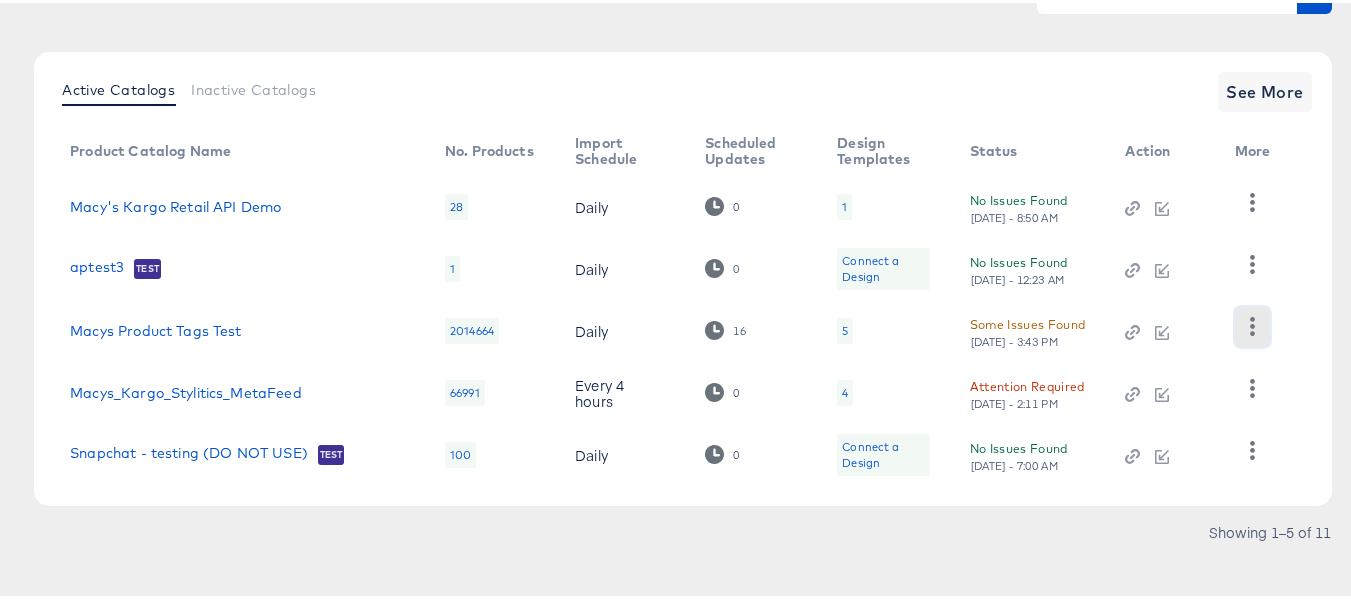 click at bounding box center (1252, 324) 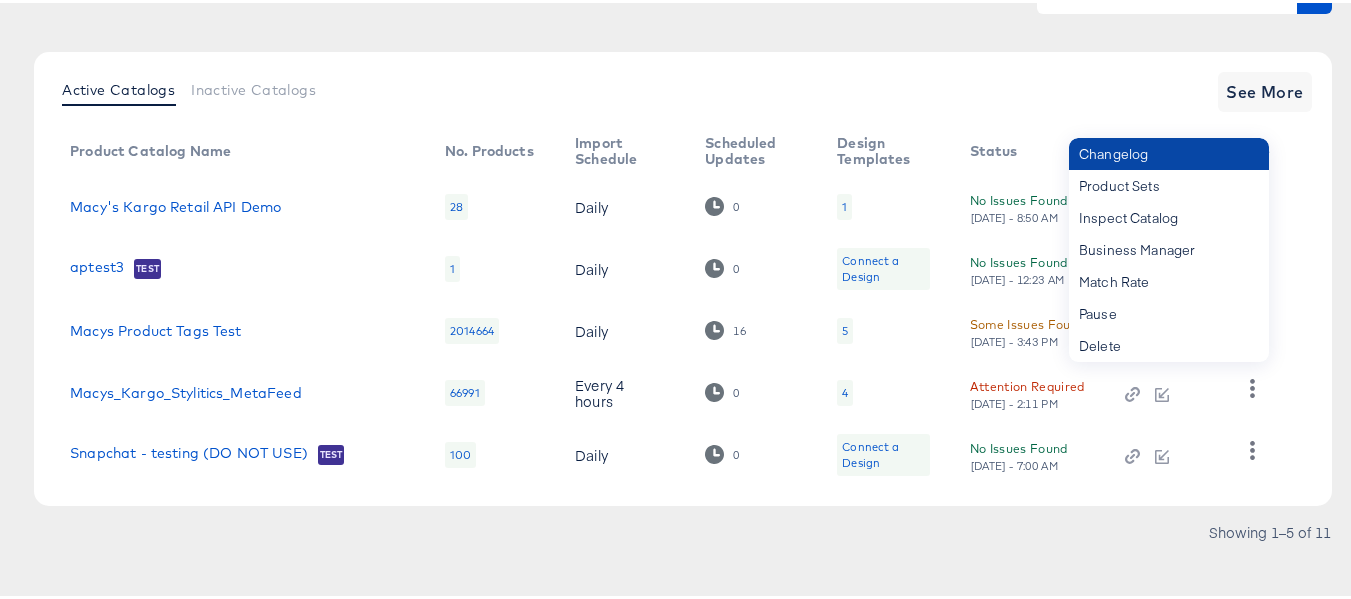 click on "Changelog" at bounding box center (1169, 151) 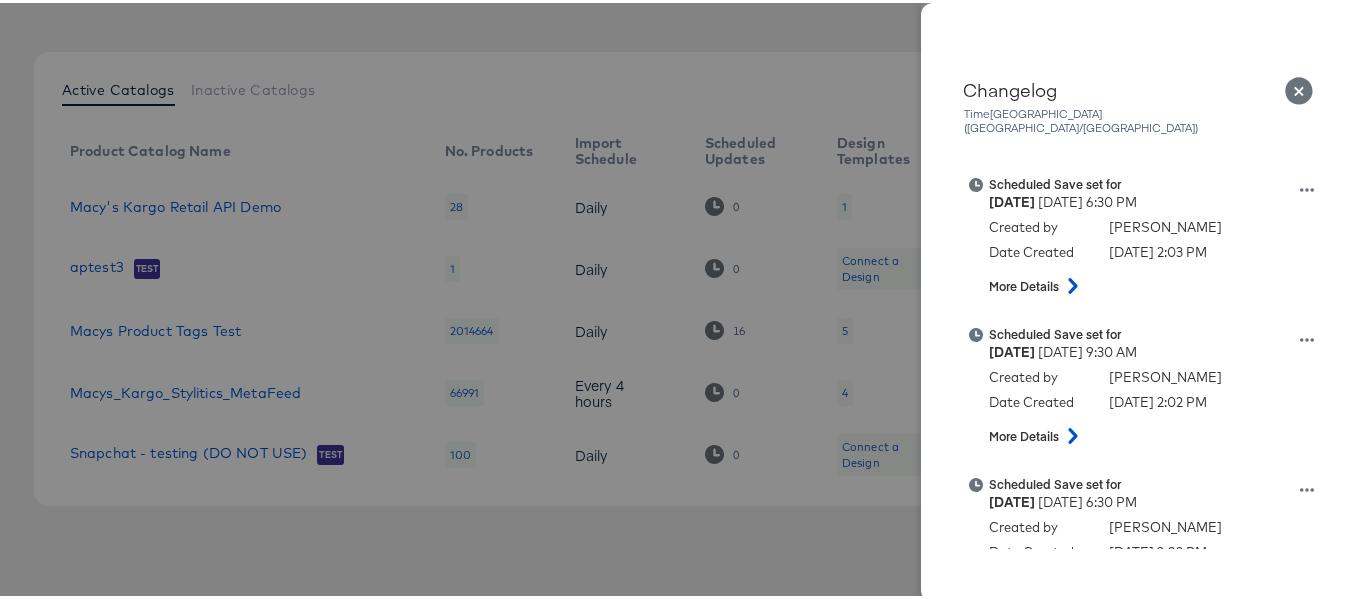 scroll, scrollTop: 1300, scrollLeft: 0, axis: vertical 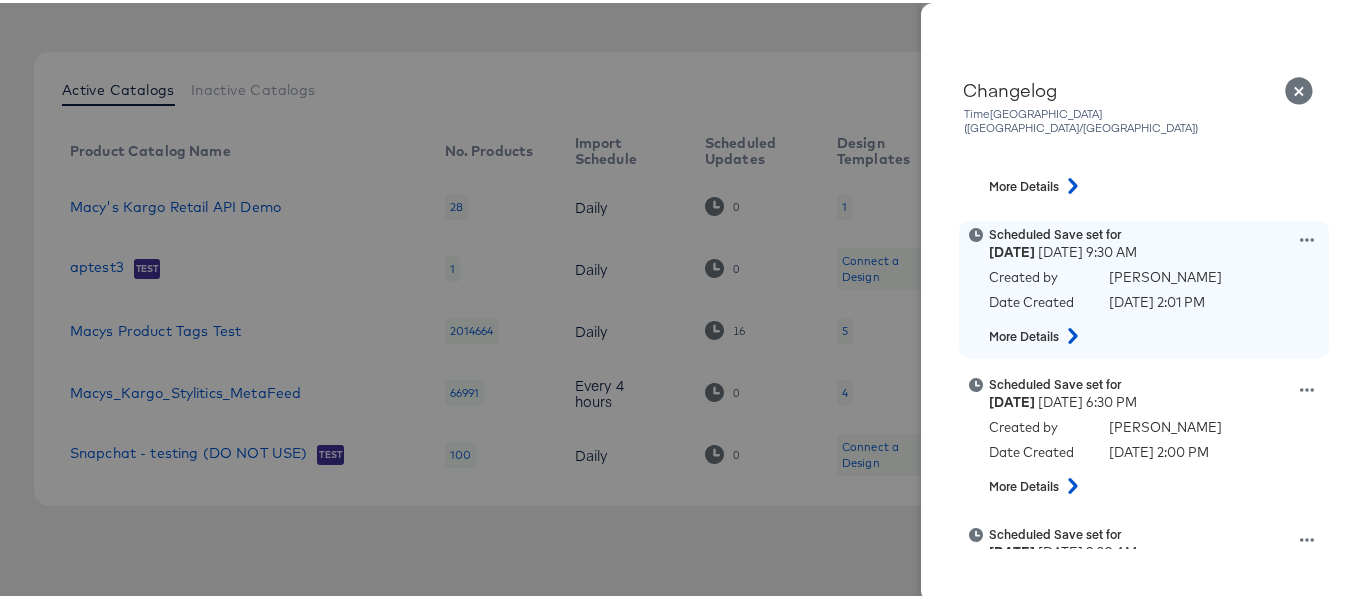 click on "Scheduled Save set for Saturday   July 12th 2025 9:30 AM Created by Aia Barretto Date Created July 8th 2025 2:01 PM More Details" at bounding box center (1169, 287) 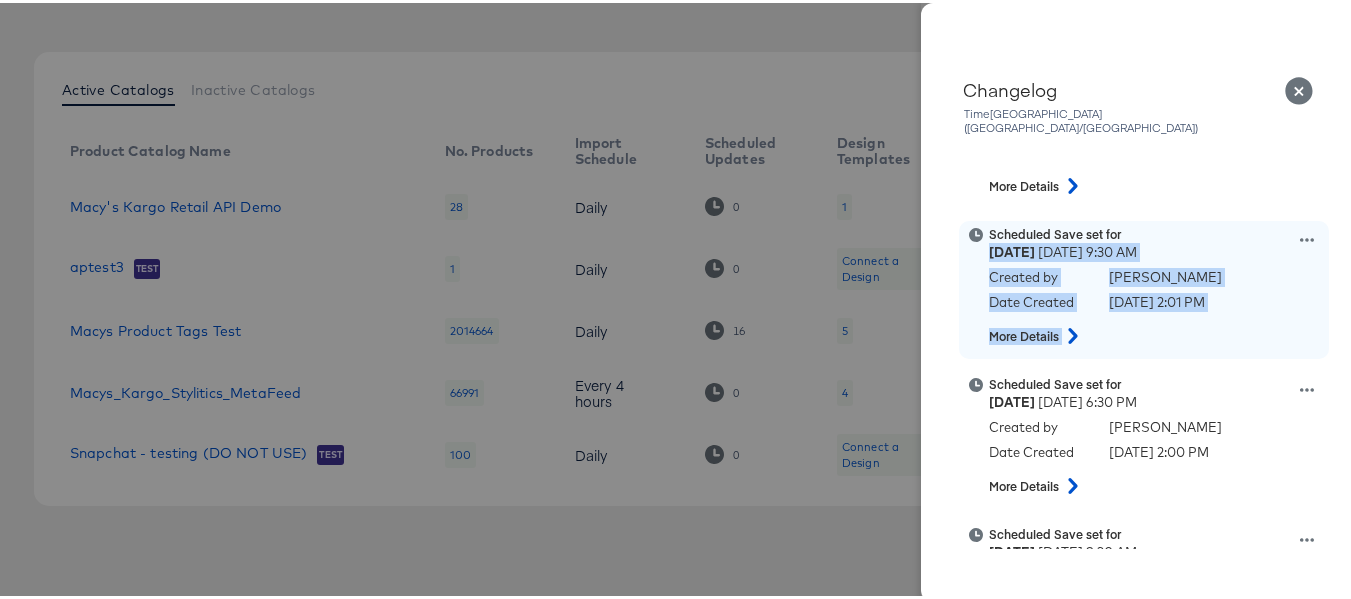 click on "Created by Aia Barretto" at bounding box center [1156, 277] 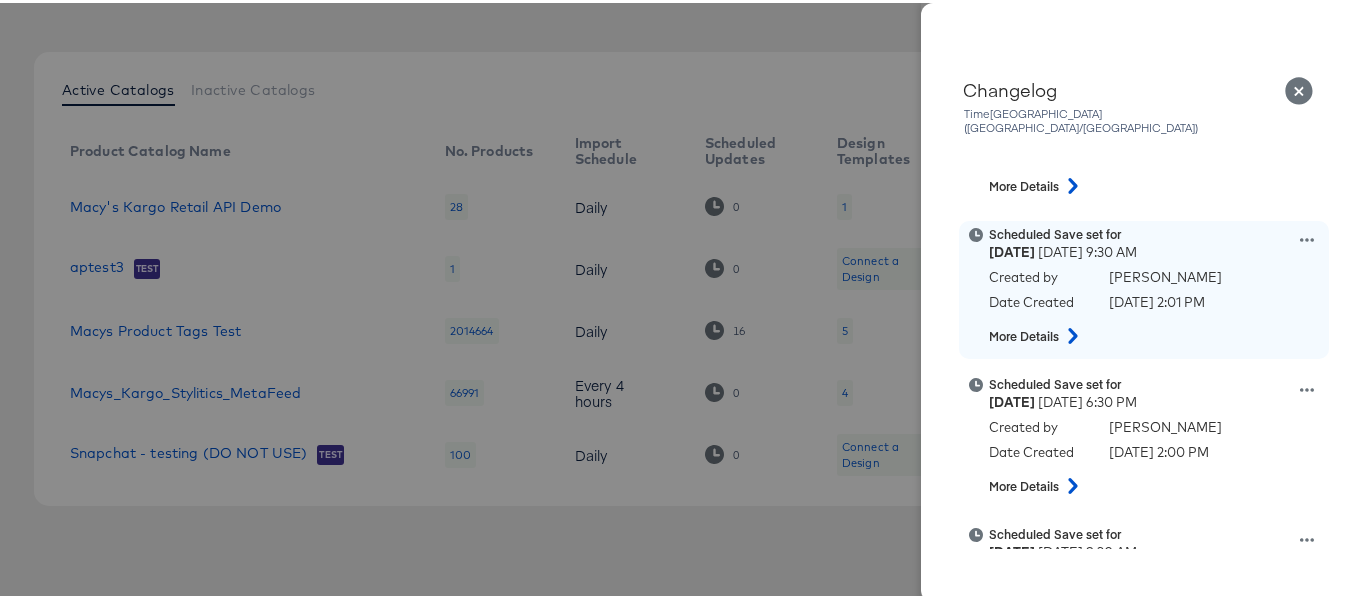 click 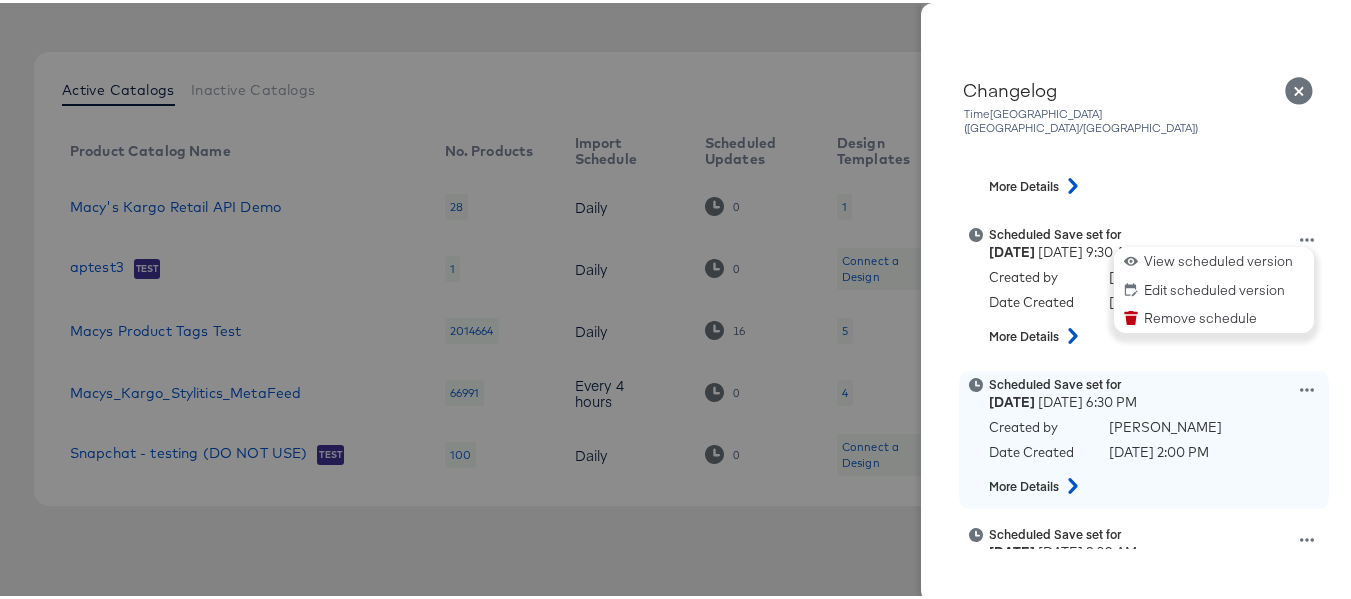 click on "Scheduled Save set for Friday   July 11th 2025 6:30 PM Created by Aia Barretto Date Created July 8th 2025 2:00 PM More Details Failed to load differences" at bounding box center [1144, 437] 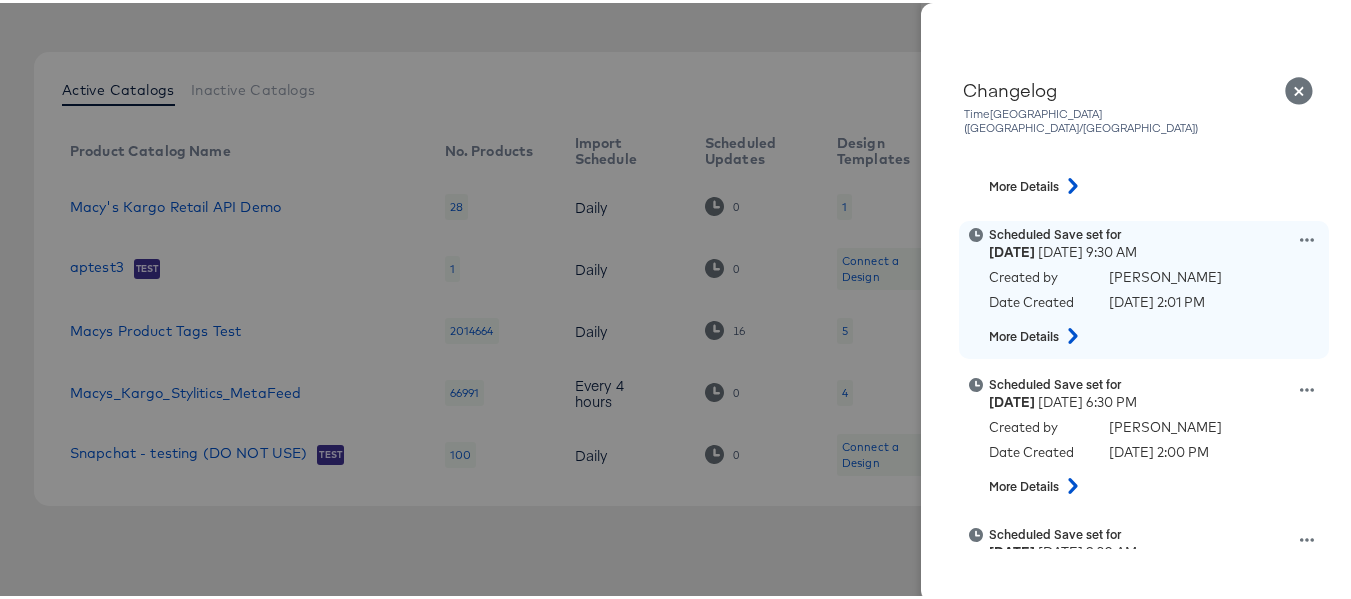 click 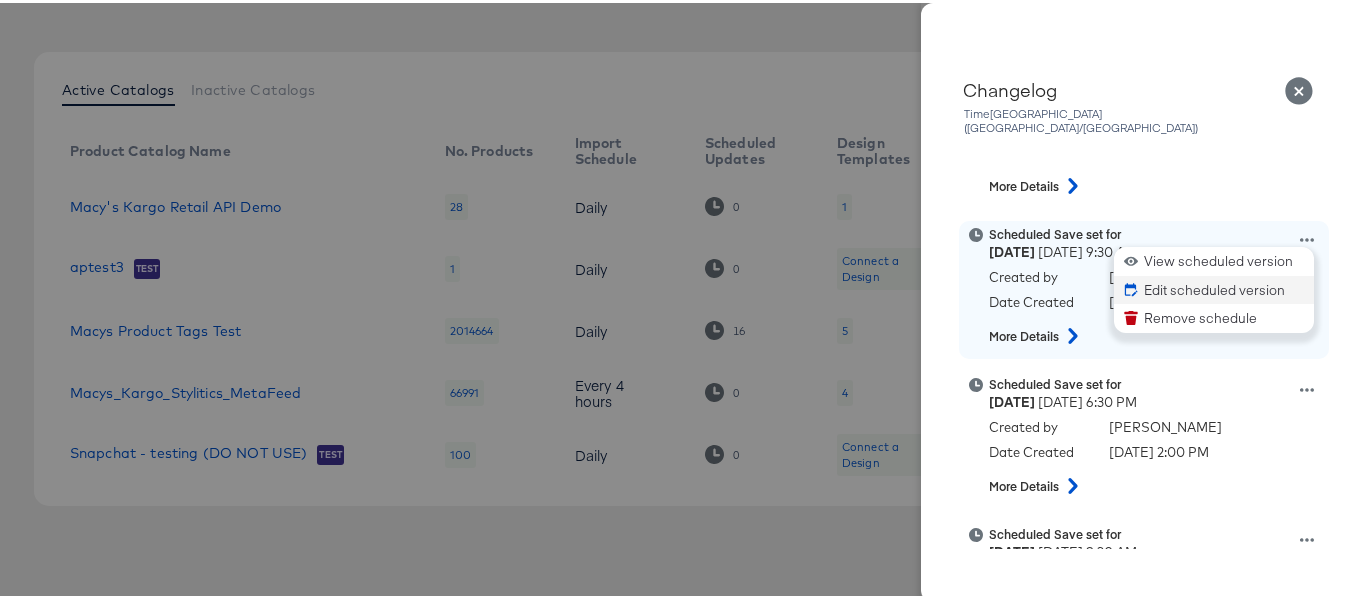 click on "Edit scheduled version" at bounding box center [1214, 287] 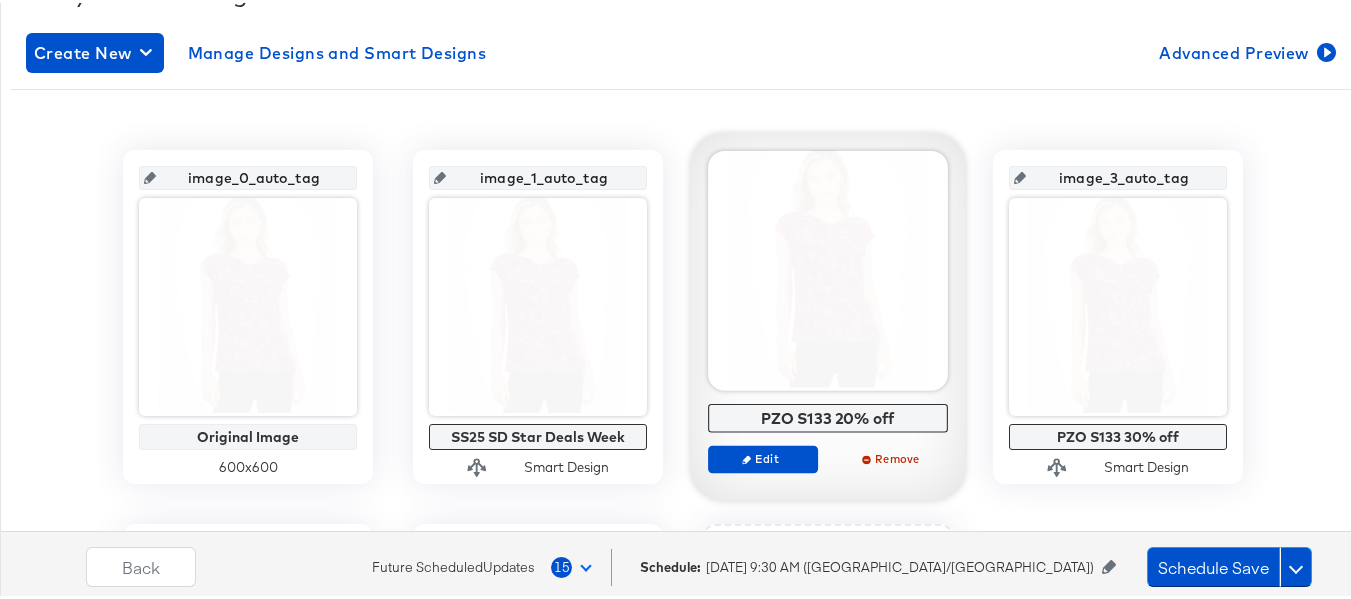 scroll, scrollTop: 500, scrollLeft: 0, axis: vertical 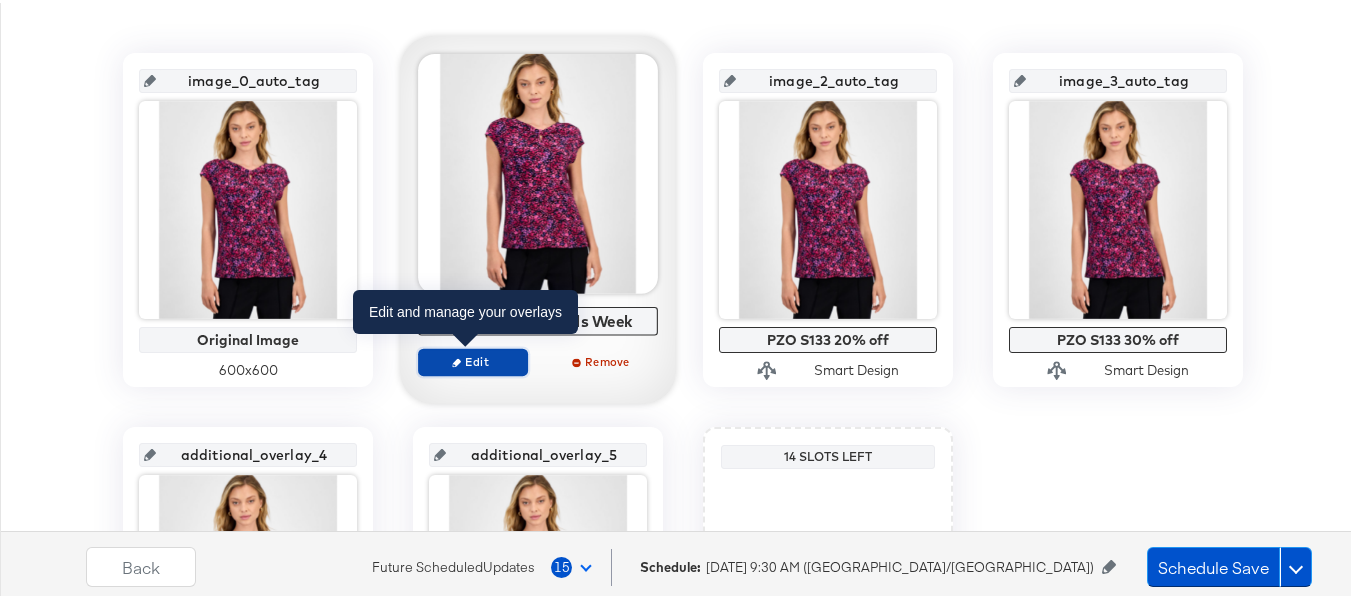 click on "Edit" at bounding box center [473, 358] 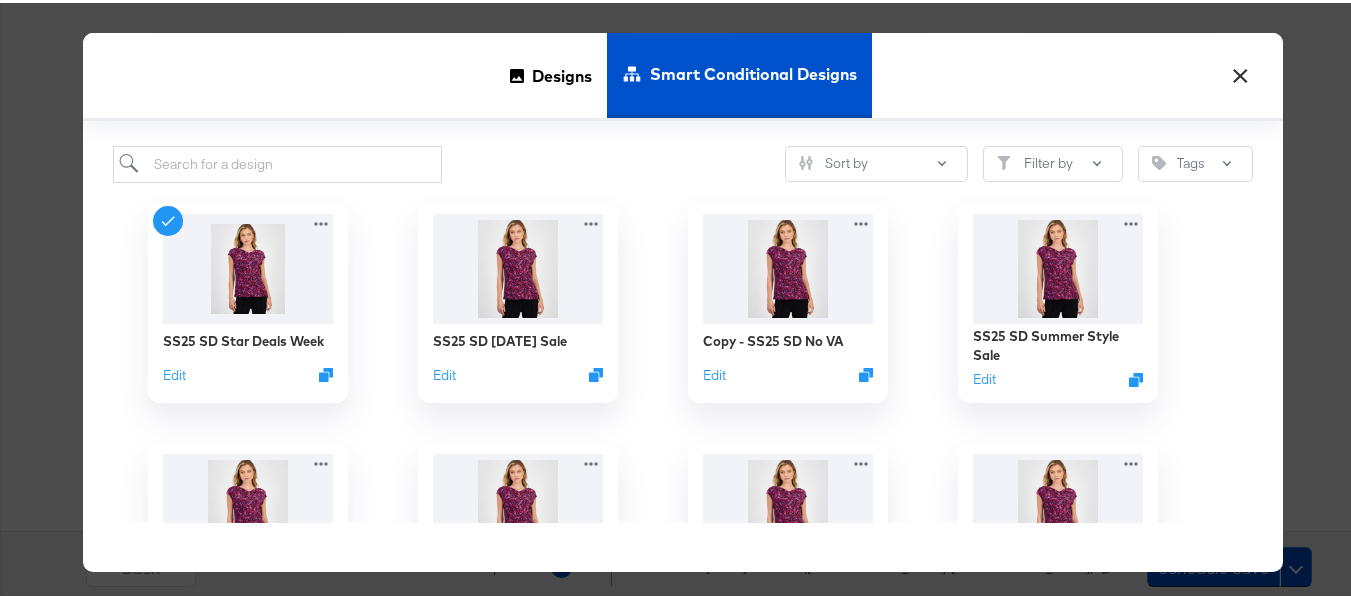 click on "×" at bounding box center [1240, 68] 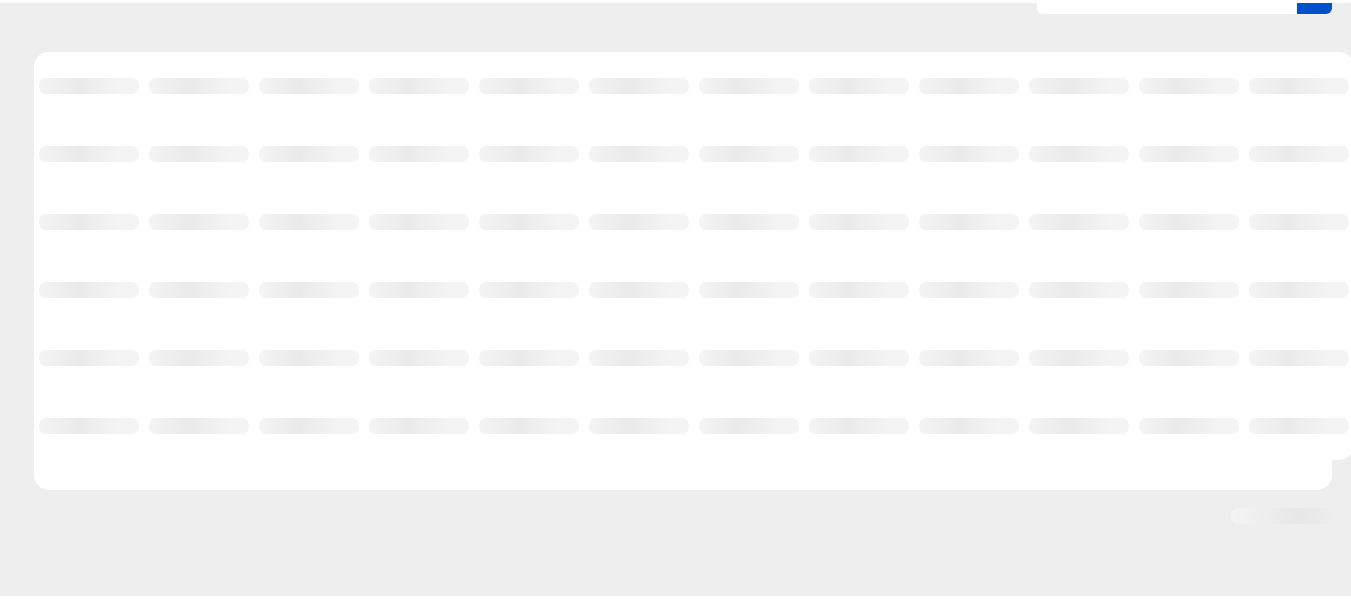 scroll, scrollTop: 209, scrollLeft: 0, axis: vertical 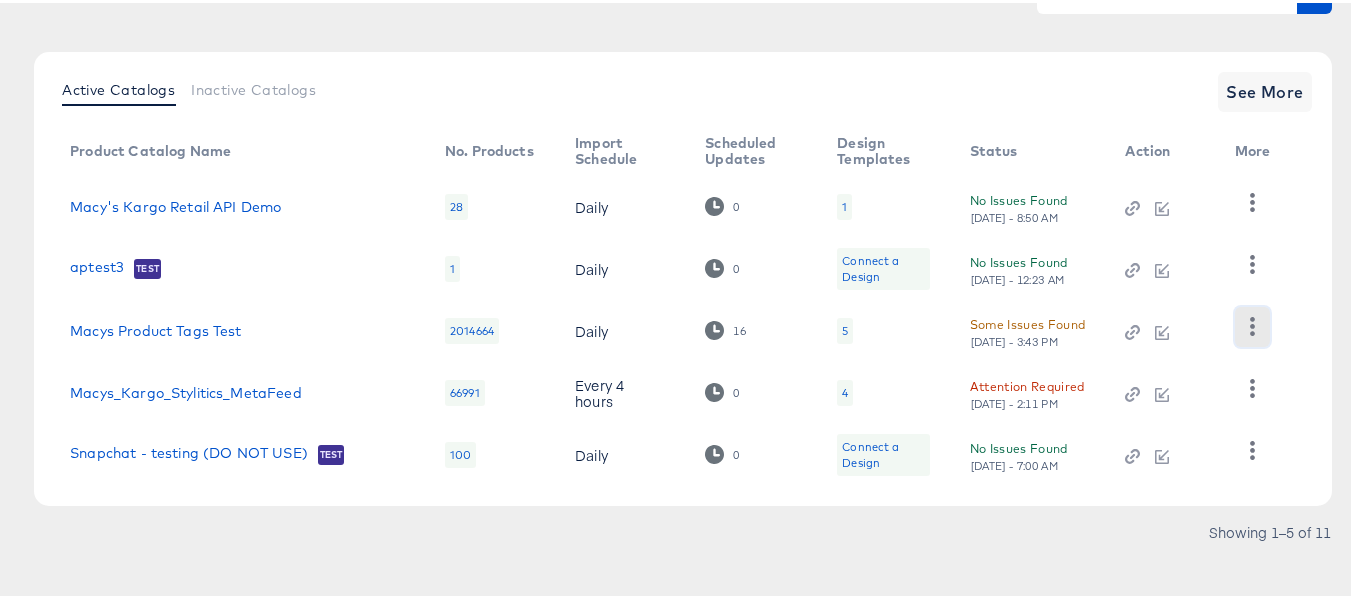 click 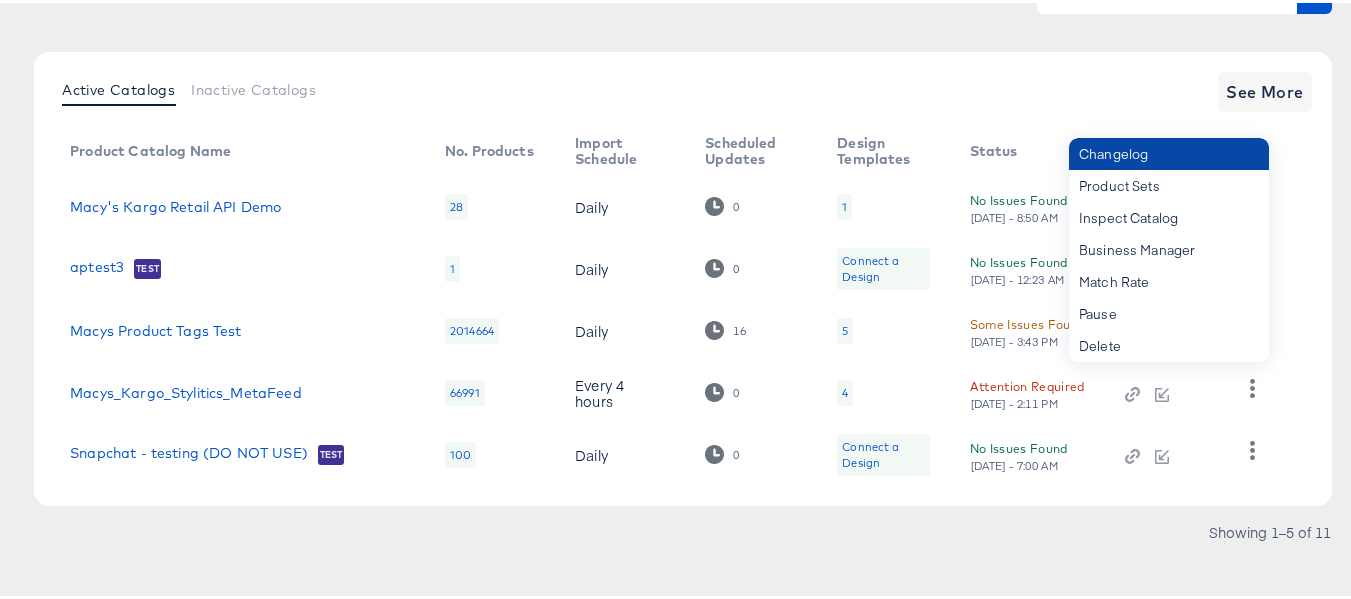 click on "Changelog" at bounding box center (1169, 151) 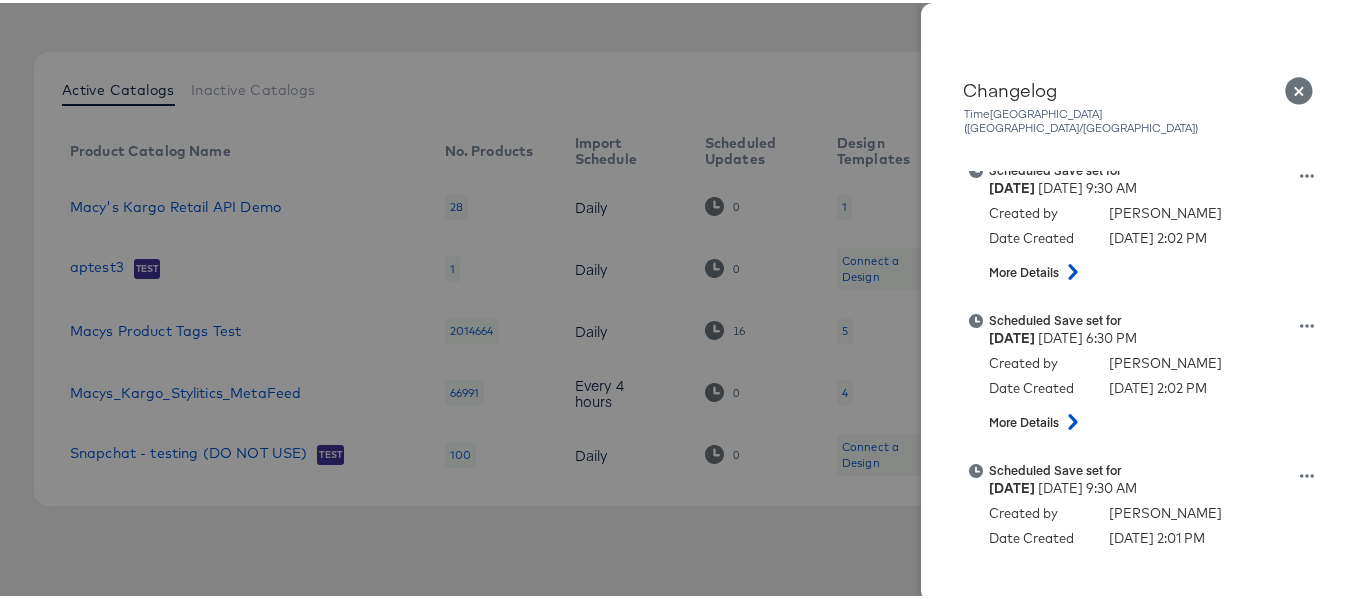 scroll, scrollTop: 1100, scrollLeft: 0, axis: vertical 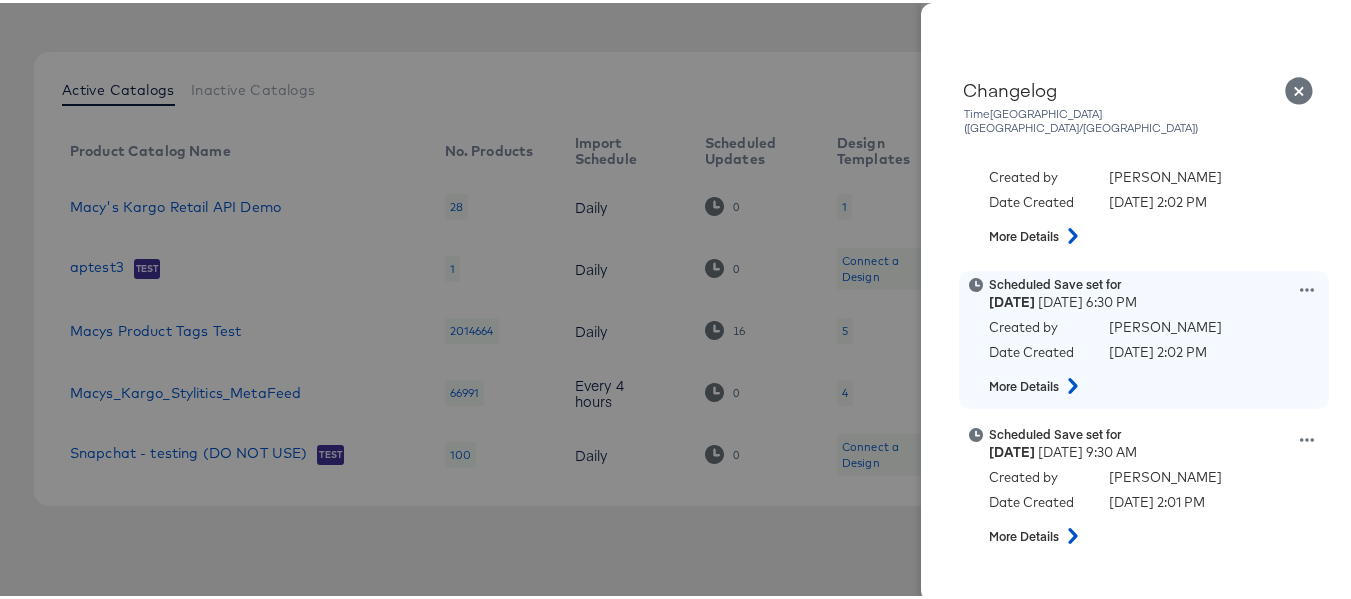click 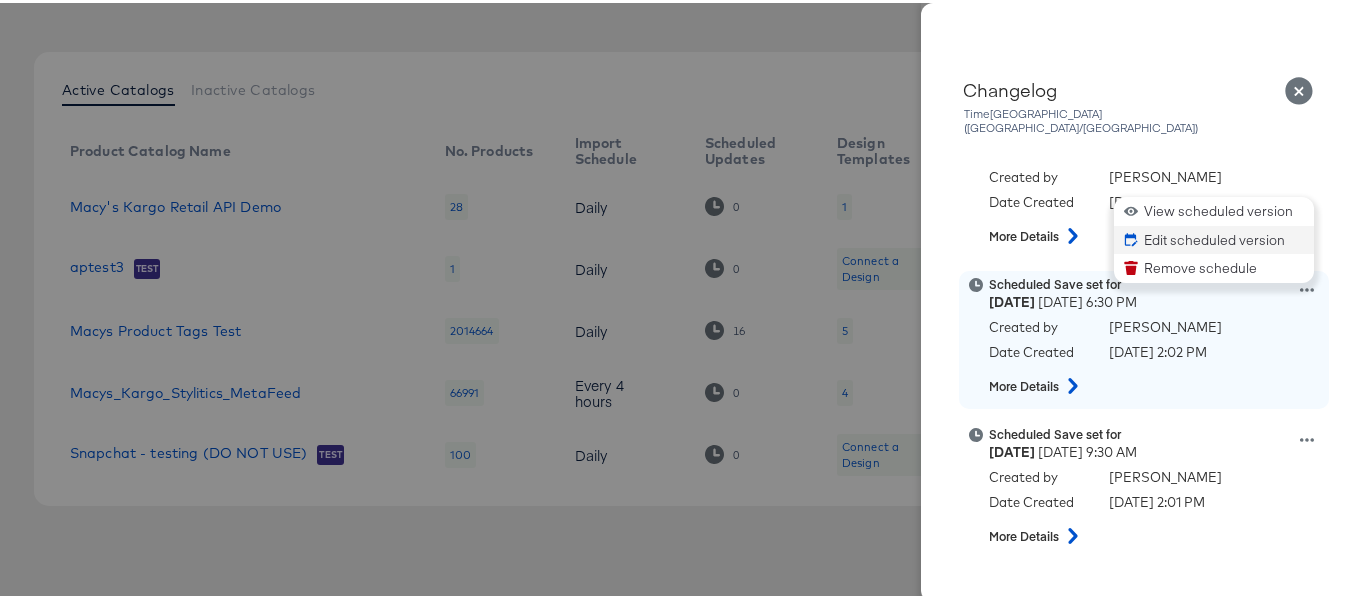 click on "Edit scheduled version" at bounding box center [1214, 237] 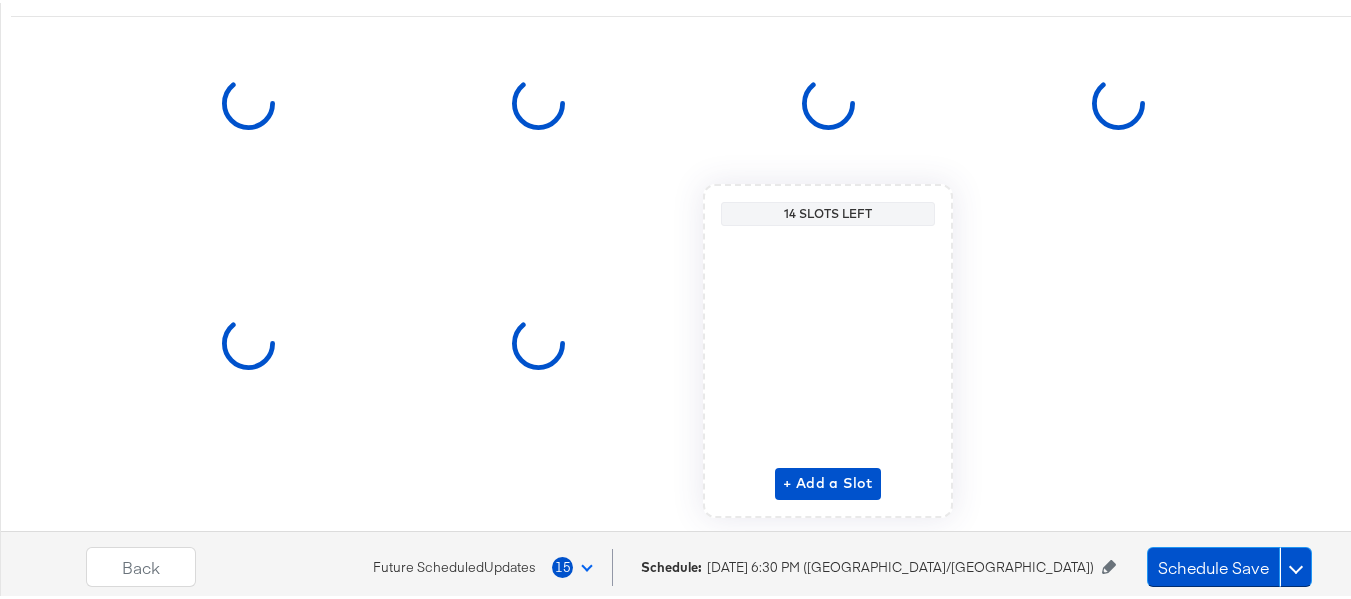 scroll, scrollTop: 400, scrollLeft: 0, axis: vertical 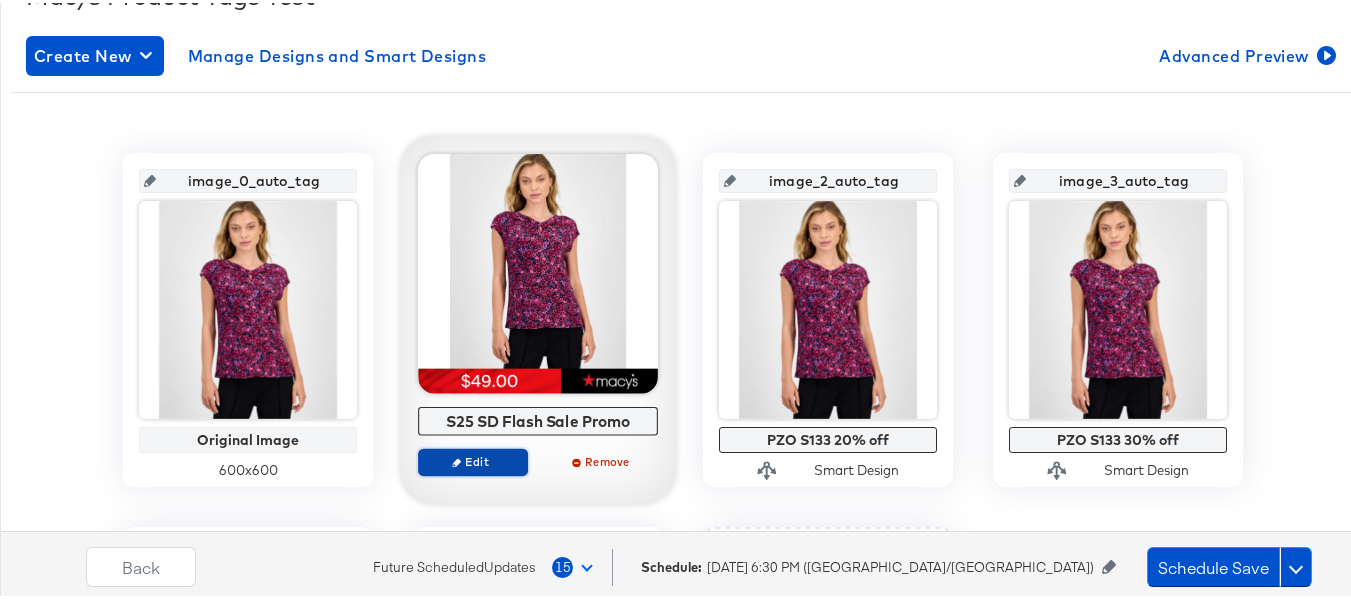 click on "Edit" at bounding box center [473, 458] 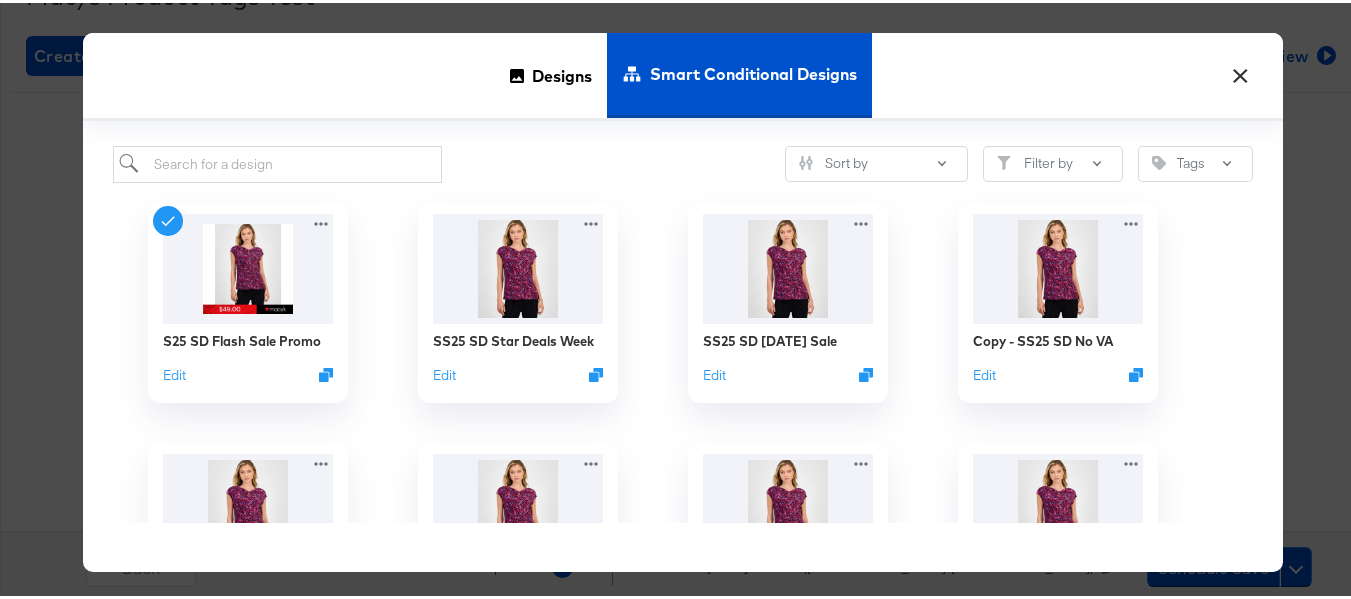 click on "×" at bounding box center (1240, 68) 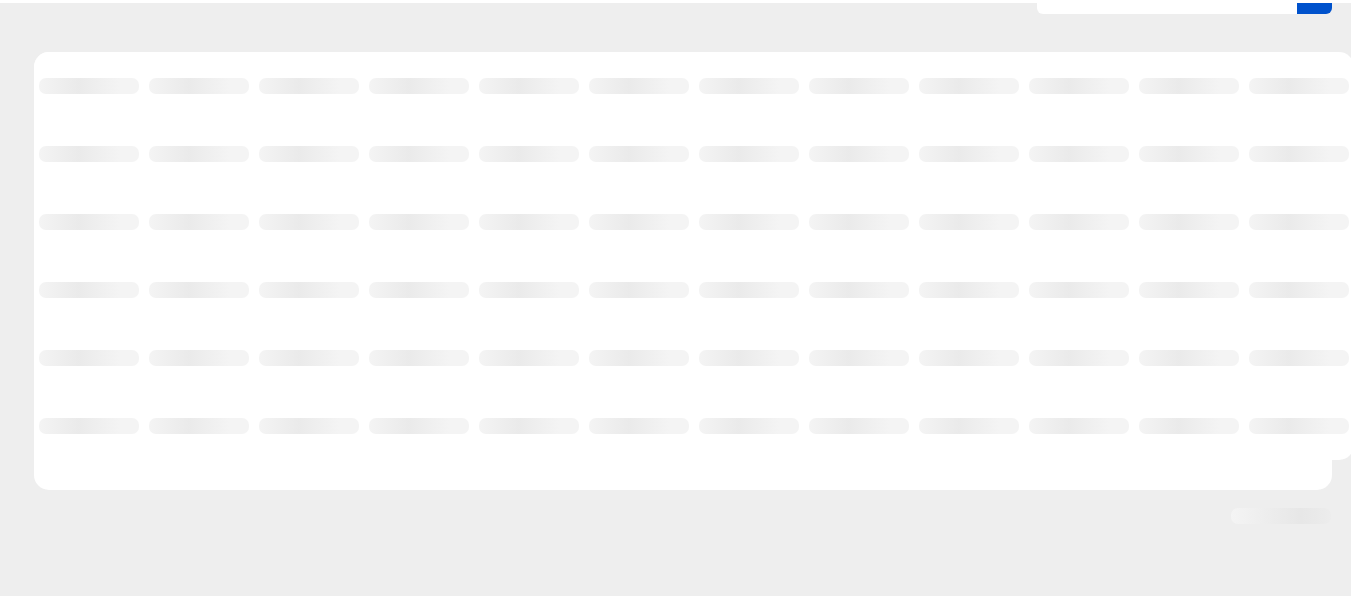 scroll, scrollTop: 209, scrollLeft: 0, axis: vertical 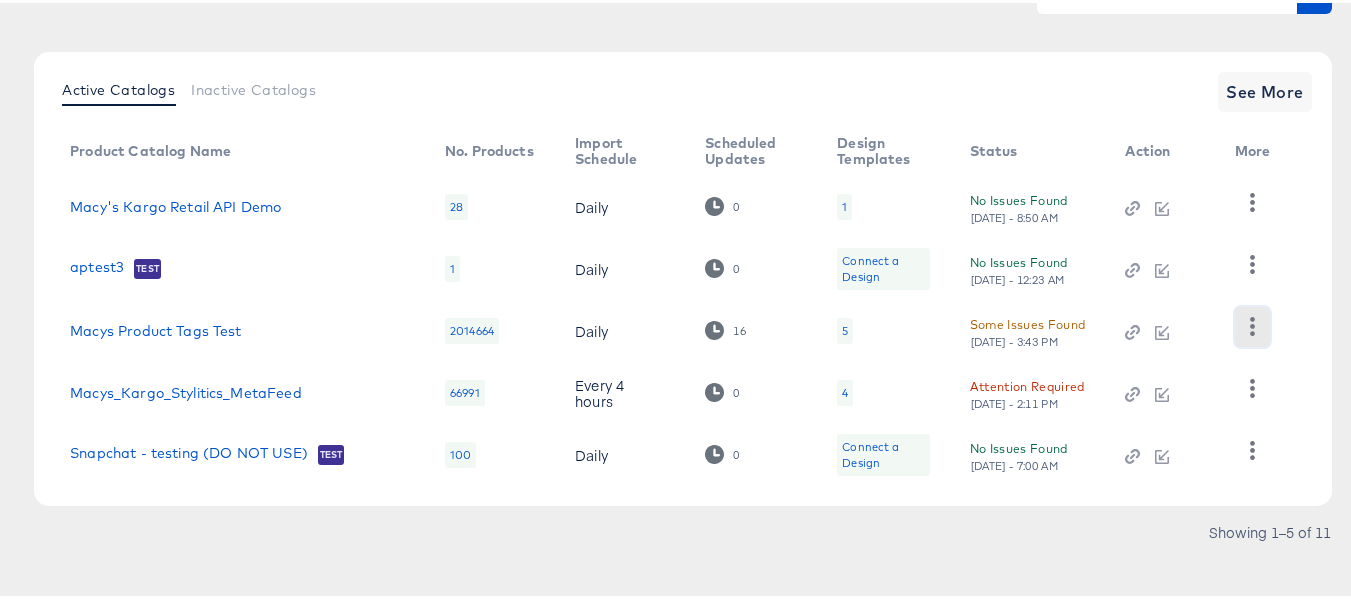 click 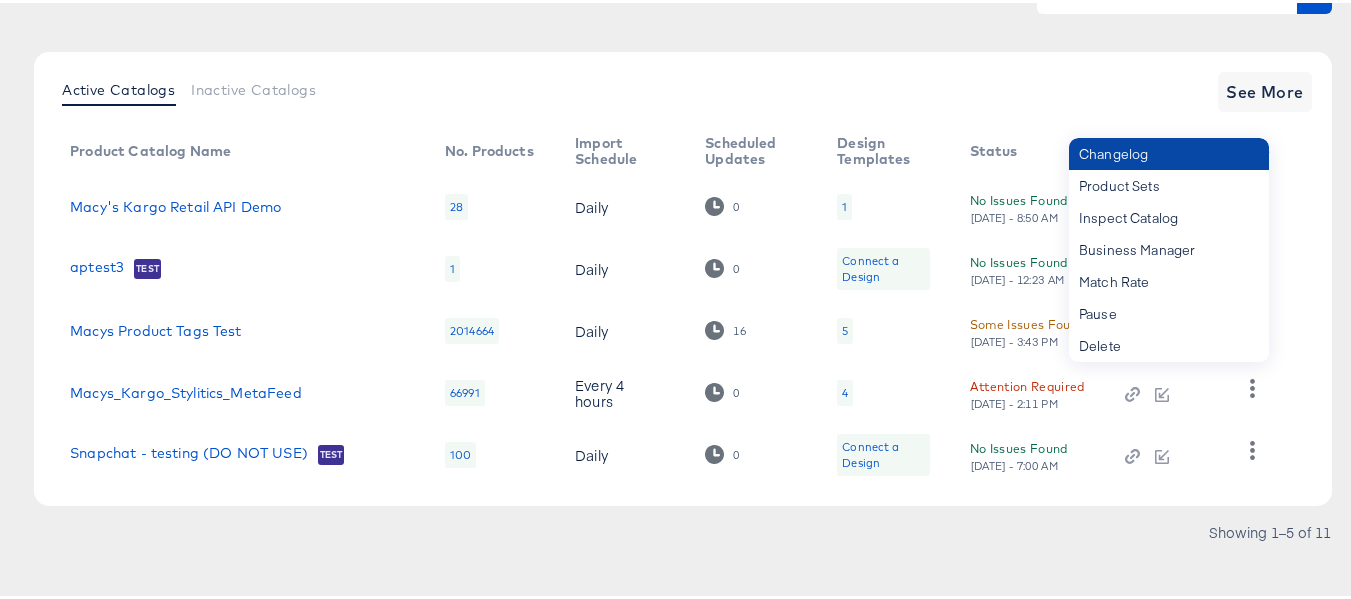 click on "Changelog" at bounding box center (1169, 151) 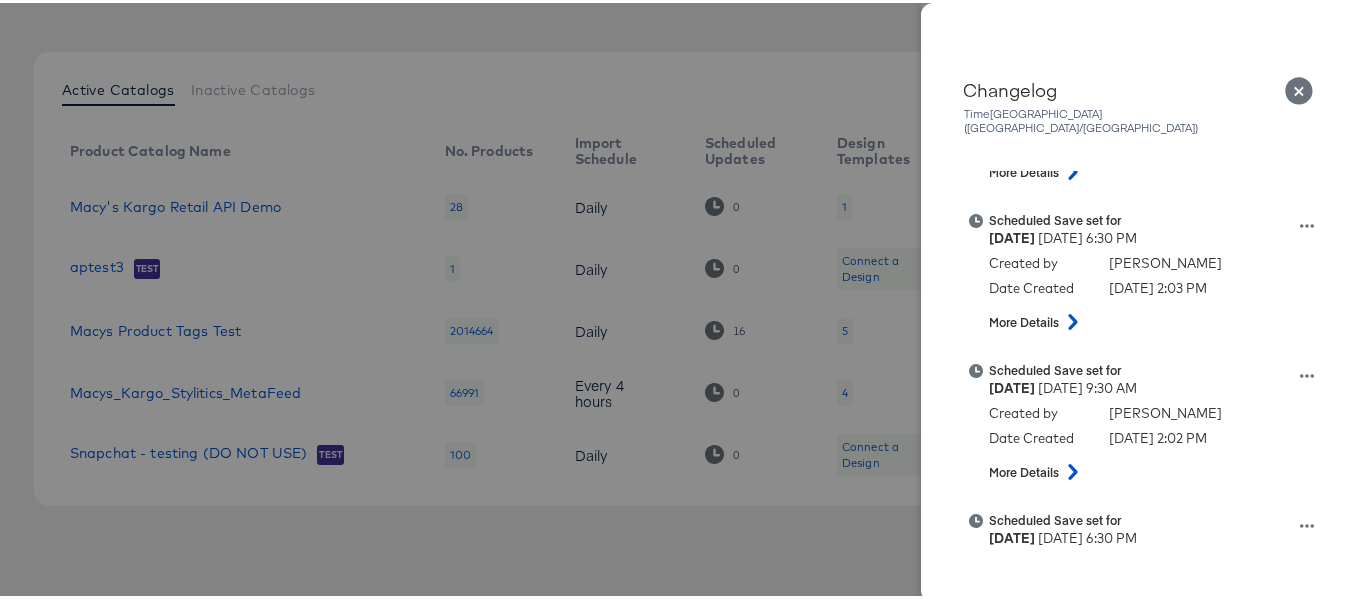 scroll, scrollTop: 900, scrollLeft: 0, axis: vertical 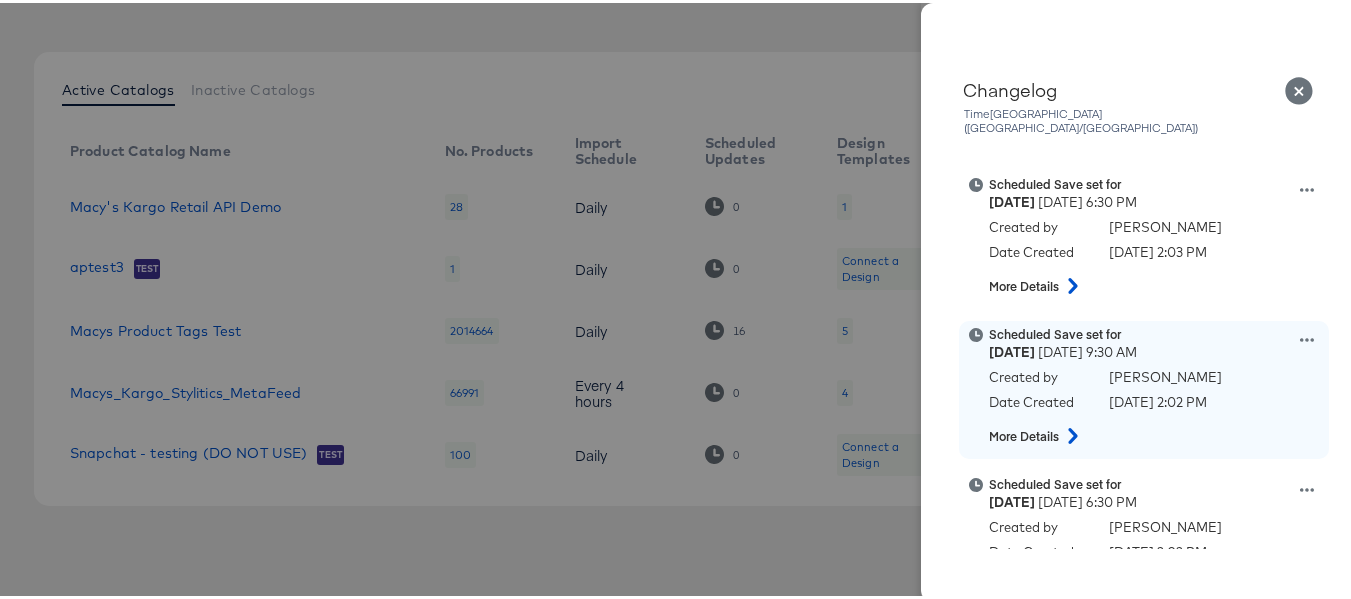 click 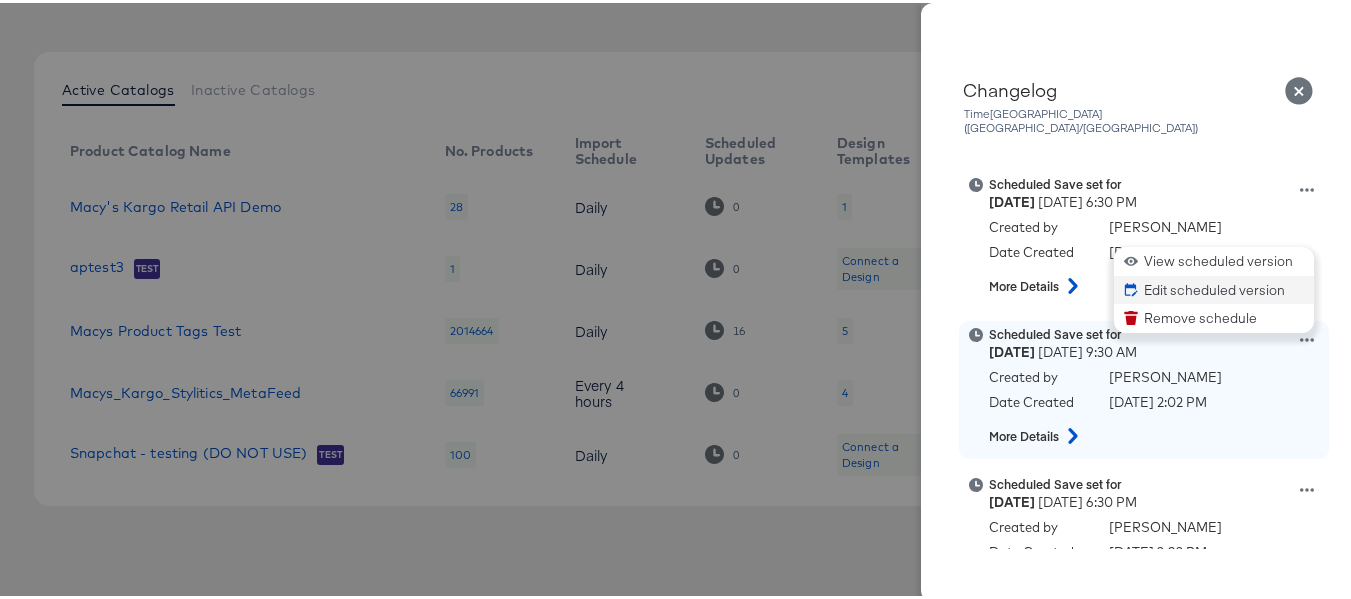 click on "Edit scheduled version" at bounding box center (1214, 287) 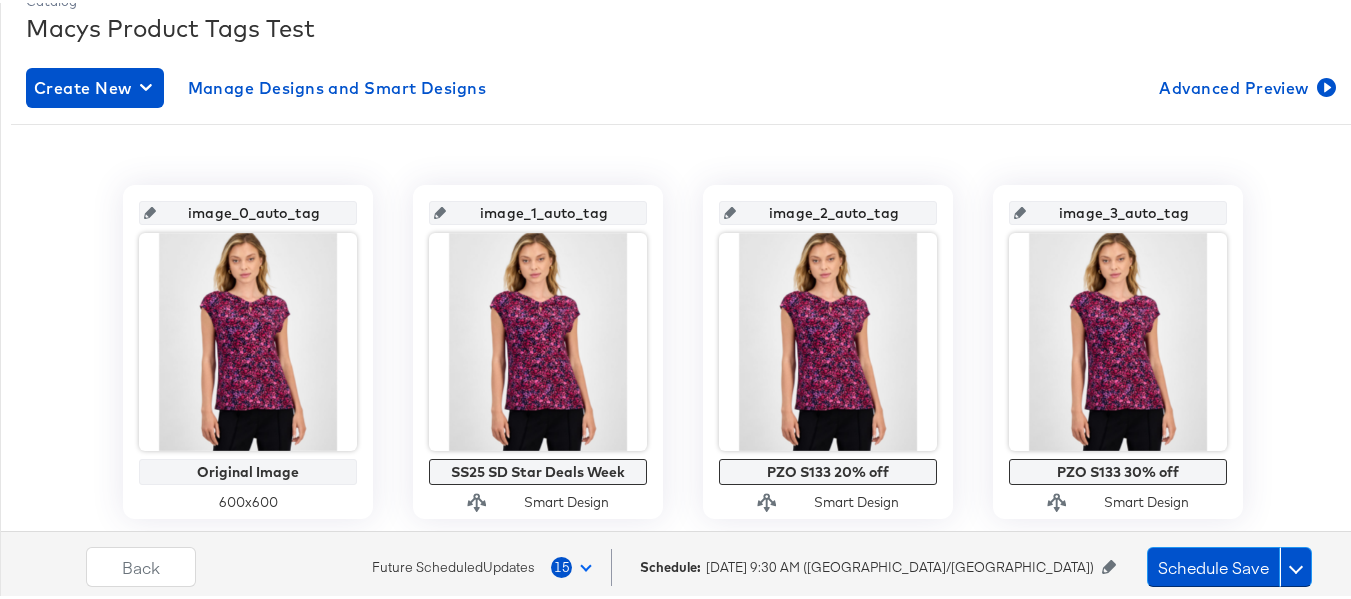 scroll, scrollTop: 400, scrollLeft: 0, axis: vertical 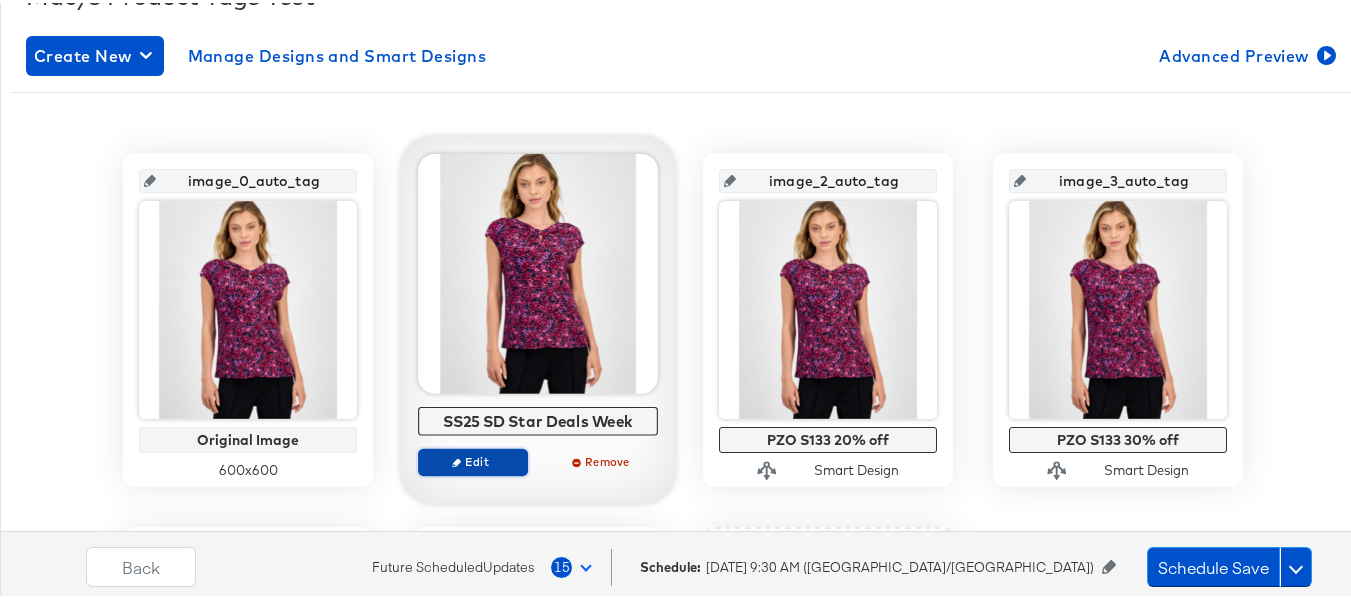 click on "Edit" at bounding box center [473, 458] 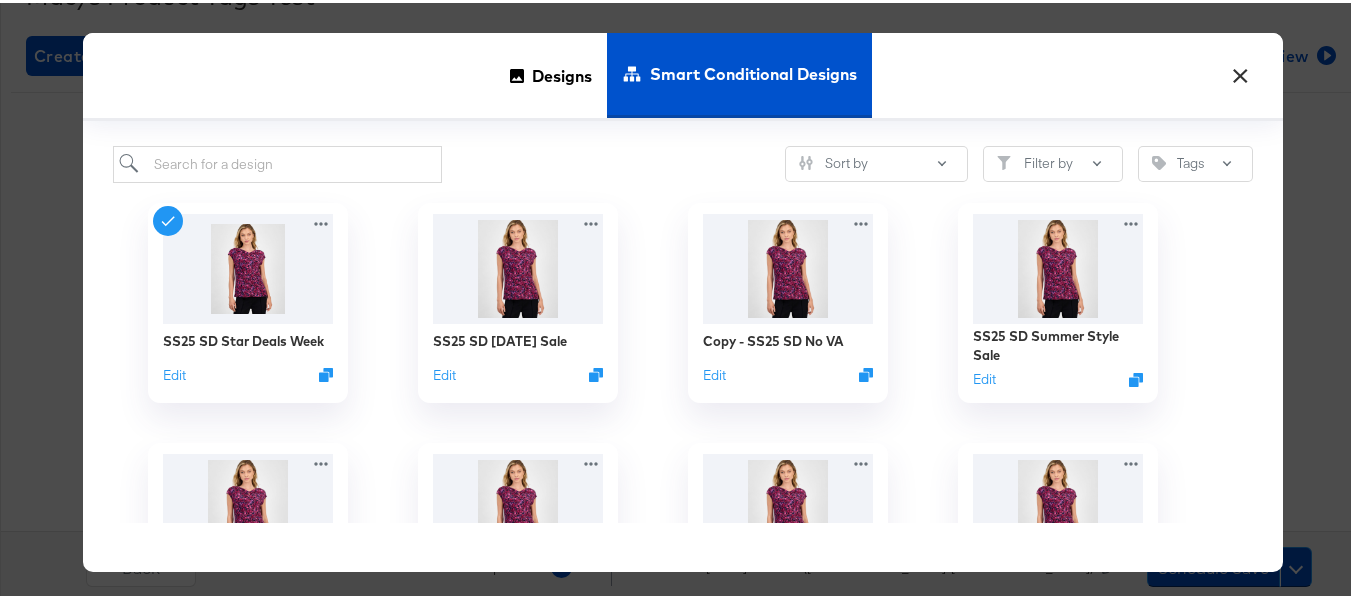 click on "×" at bounding box center [1240, 68] 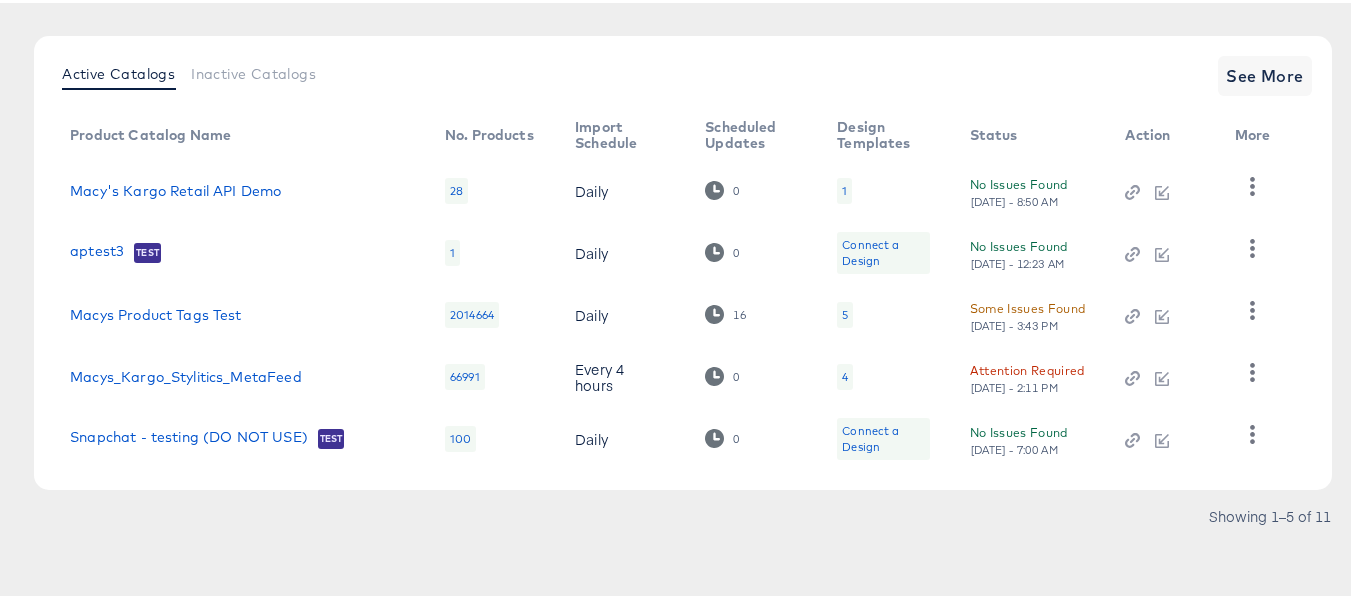 scroll, scrollTop: 209, scrollLeft: 0, axis: vertical 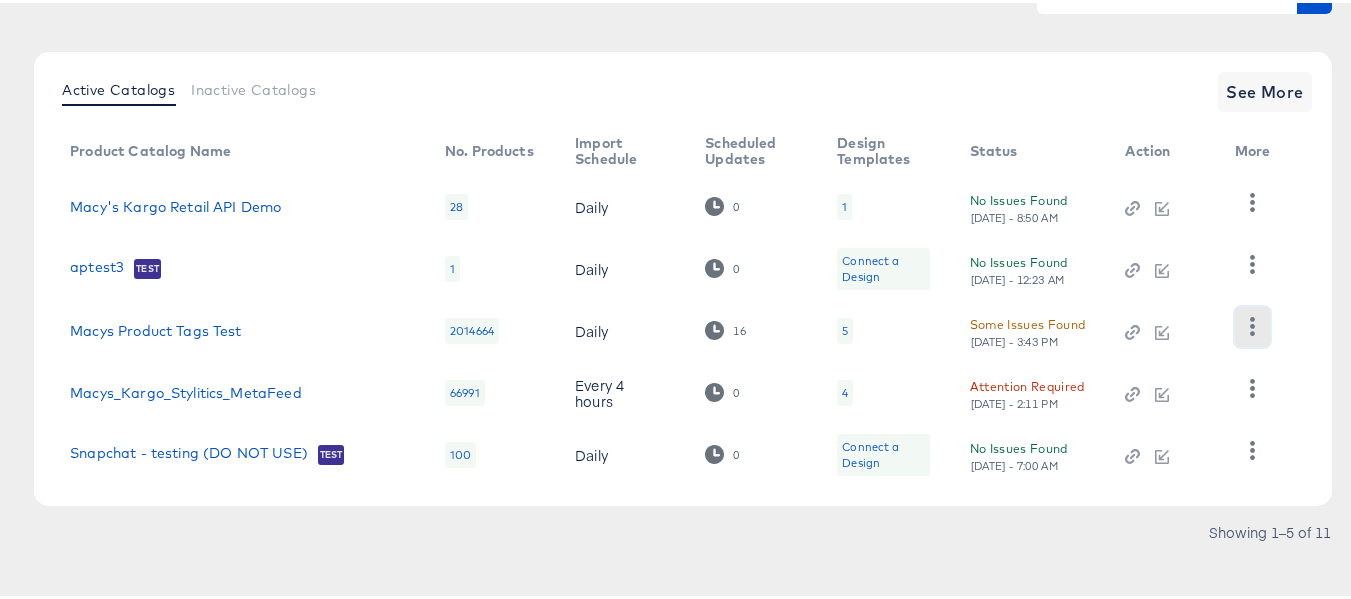 click 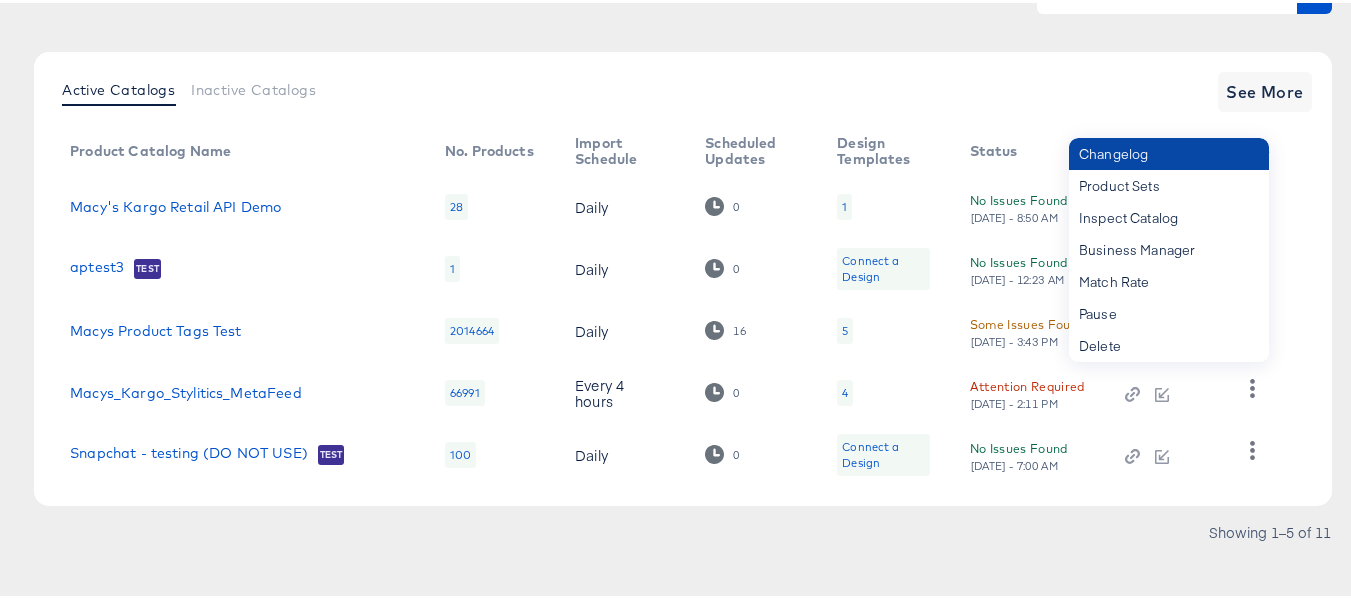 click on "Changelog" at bounding box center [1169, 151] 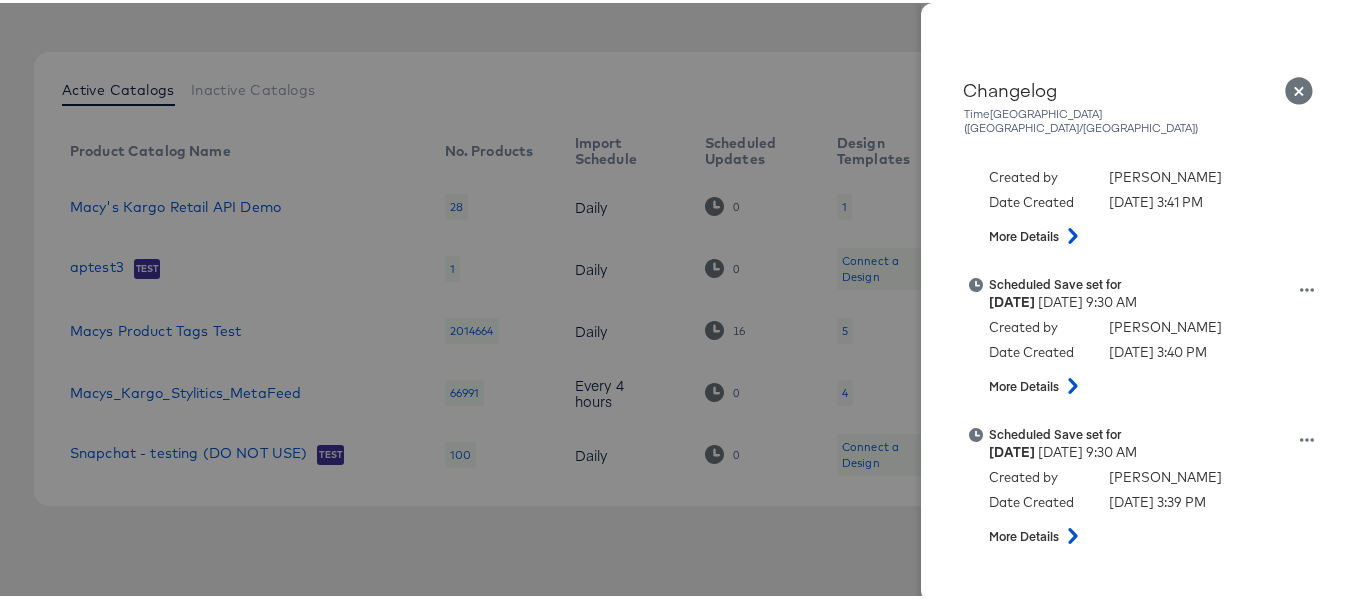 scroll, scrollTop: 900, scrollLeft: 0, axis: vertical 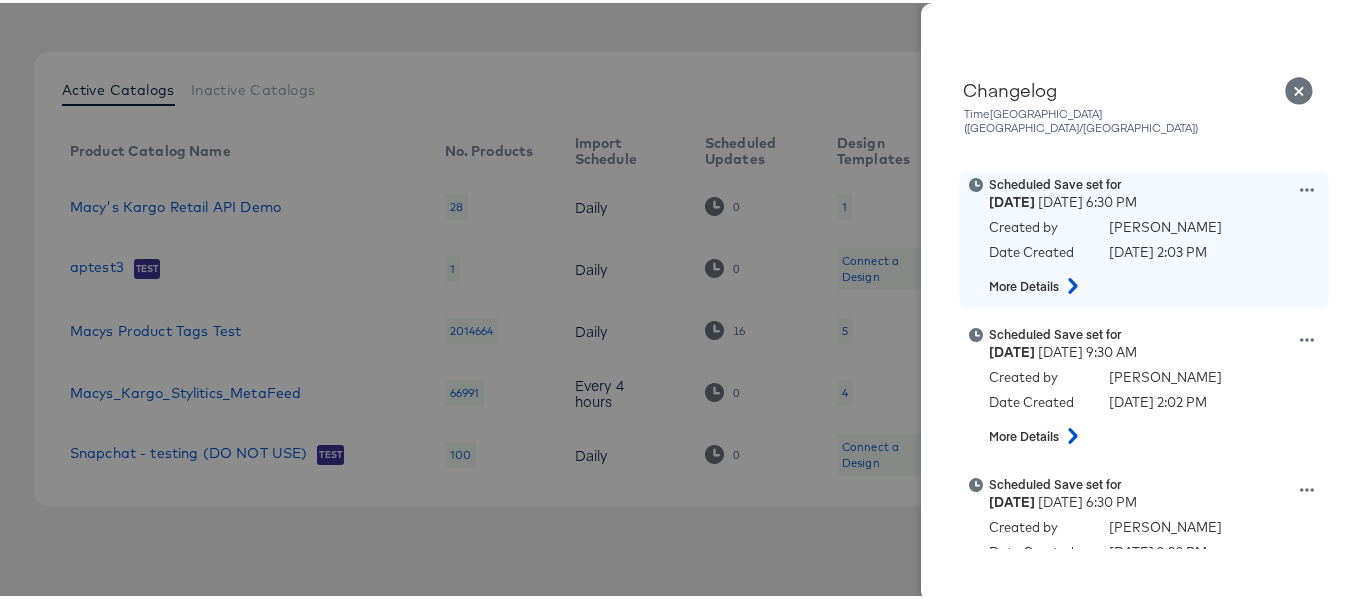 click 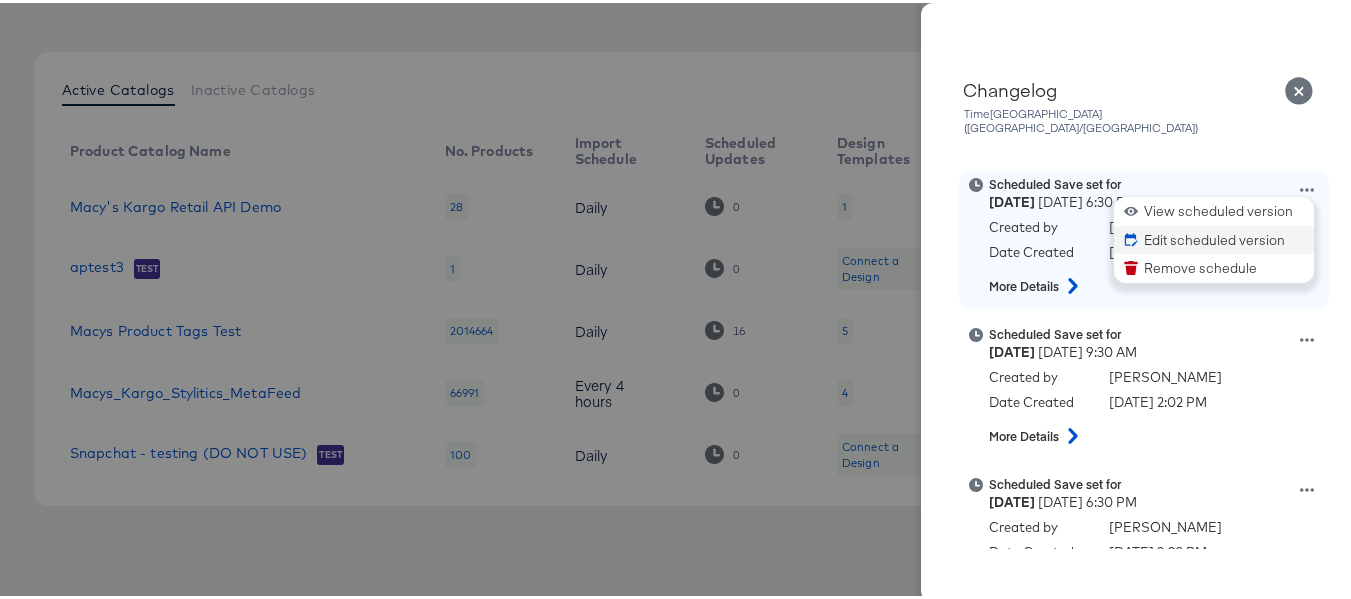 click on "Edit scheduled version" at bounding box center [1214, 237] 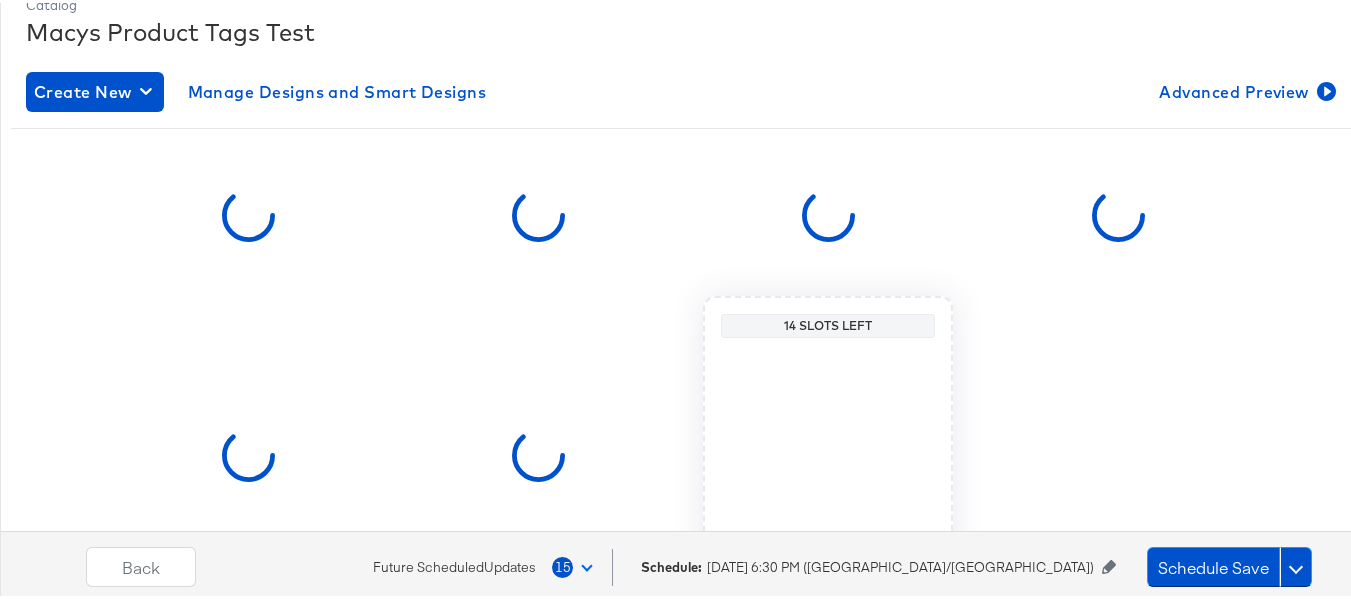 scroll, scrollTop: 400, scrollLeft: 0, axis: vertical 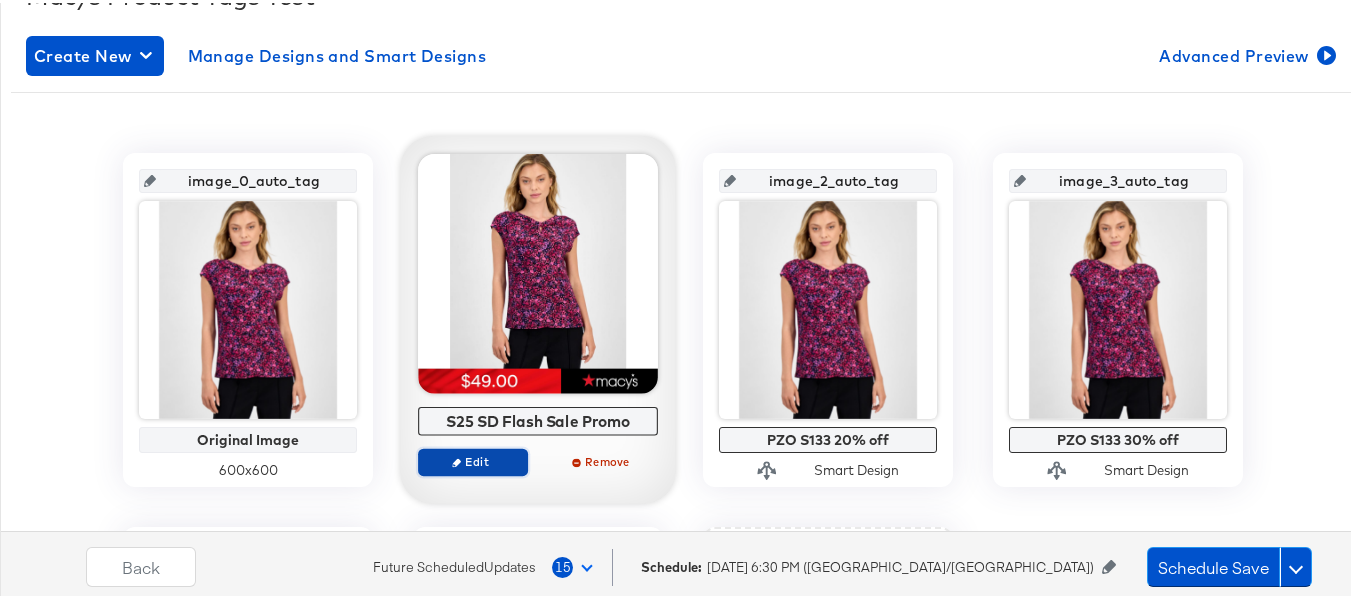click on "Edit" at bounding box center [473, 458] 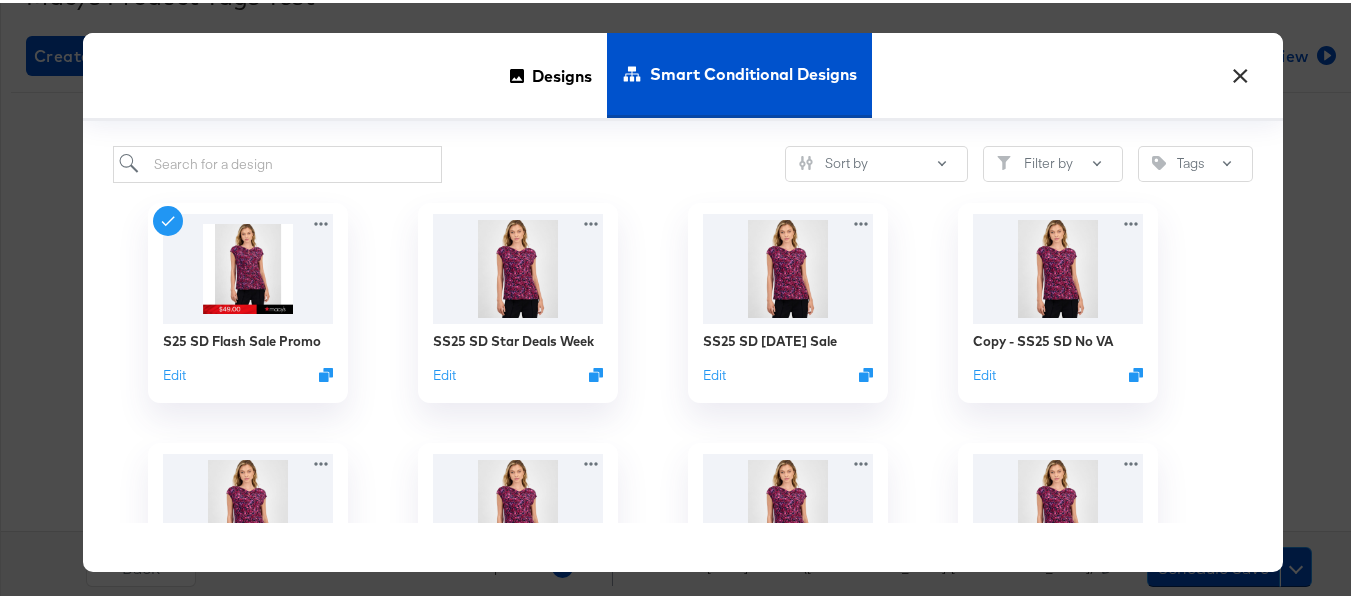 click on "×" at bounding box center (1240, 68) 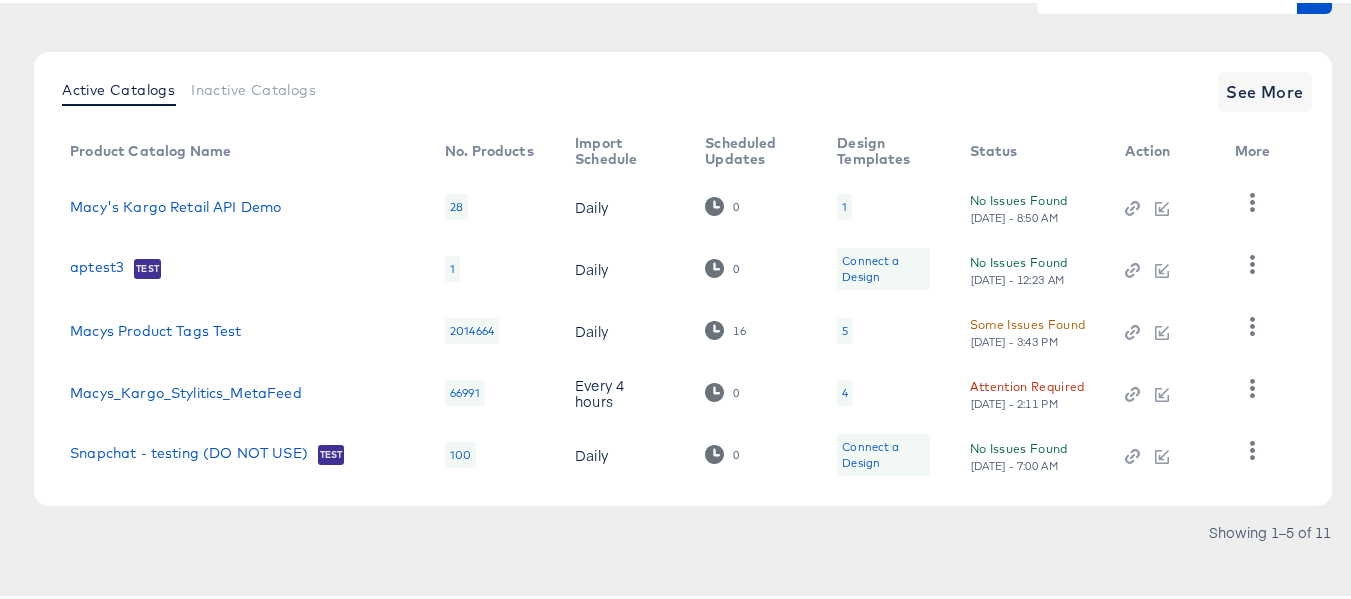 scroll, scrollTop: 0, scrollLeft: 0, axis: both 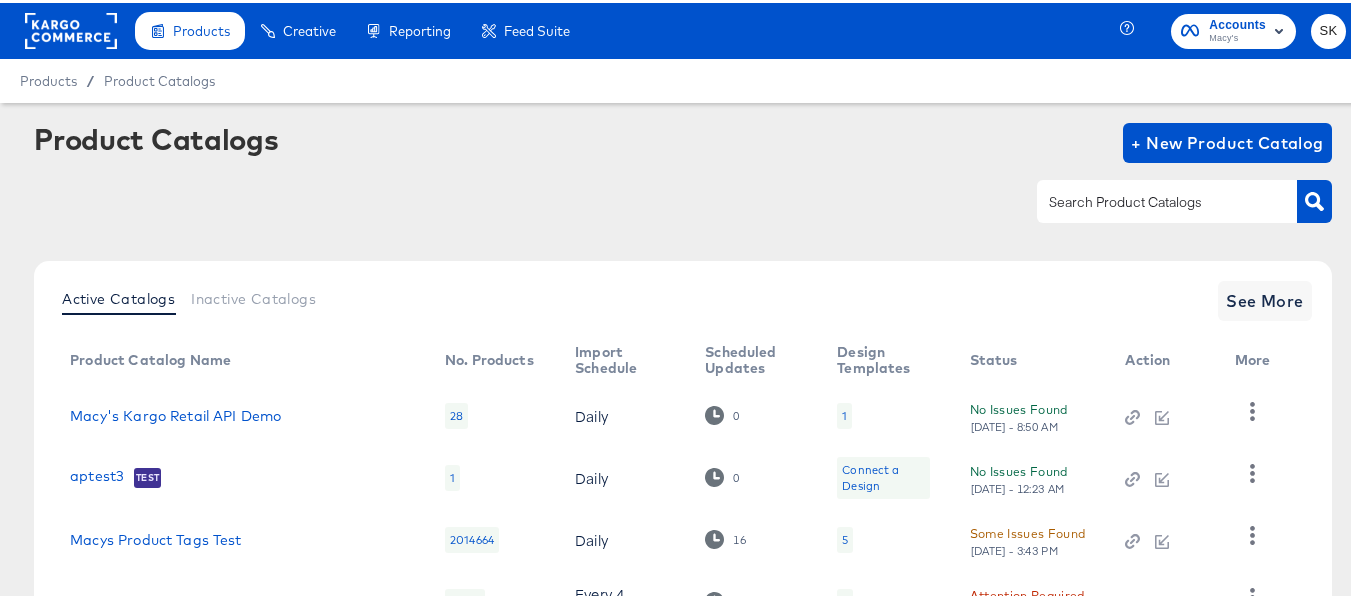 click 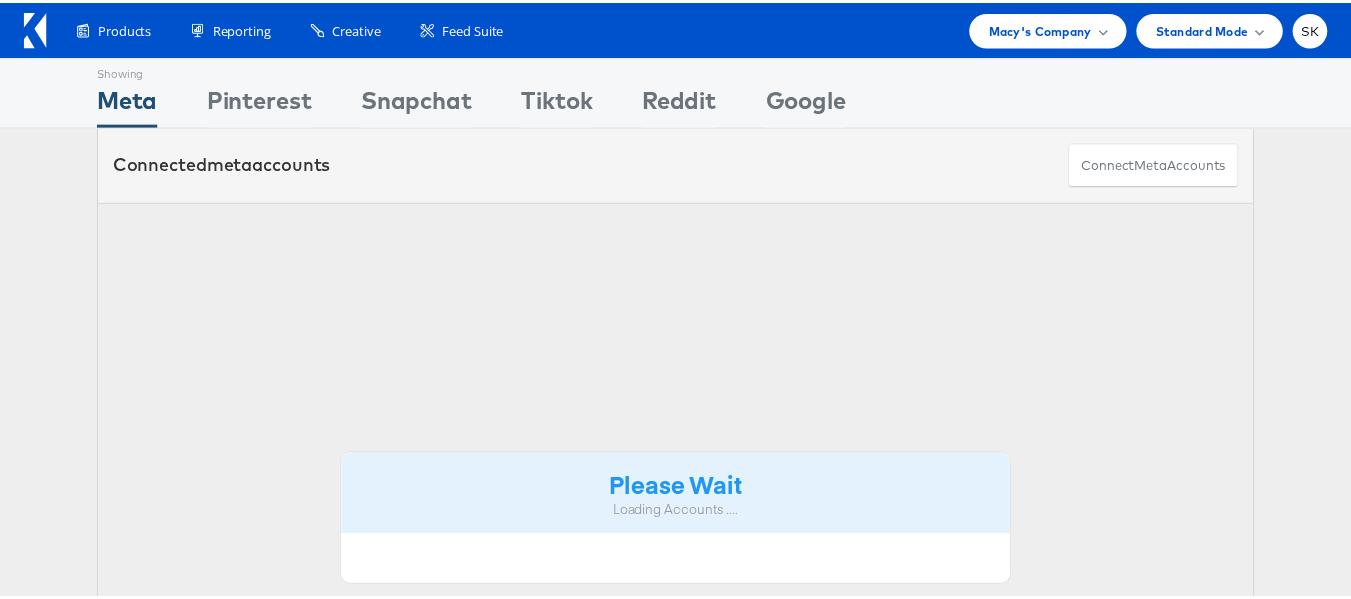 scroll, scrollTop: 0, scrollLeft: 0, axis: both 